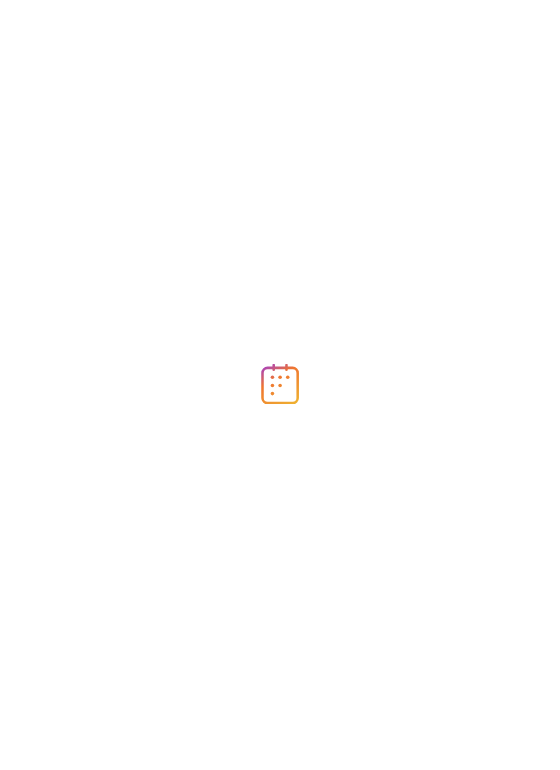scroll, scrollTop: 0, scrollLeft: 0, axis: both 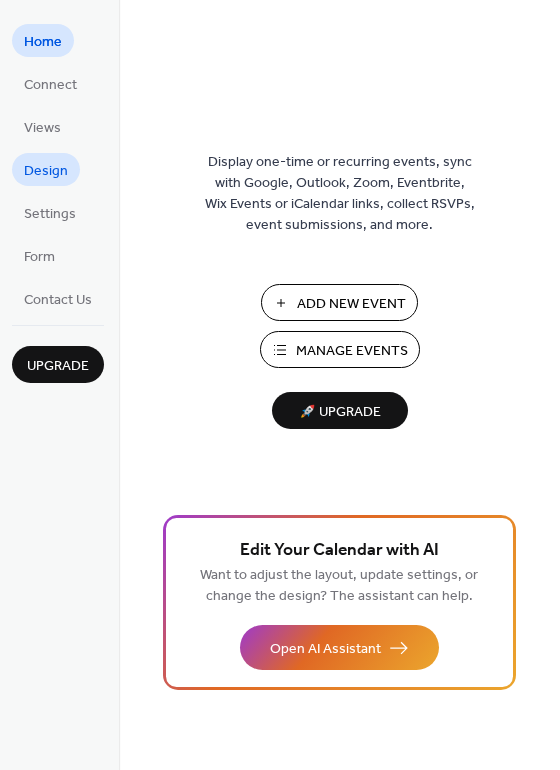 click on "Design" at bounding box center [46, 171] 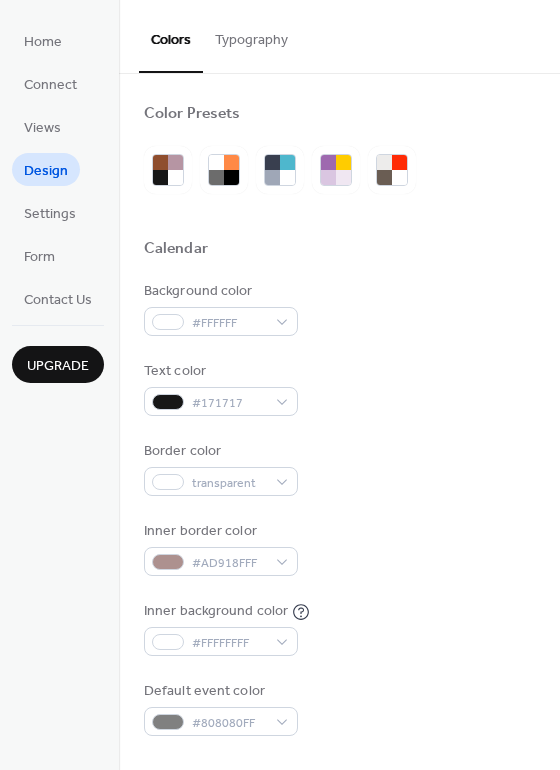 click on "Typography" at bounding box center [251, 35] 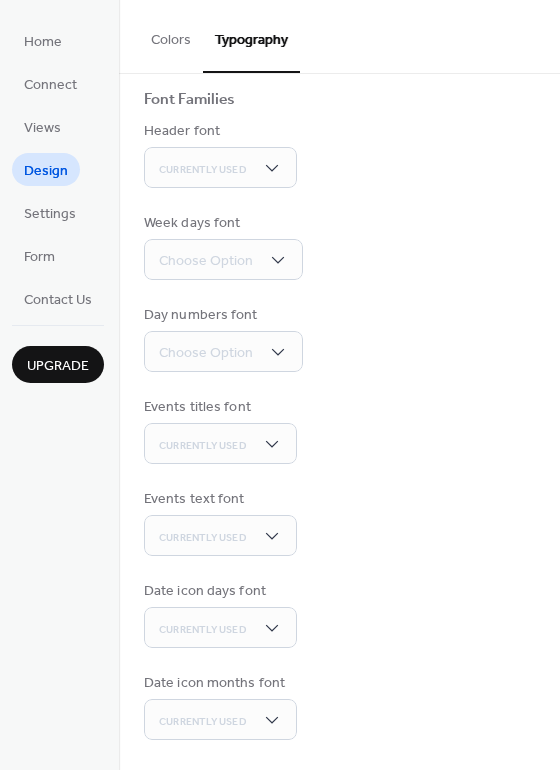scroll, scrollTop: 0, scrollLeft: 0, axis: both 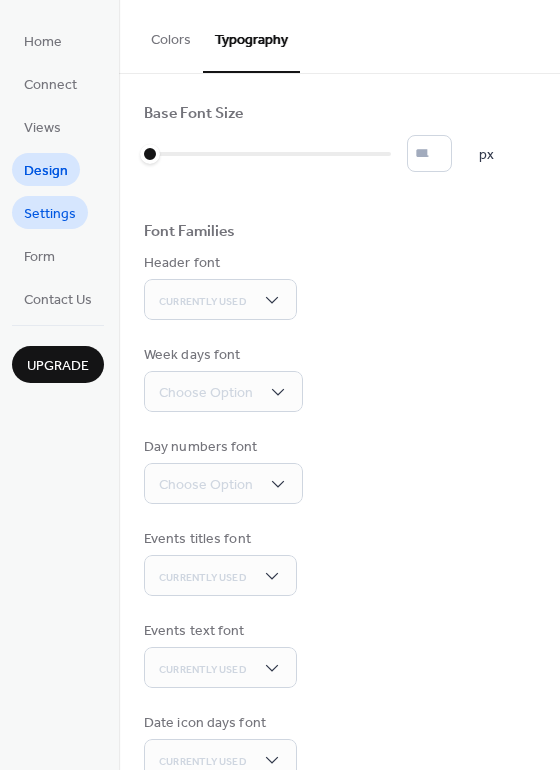click on "Settings" at bounding box center [50, 214] 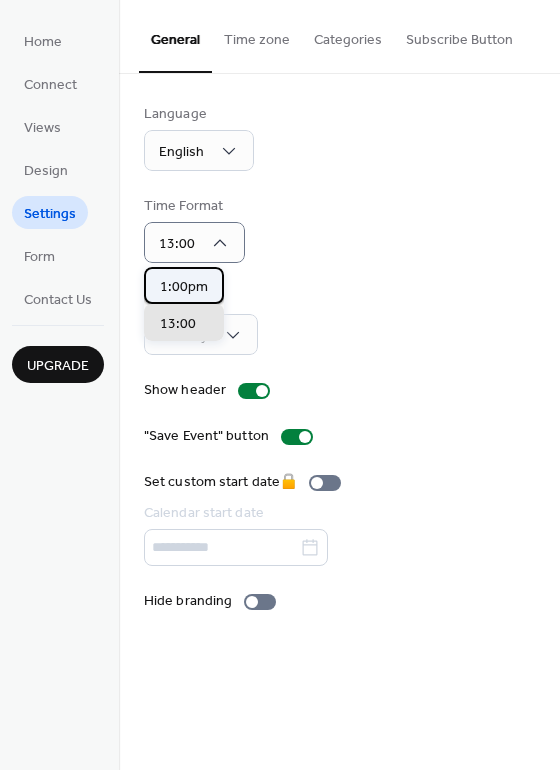 click on "1:00pm" at bounding box center [184, 287] 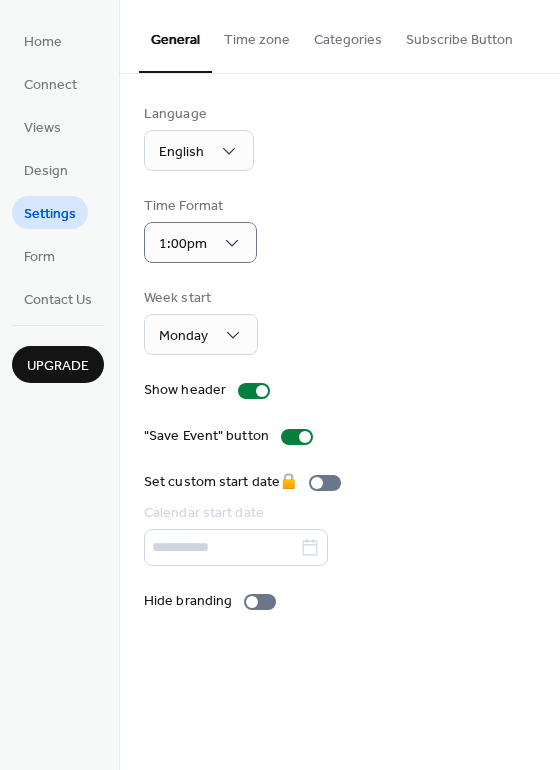 click on "Time zone" at bounding box center (257, 35) 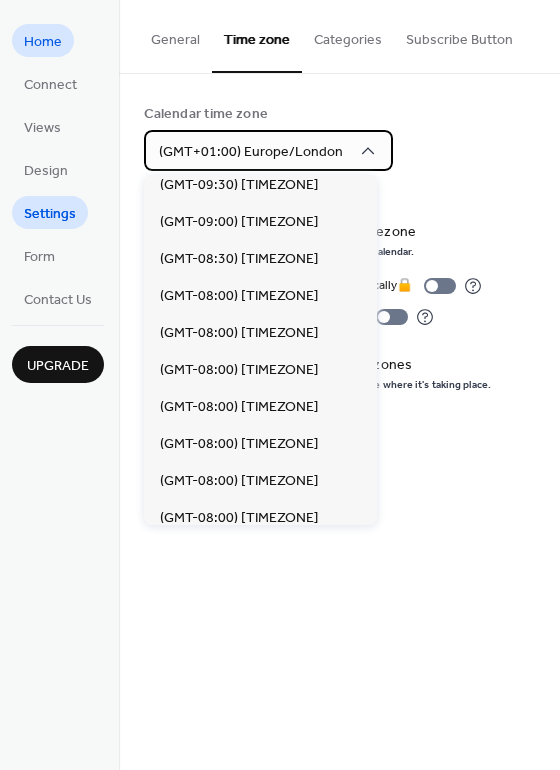 scroll, scrollTop: 412, scrollLeft: 0, axis: vertical 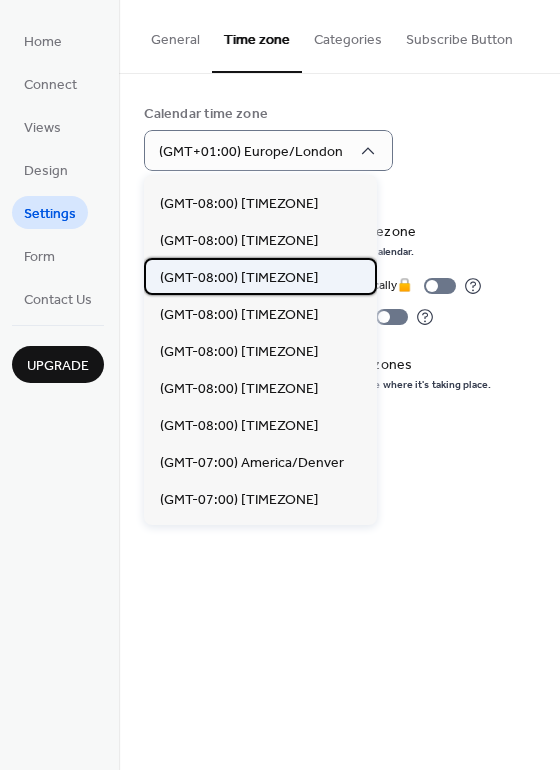 click on "(GMT-08:00) [TIMEZONE]" at bounding box center [239, 278] 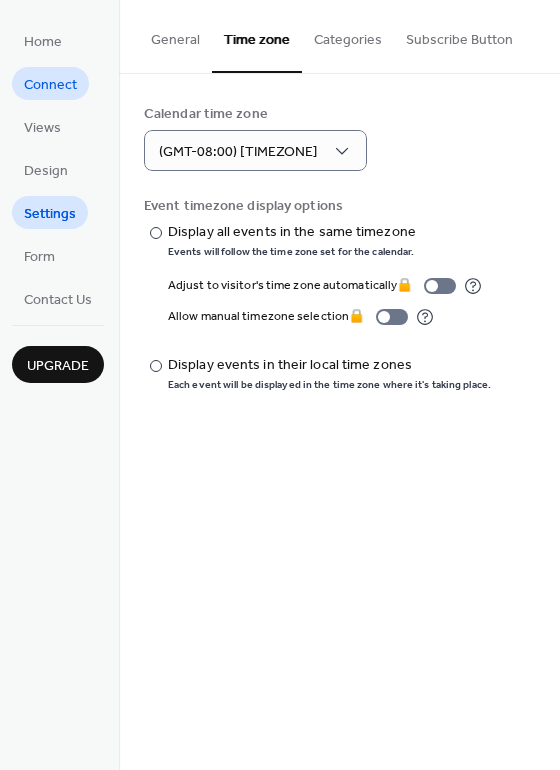 click on "Connect" at bounding box center (50, 83) 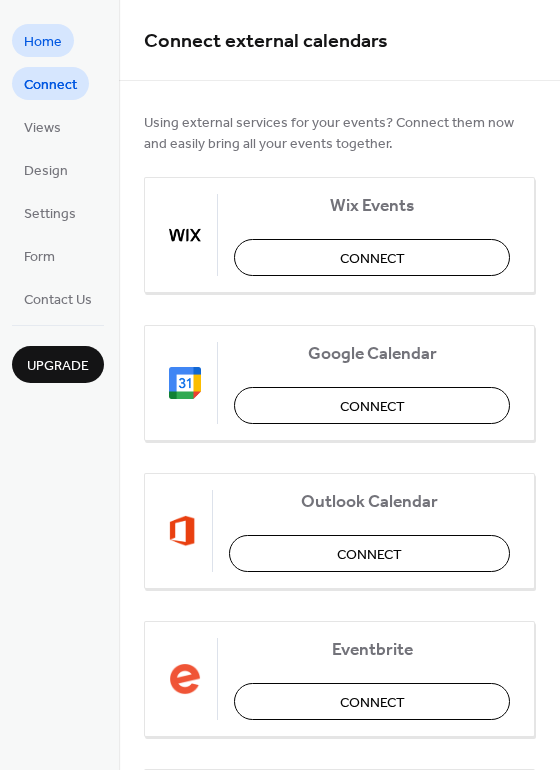 click on "Home" at bounding box center [43, 42] 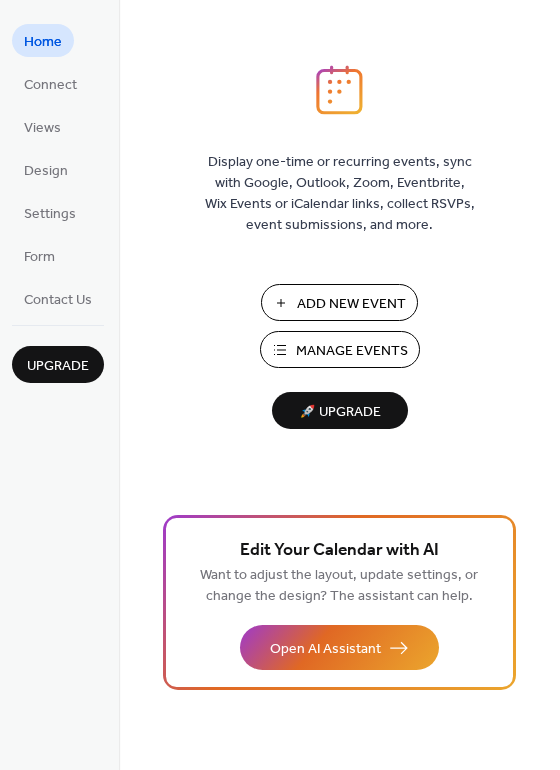 click on "Manage Events" at bounding box center [352, 351] 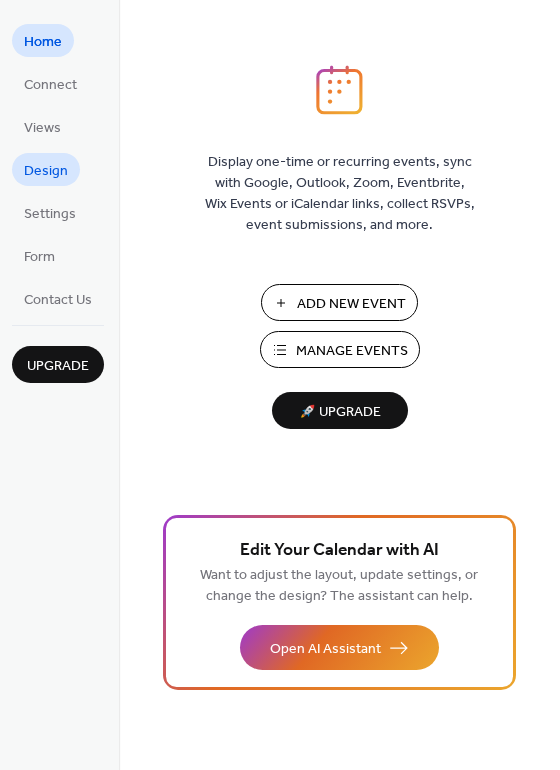 click on "Design" at bounding box center (46, 171) 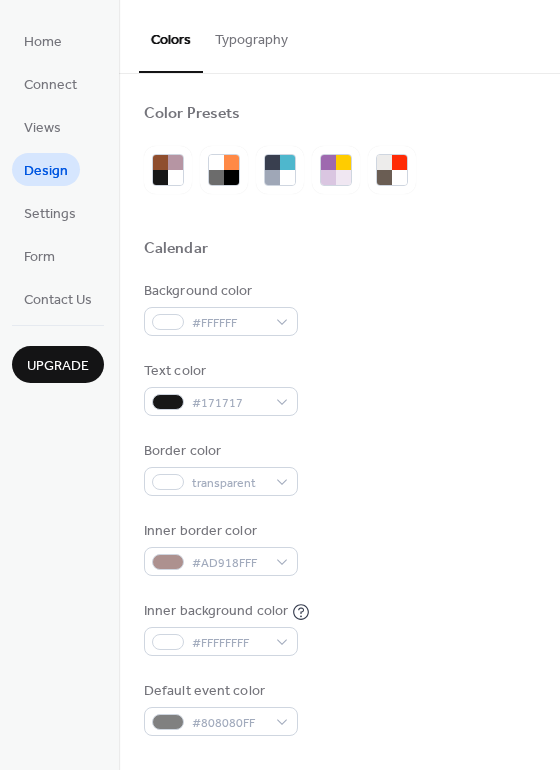 scroll, scrollTop: 856, scrollLeft: 0, axis: vertical 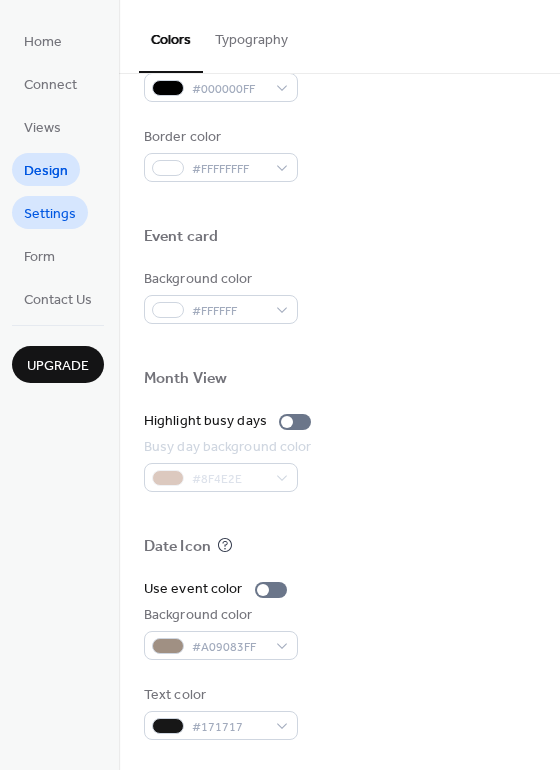 click on "Settings" at bounding box center (50, 214) 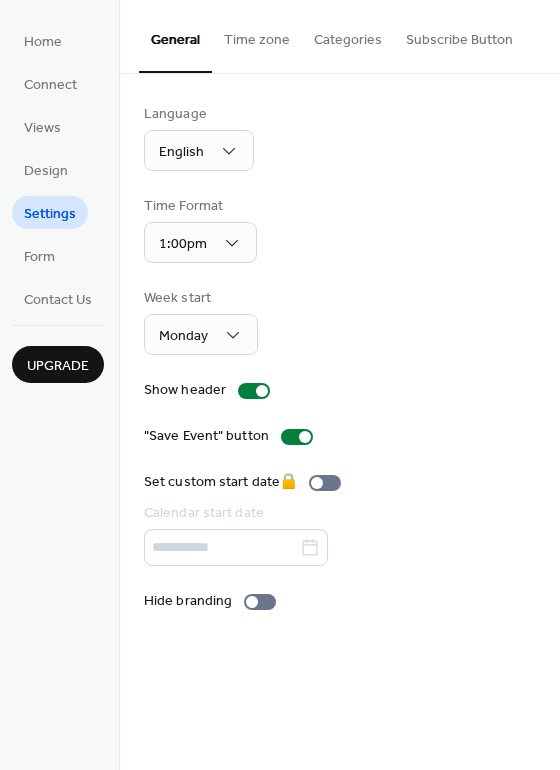 click on "Subscribe Button" at bounding box center [459, 35] 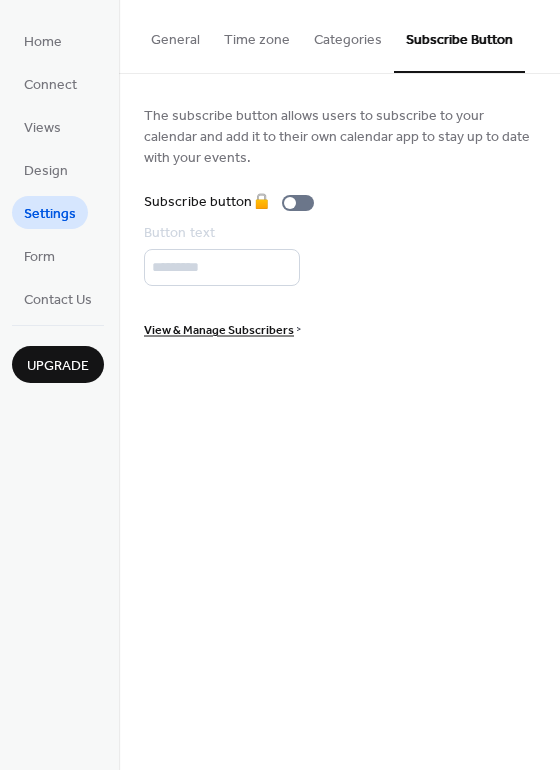 click on "Categories" at bounding box center [348, 35] 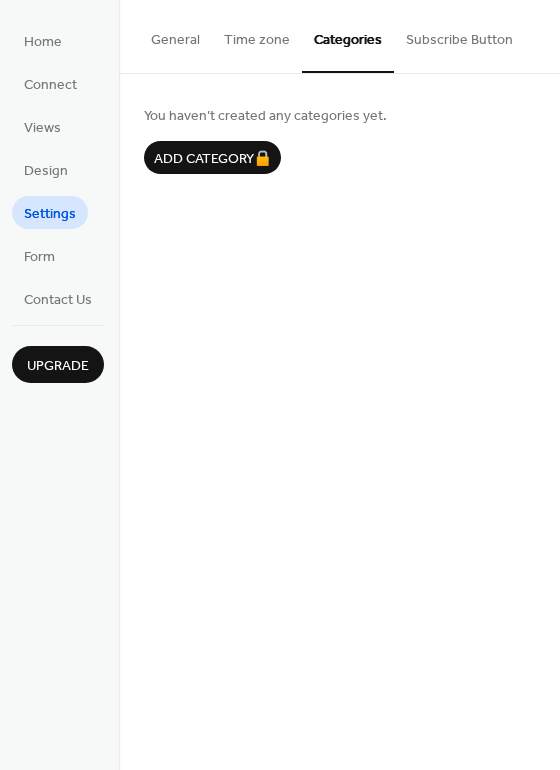 click on "Time zone" at bounding box center (257, 35) 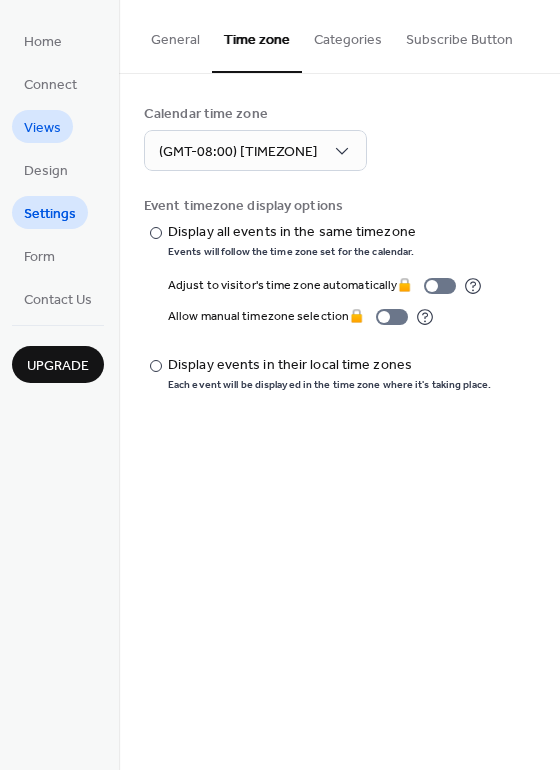 click on "Views" at bounding box center (42, 128) 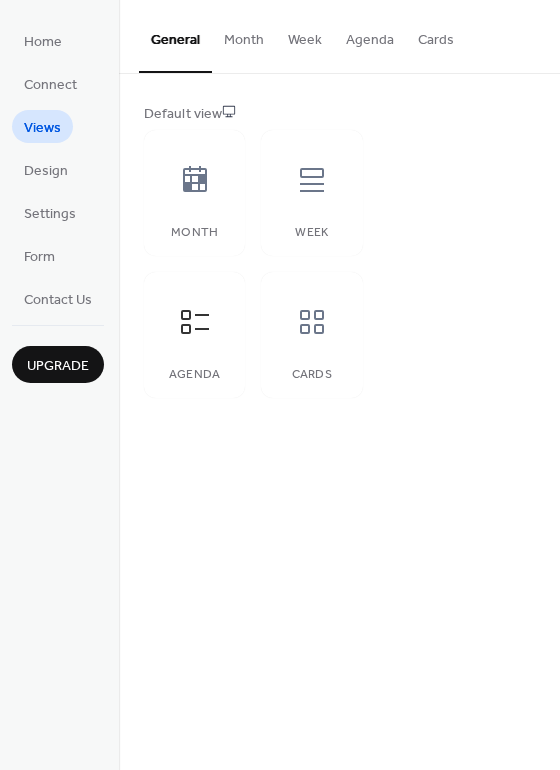 click on "Cards" at bounding box center [436, 35] 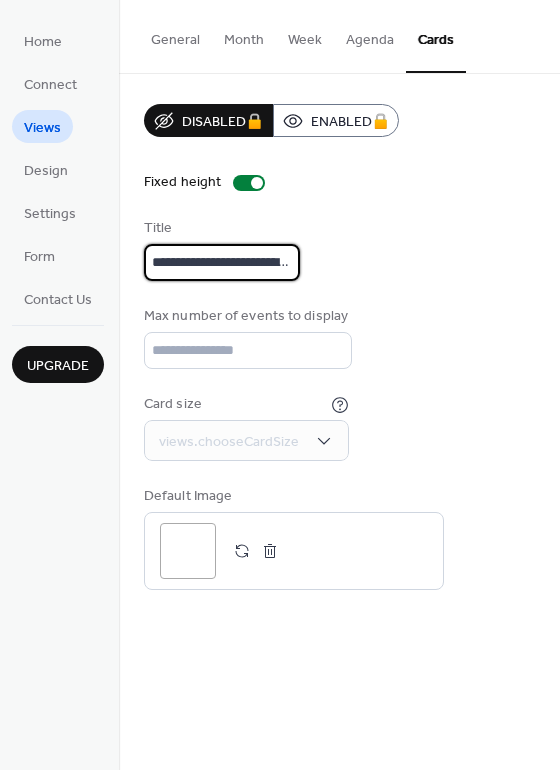 click on "**********" at bounding box center [222, 262] 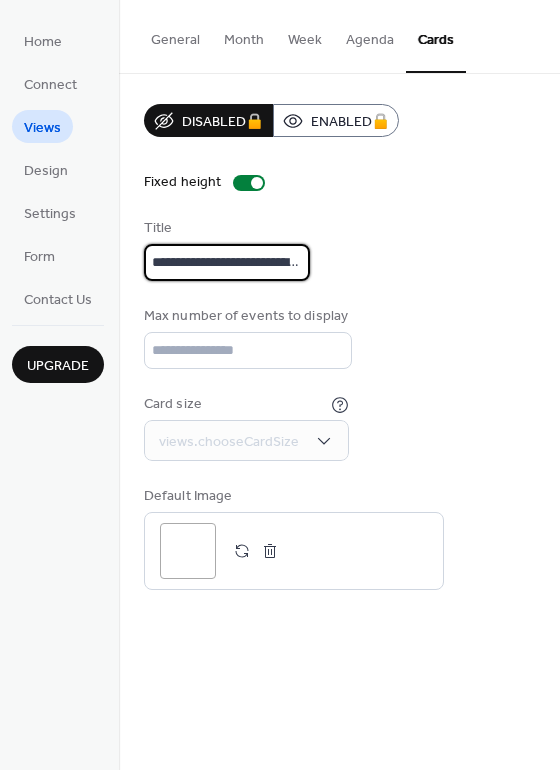 scroll, scrollTop: 0, scrollLeft: 104, axis: horizontal 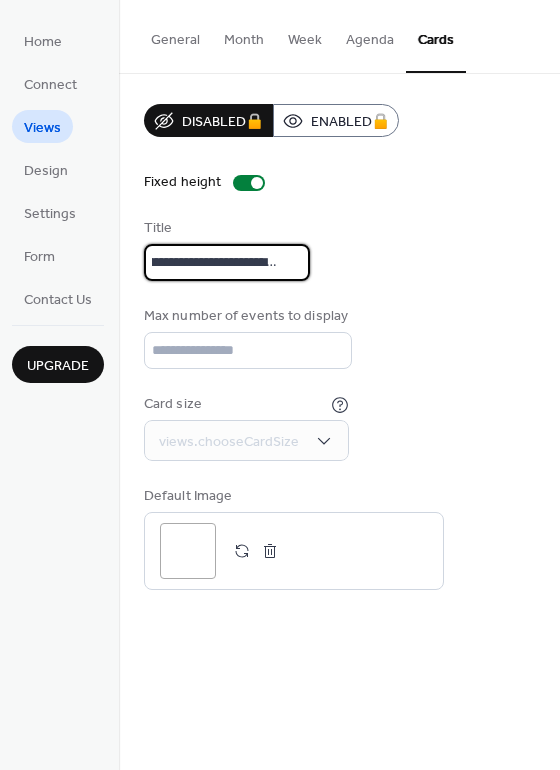 drag, startPoint x: 154, startPoint y: 263, endPoint x: 363, endPoint y: 258, distance: 209.0598 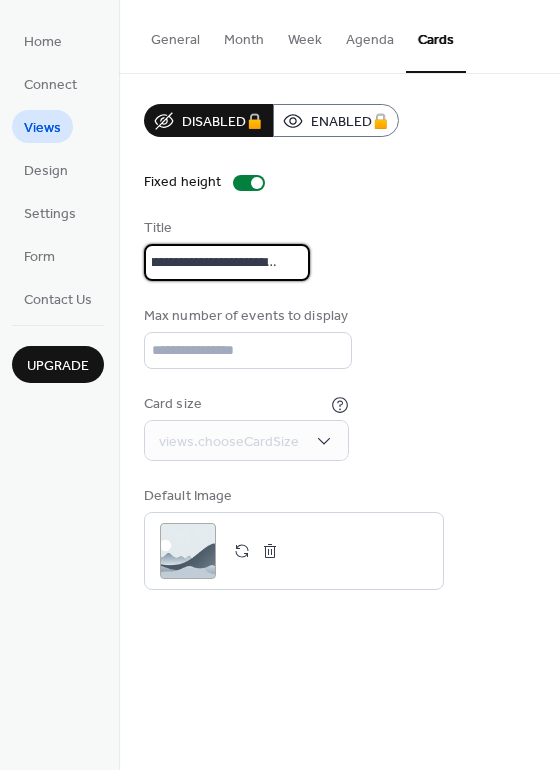 click on "**********" at bounding box center (339, 249) 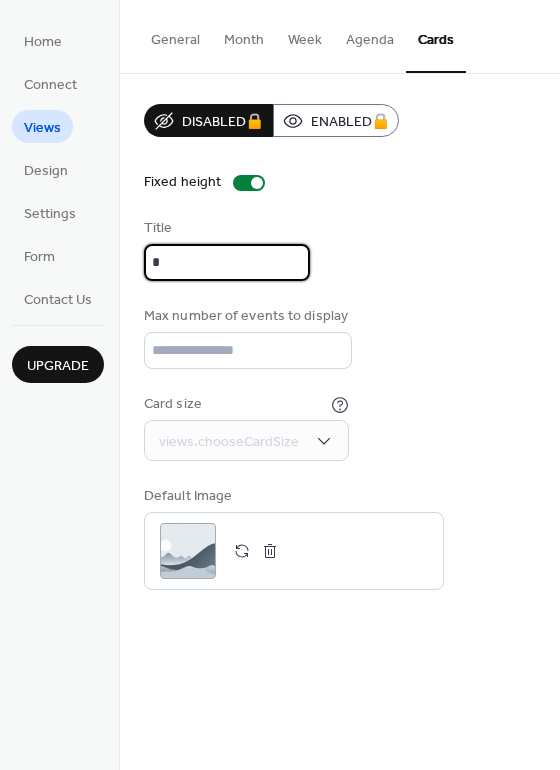 scroll, scrollTop: 0, scrollLeft: 0, axis: both 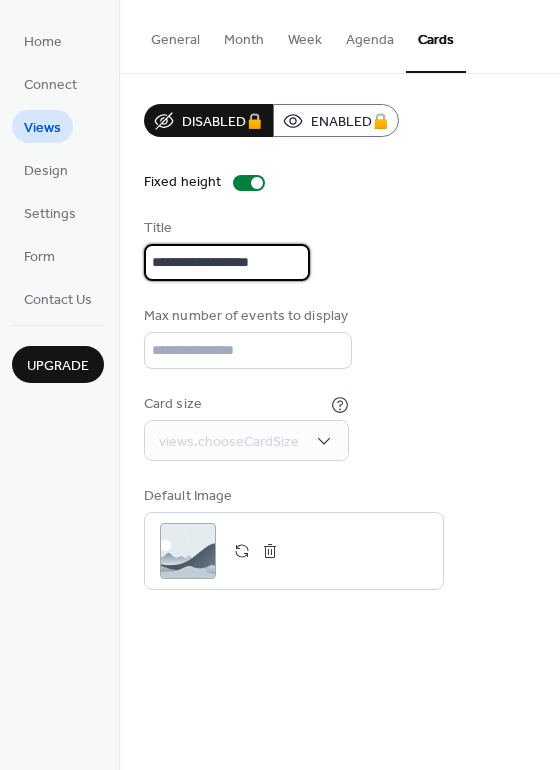 click on "**********" at bounding box center [227, 262] 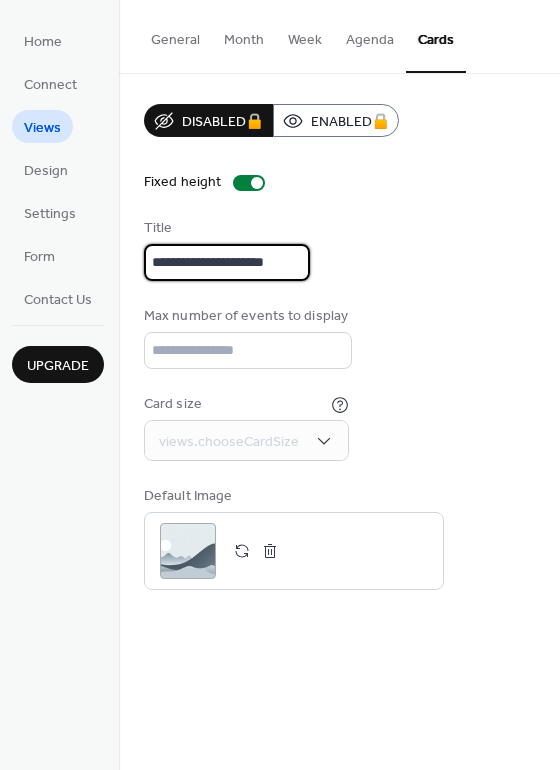 type on "**********" 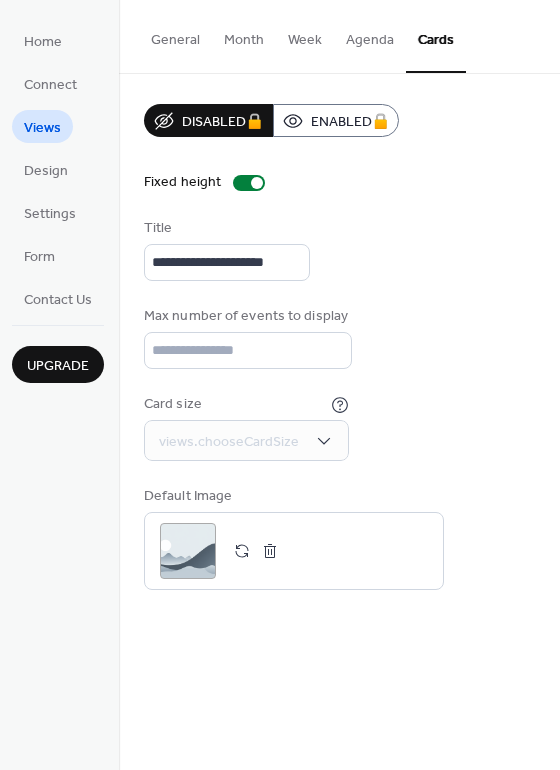 click on "General" at bounding box center [175, 35] 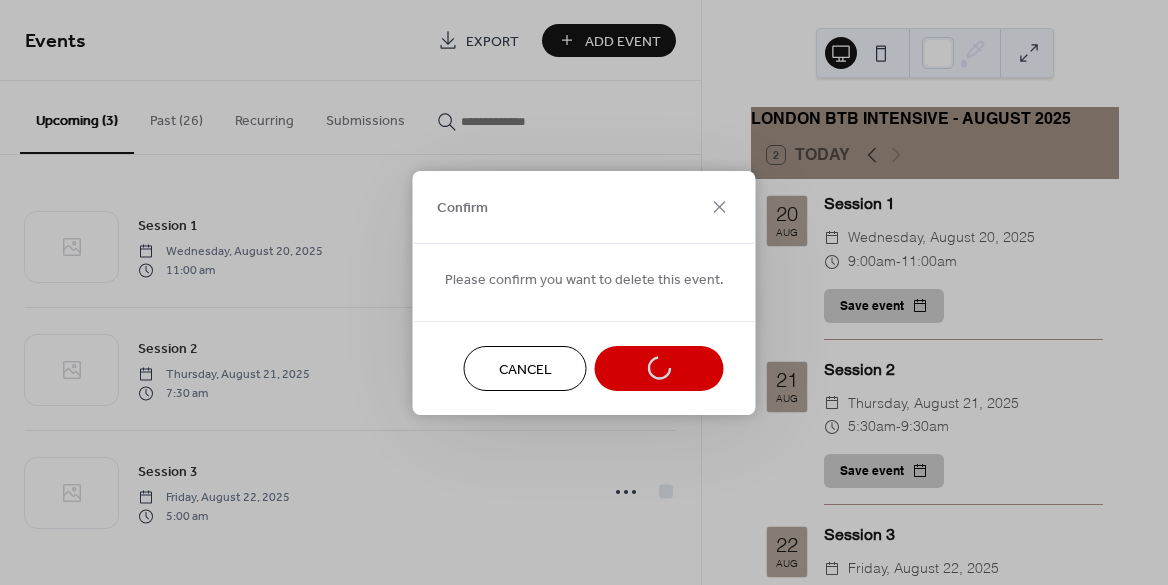 scroll, scrollTop: 0, scrollLeft: 0, axis: both 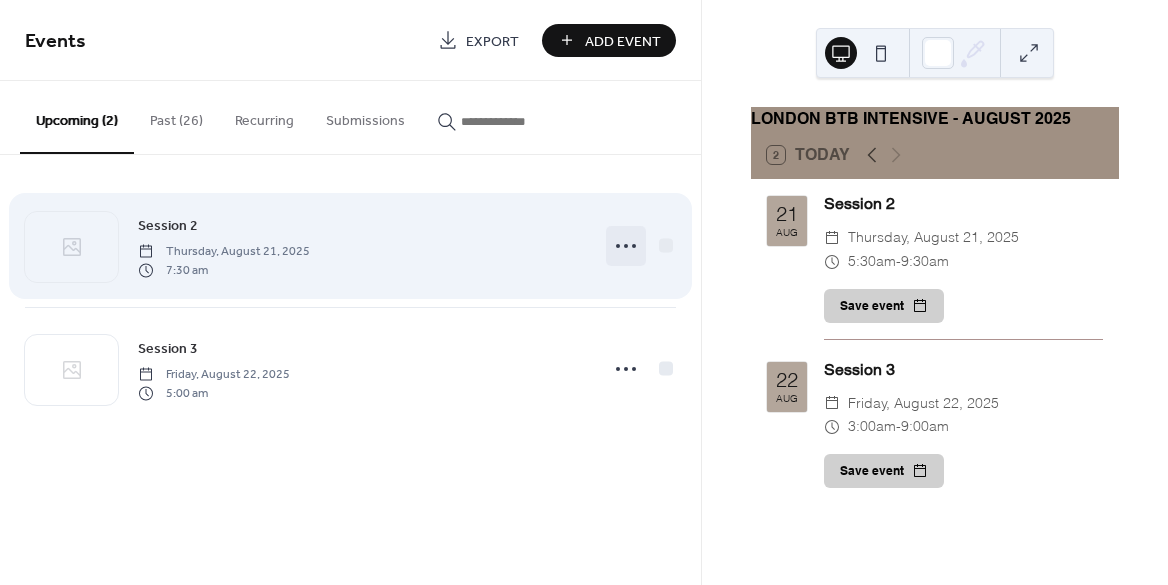 click 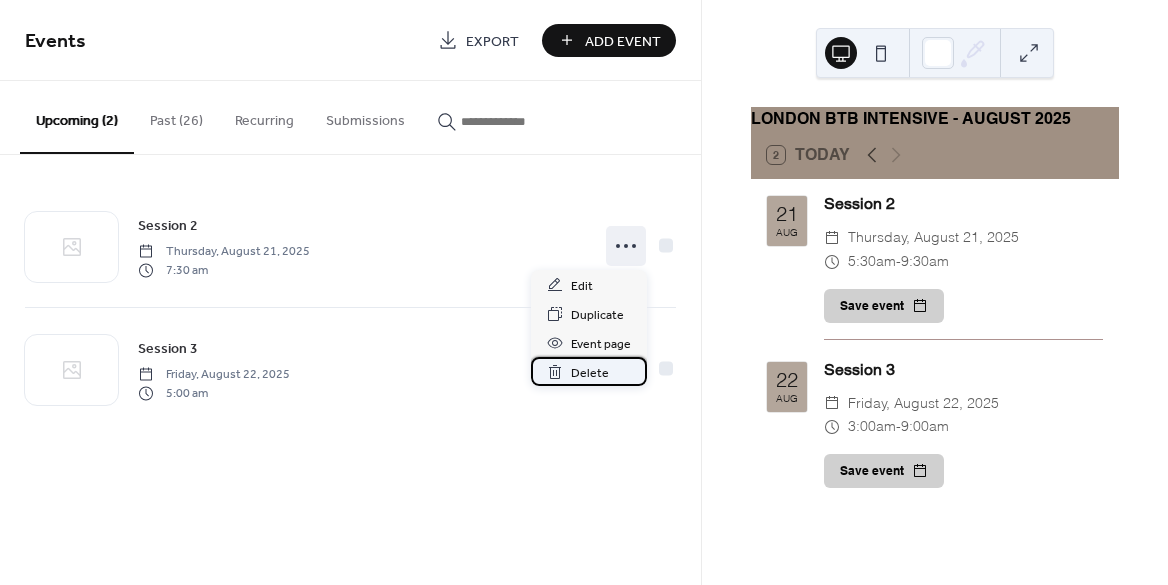 click on "Delete" at bounding box center (590, 373) 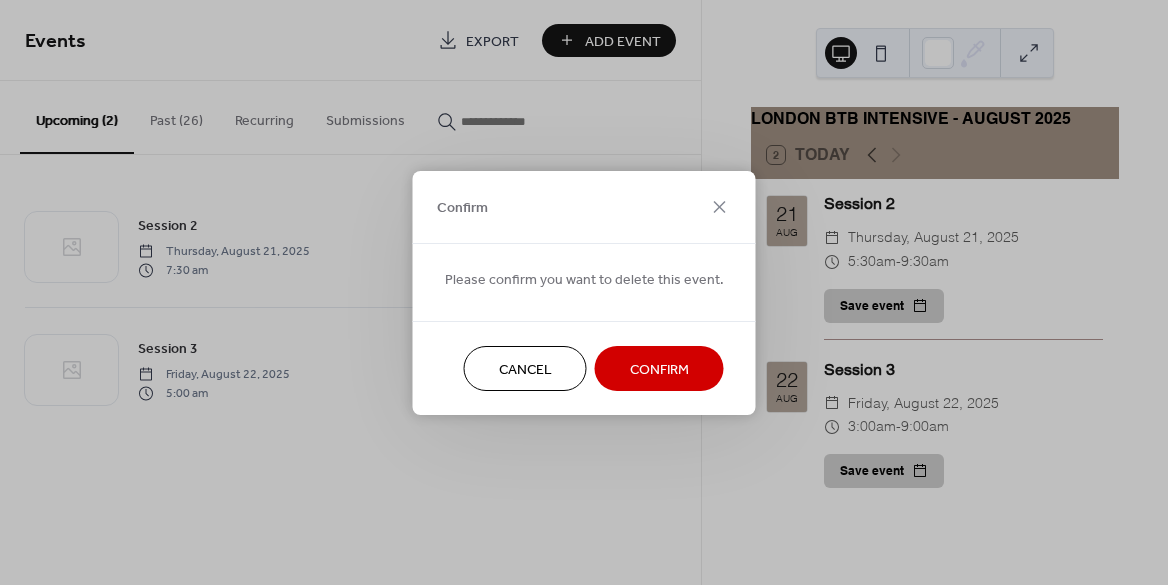 click on "Confirm" at bounding box center (659, 368) 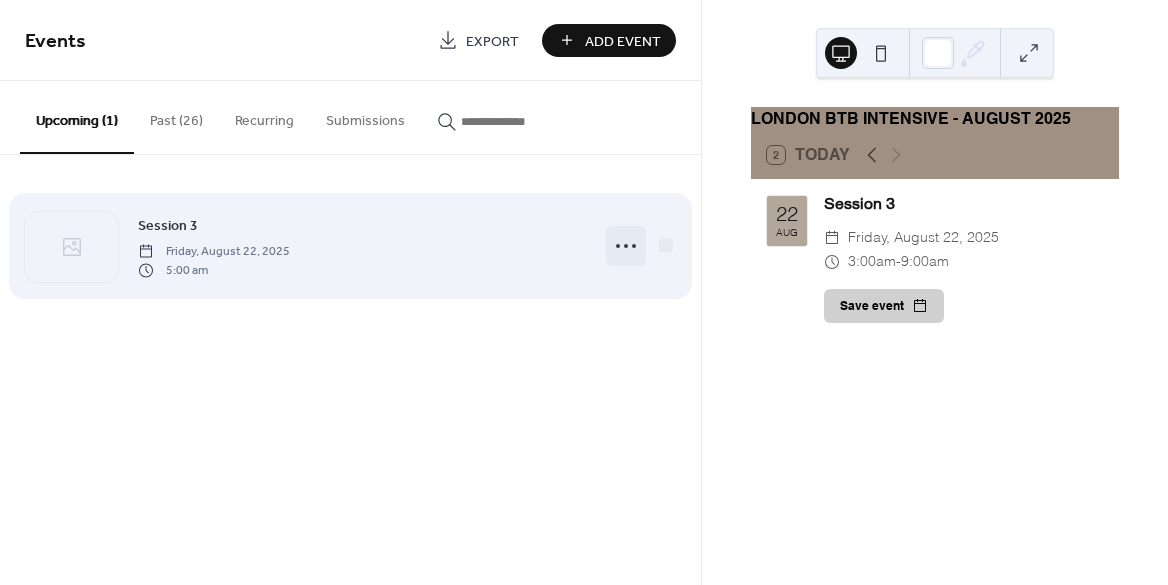 click 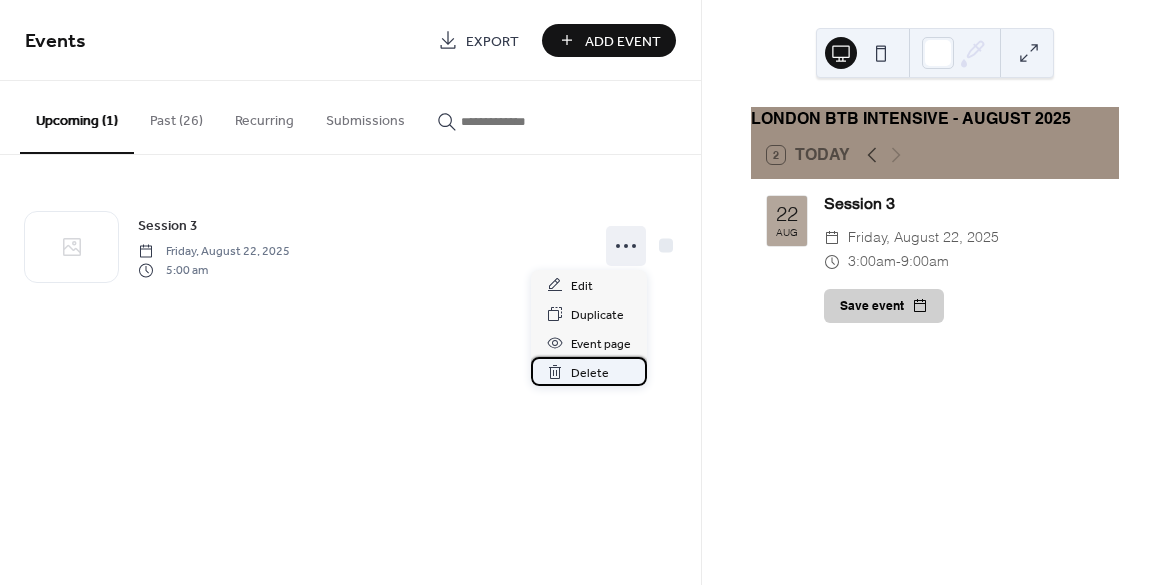 click on "Delete" at bounding box center [590, 373] 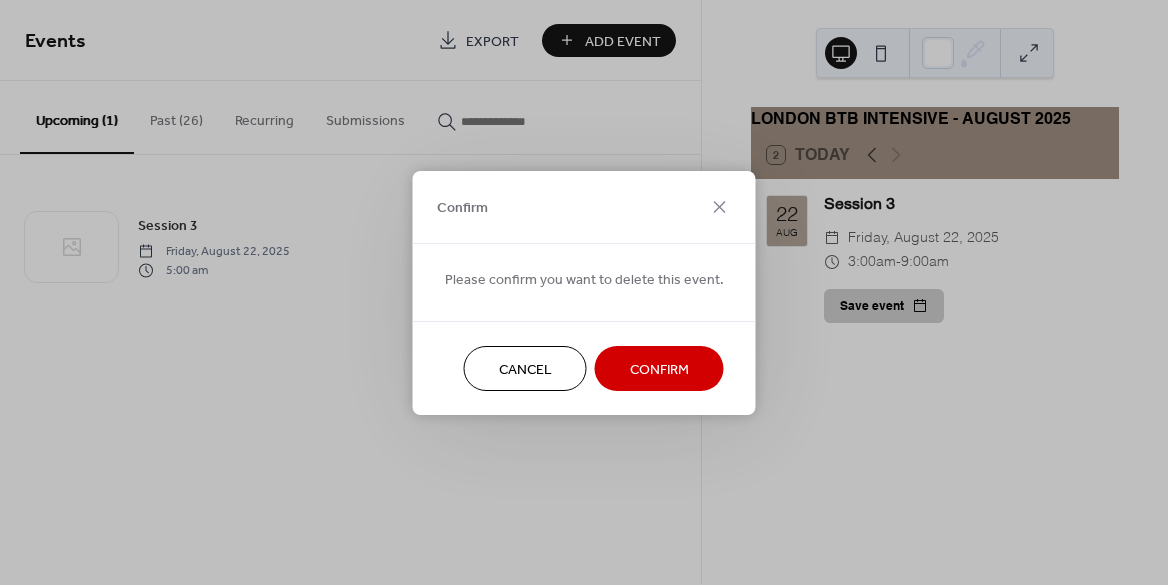 click on "Confirm" at bounding box center (659, 369) 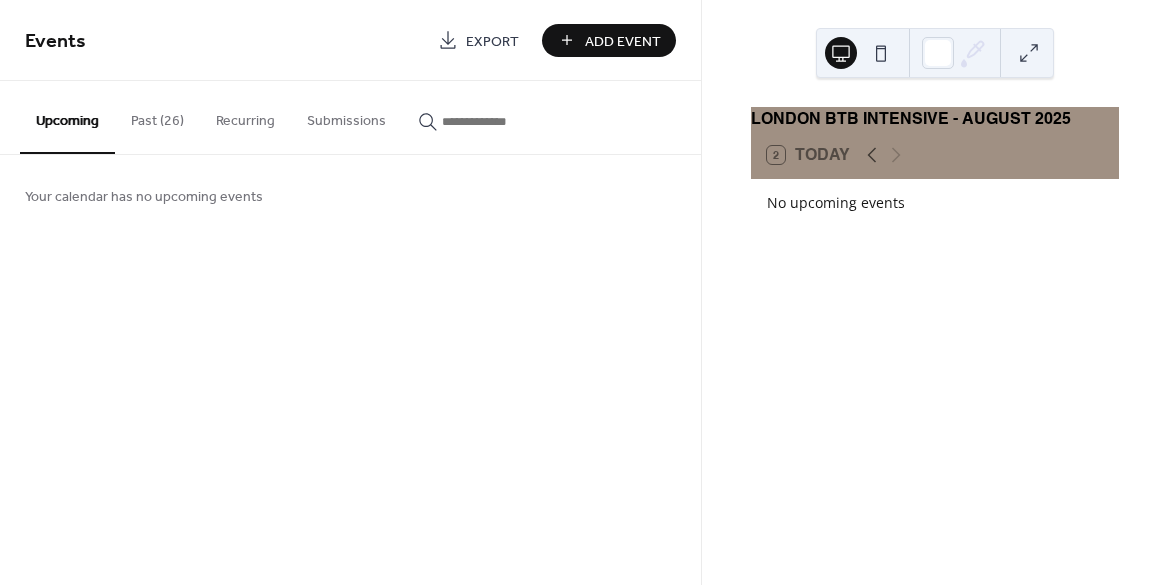 click on "Add Event" at bounding box center (623, 41) 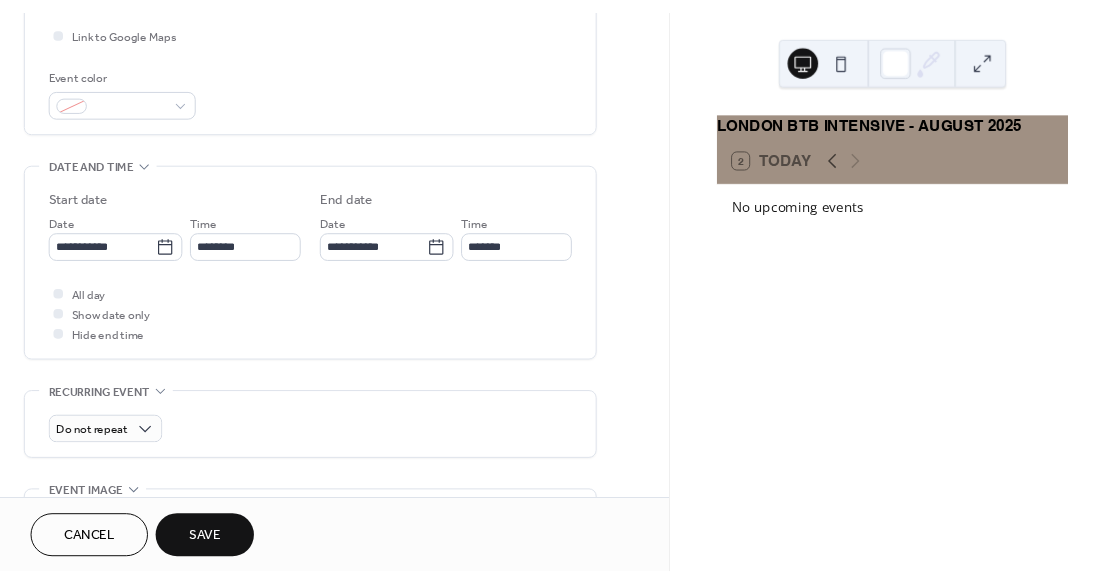 scroll, scrollTop: 507, scrollLeft: 0, axis: vertical 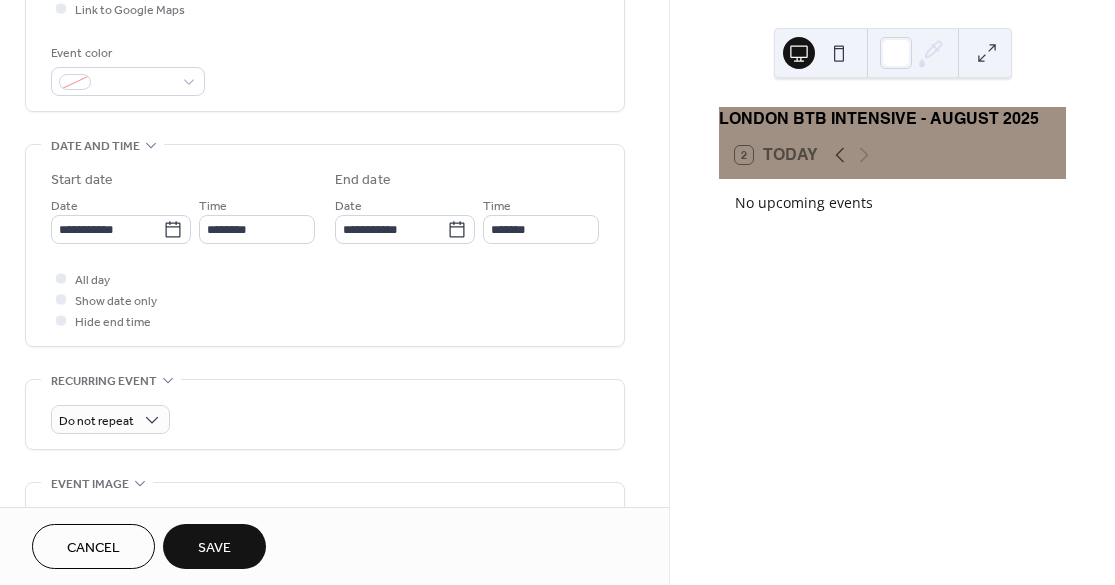 type on "**********" 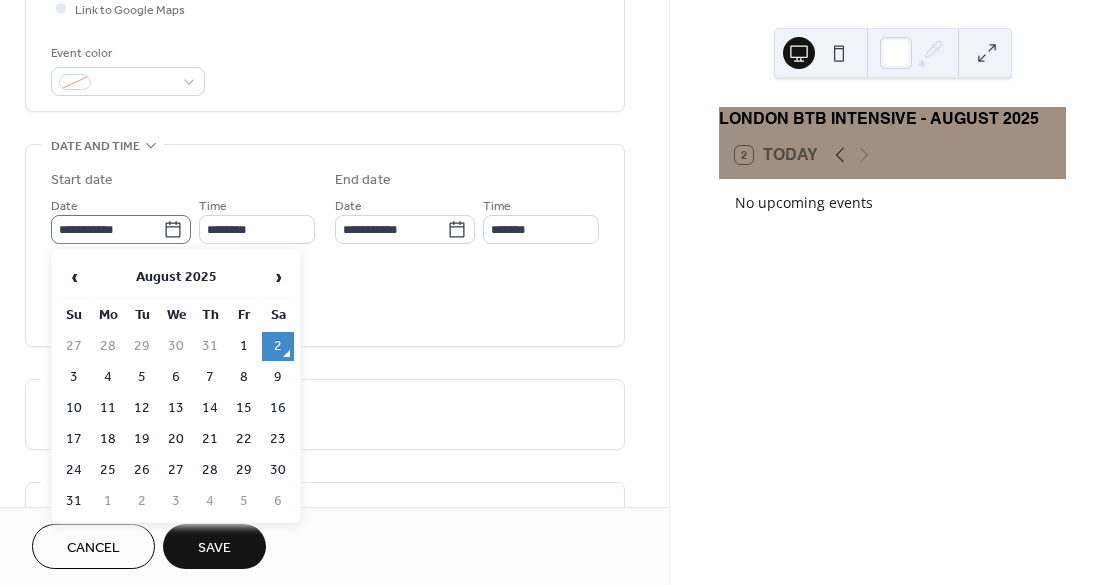click 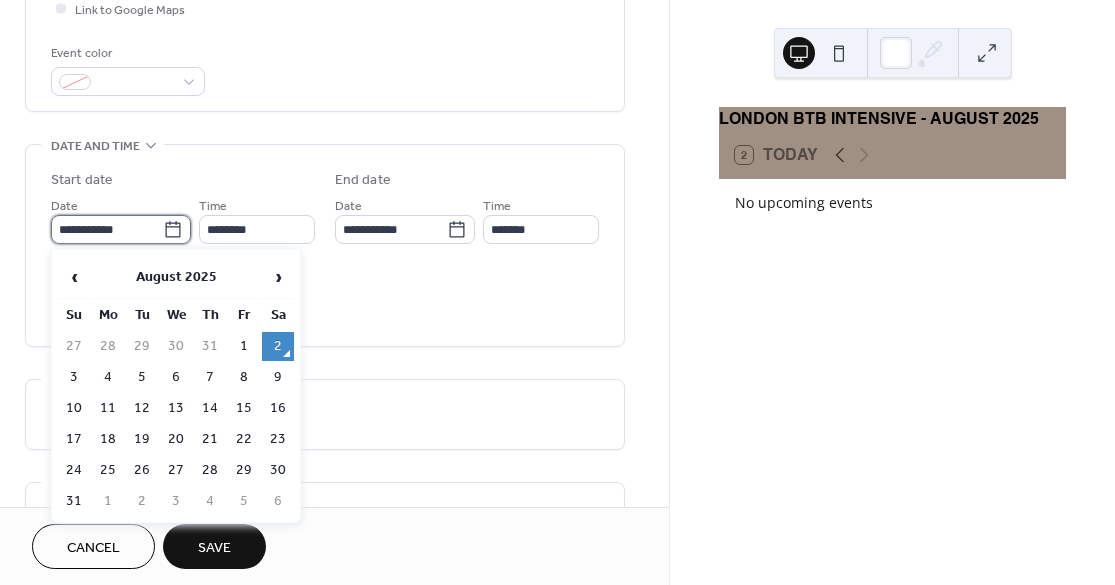 click on "**********" at bounding box center (107, 229) 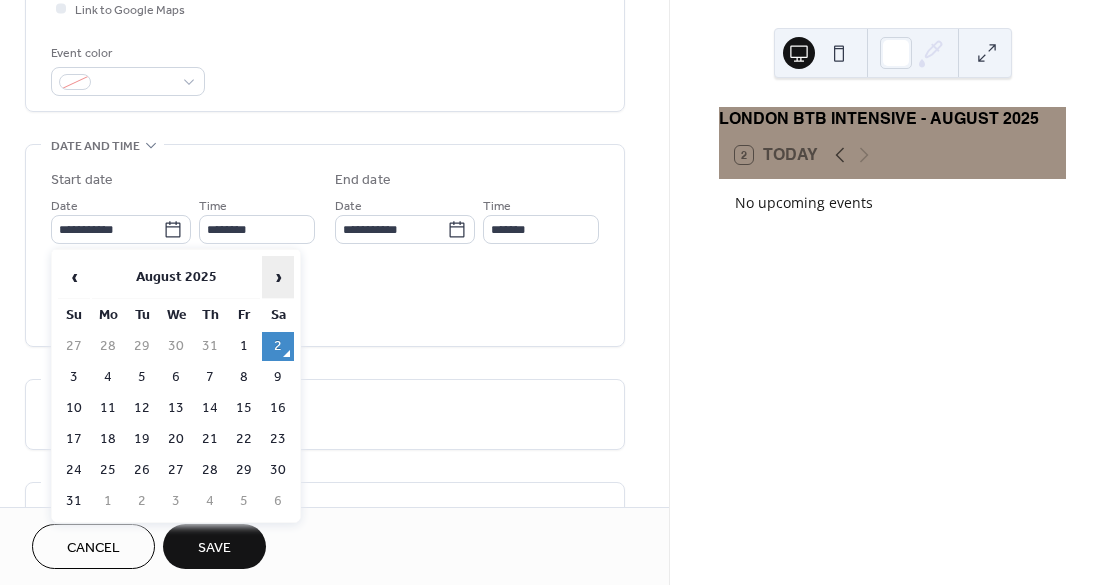 click on "›" at bounding box center (278, 277) 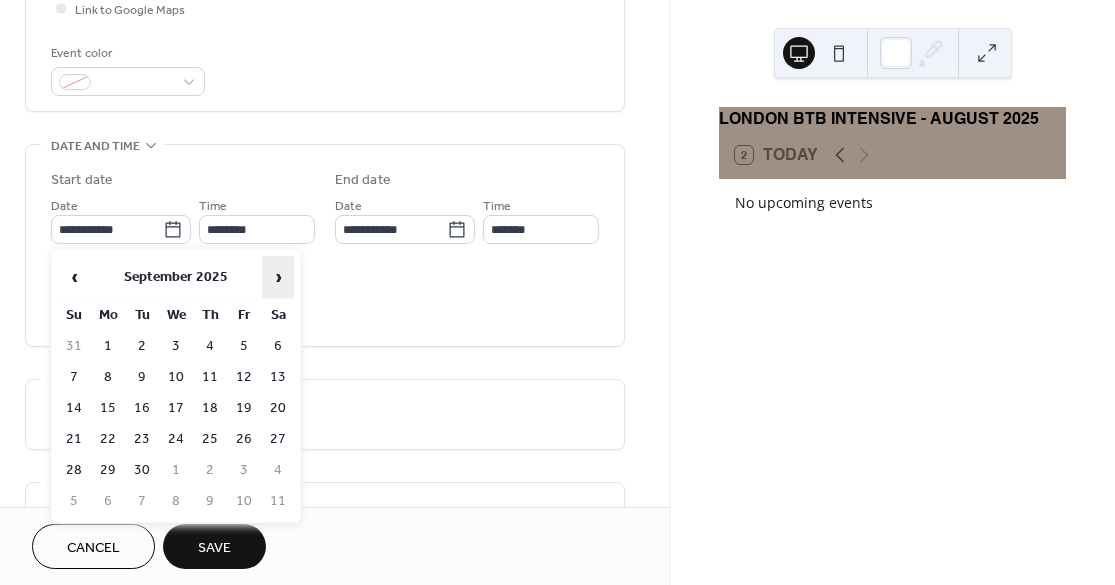 click on "›" at bounding box center (278, 277) 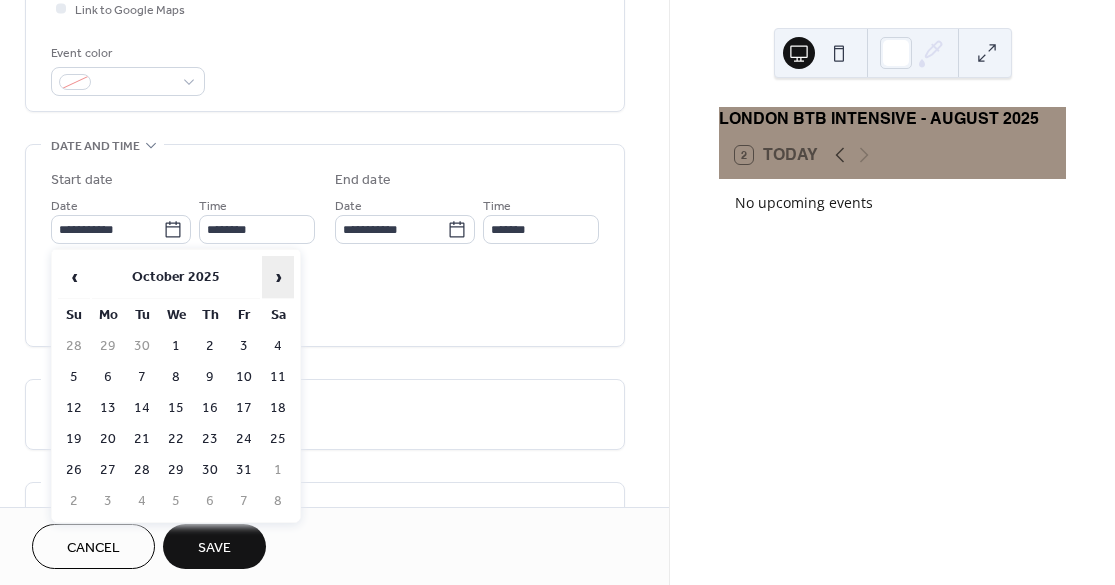 click on "›" at bounding box center (278, 277) 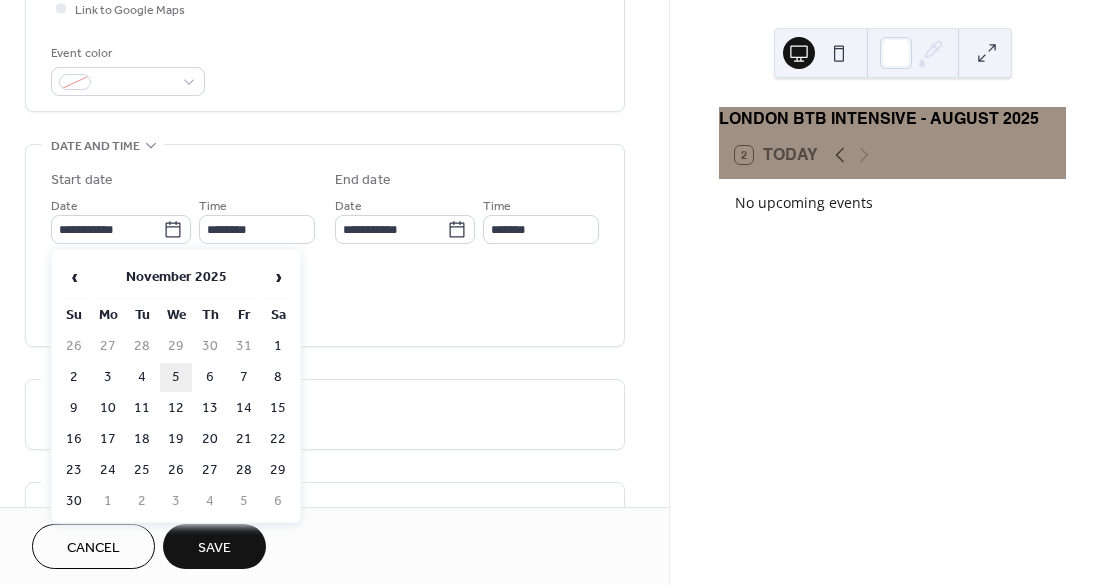 click on "5" at bounding box center (176, 377) 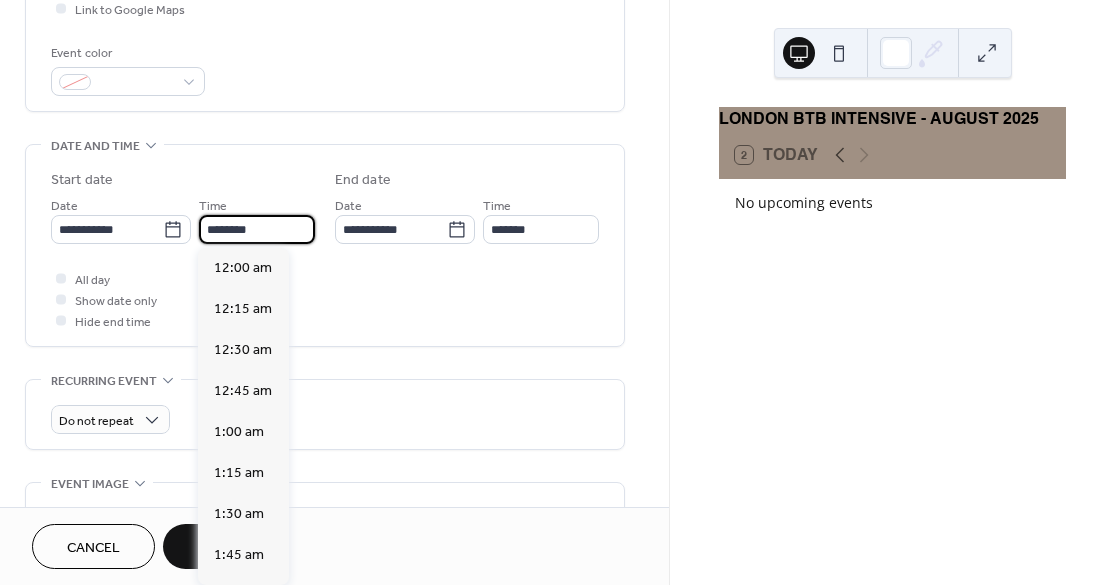 click on "********" at bounding box center (257, 229) 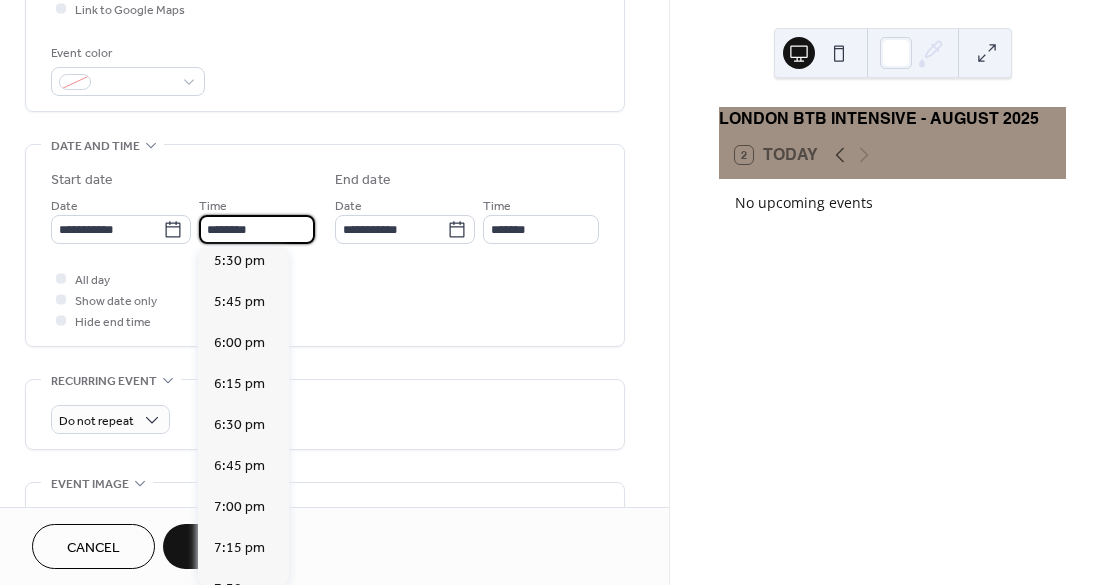 scroll, scrollTop: 2894, scrollLeft: 0, axis: vertical 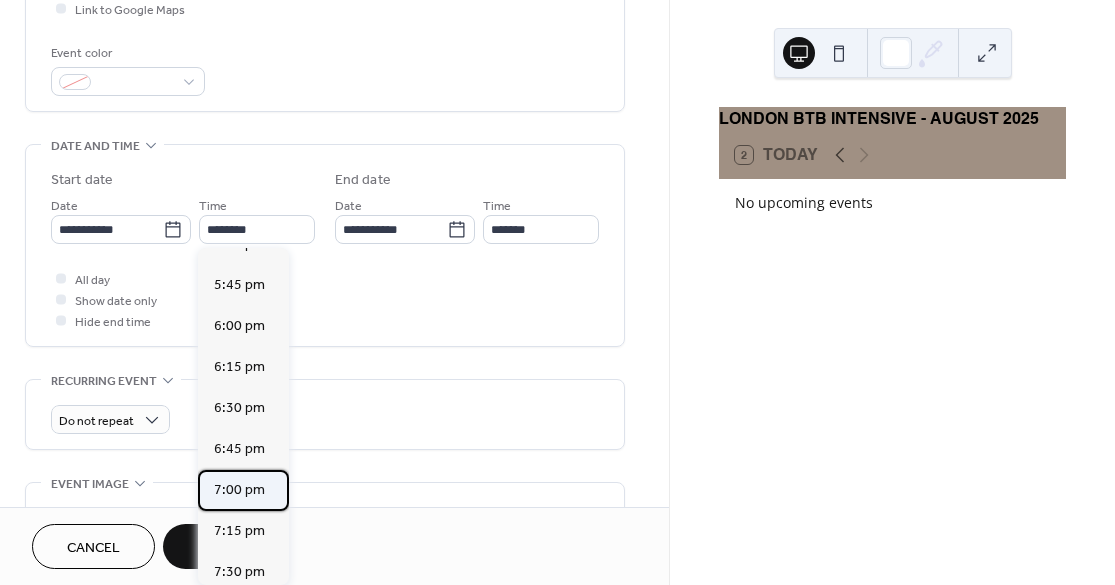 click on "7:00 pm" at bounding box center [239, 490] 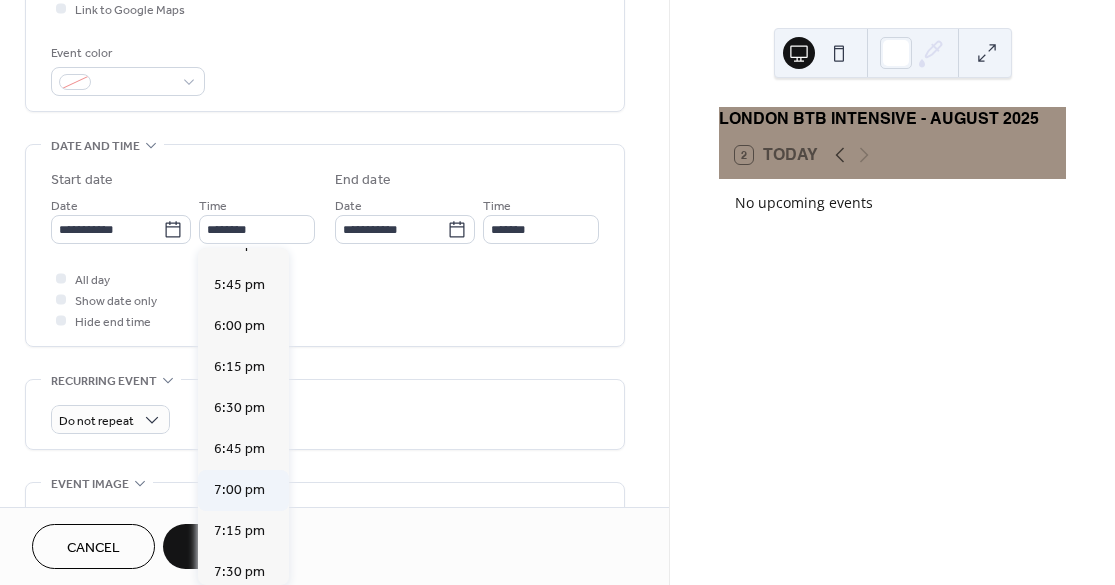 type on "*******" 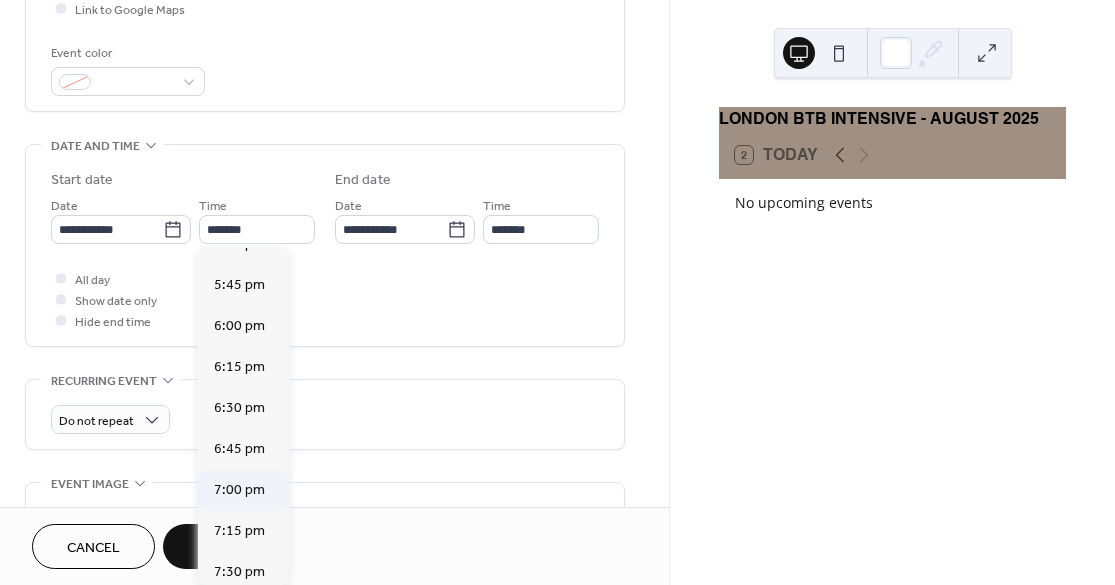 type on "*******" 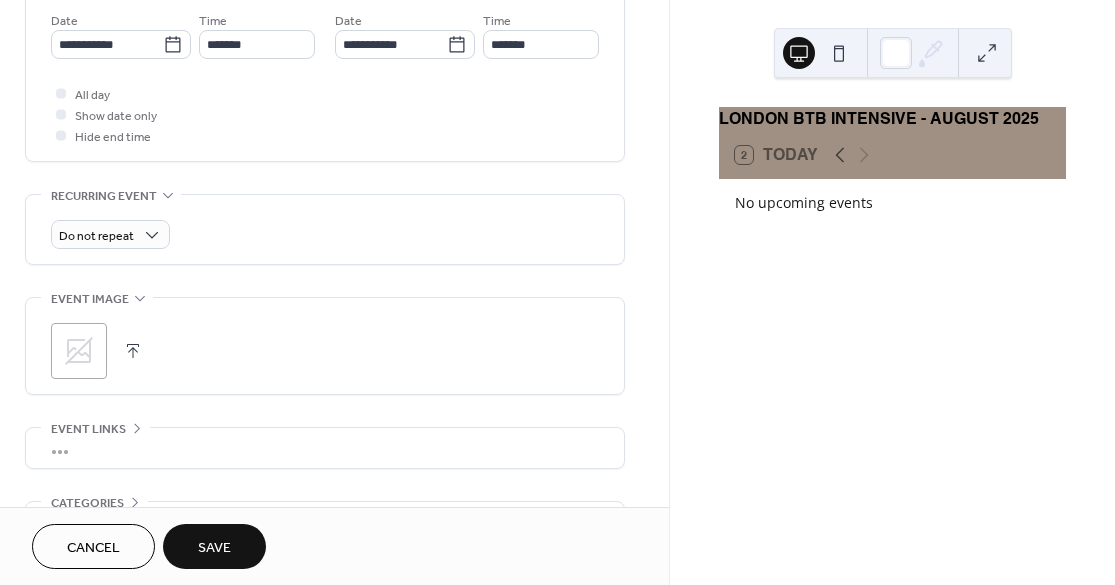 scroll, scrollTop: 704, scrollLeft: 0, axis: vertical 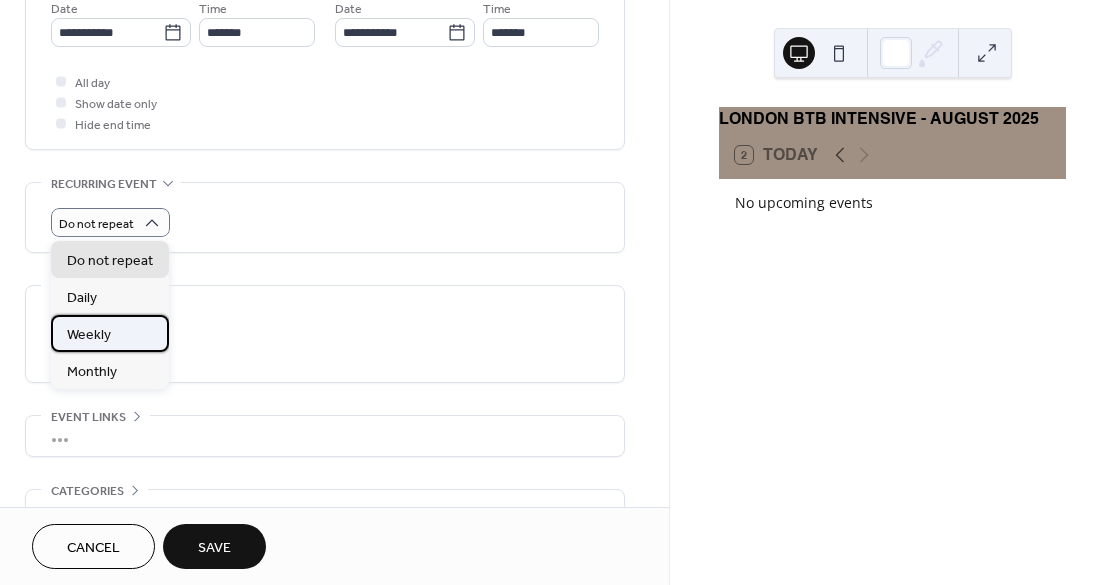 click on "Weekly" at bounding box center (89, 335) 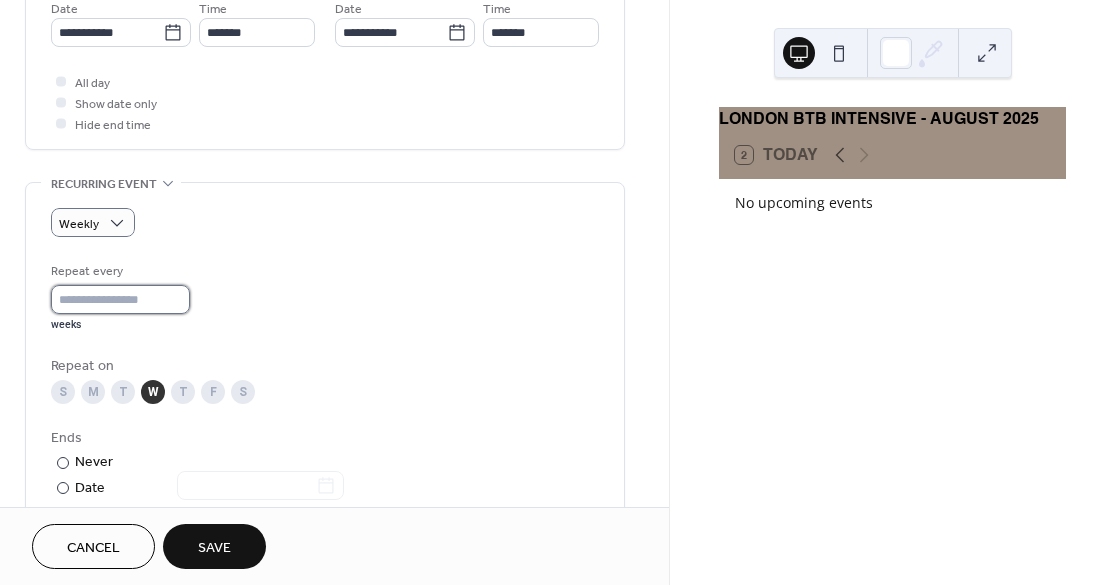 click on "*" at bounding box center [120, 299] 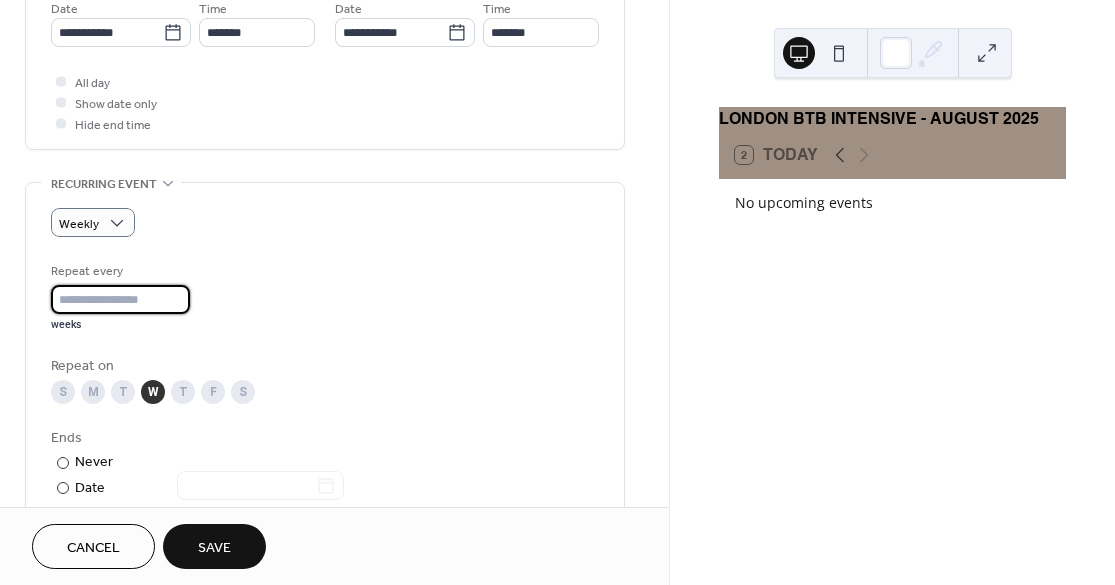 click on "*" at bounding box center (120, 299) 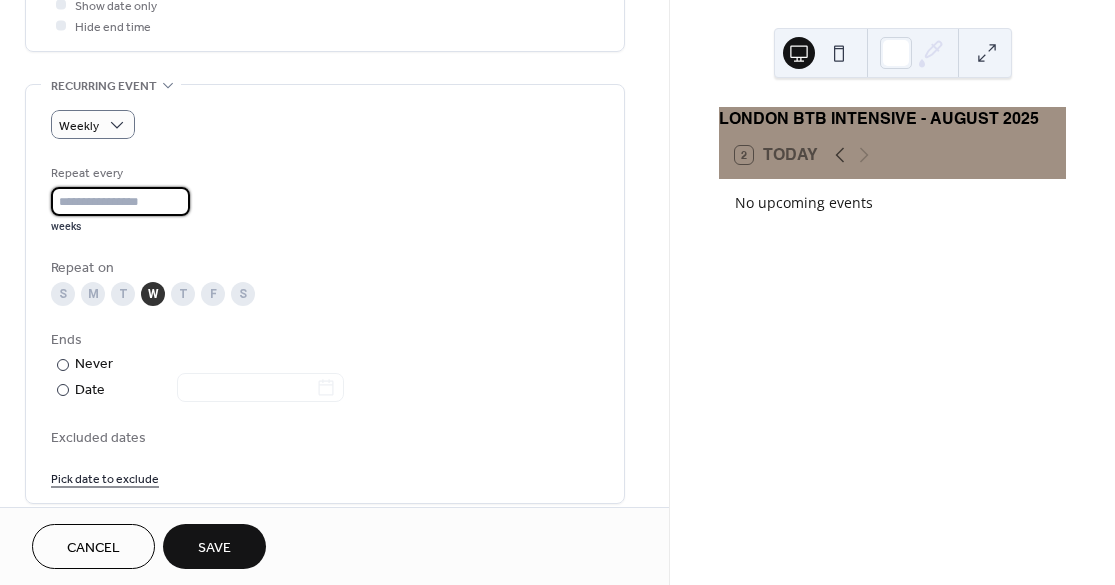 scroll, scrollTop: 830, scrollLeft: 0, axis: vertical 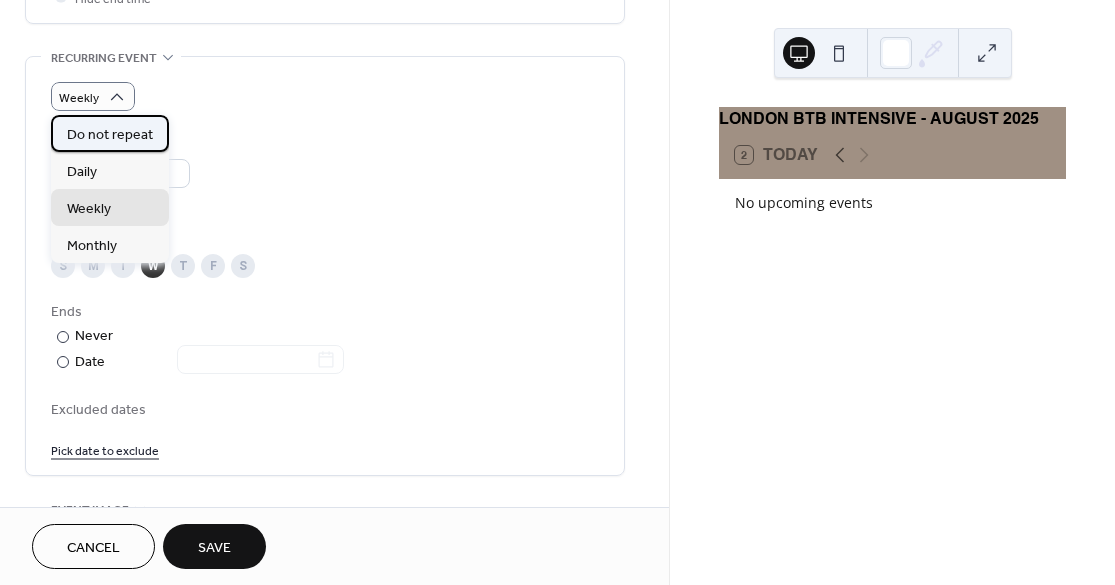 click on "Do not repeat" at bounding box center [110, 135] 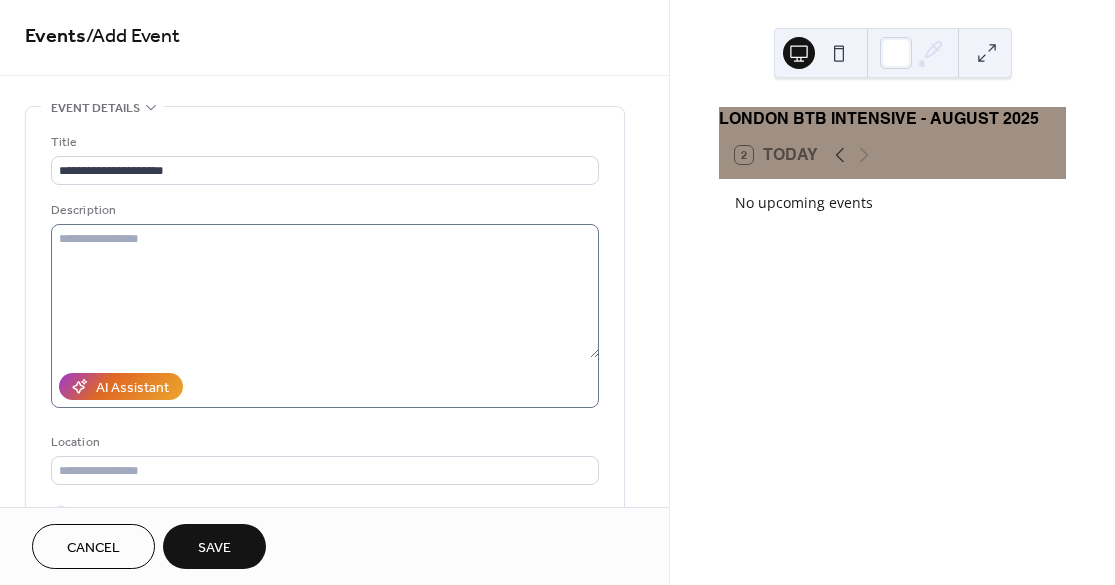 scroll, scrollTop: 0, scrollLeft: 0, axis: both 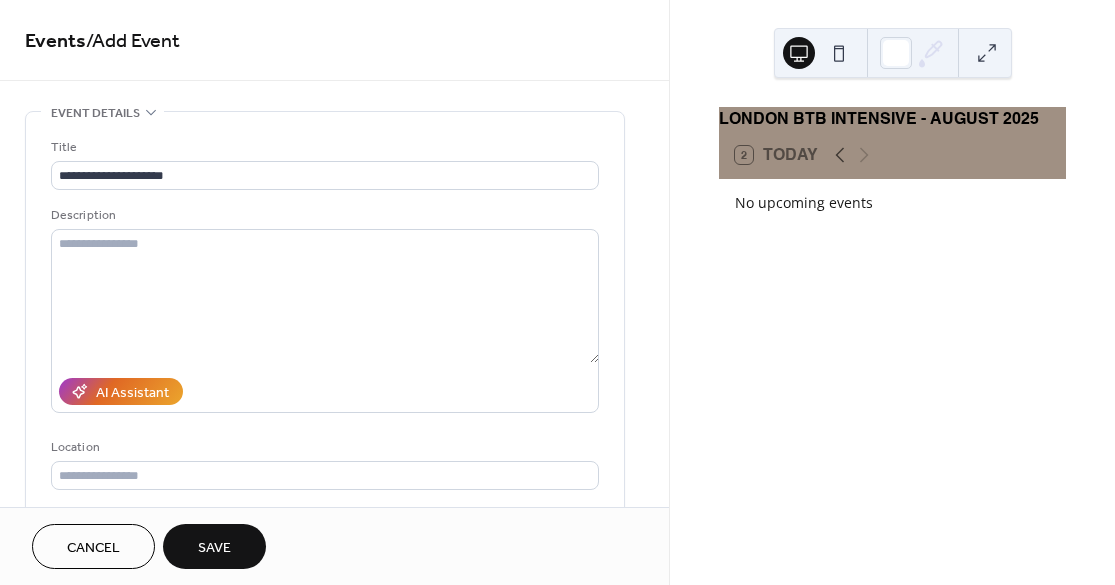 click on "Save" at bounding box center (214, 546) 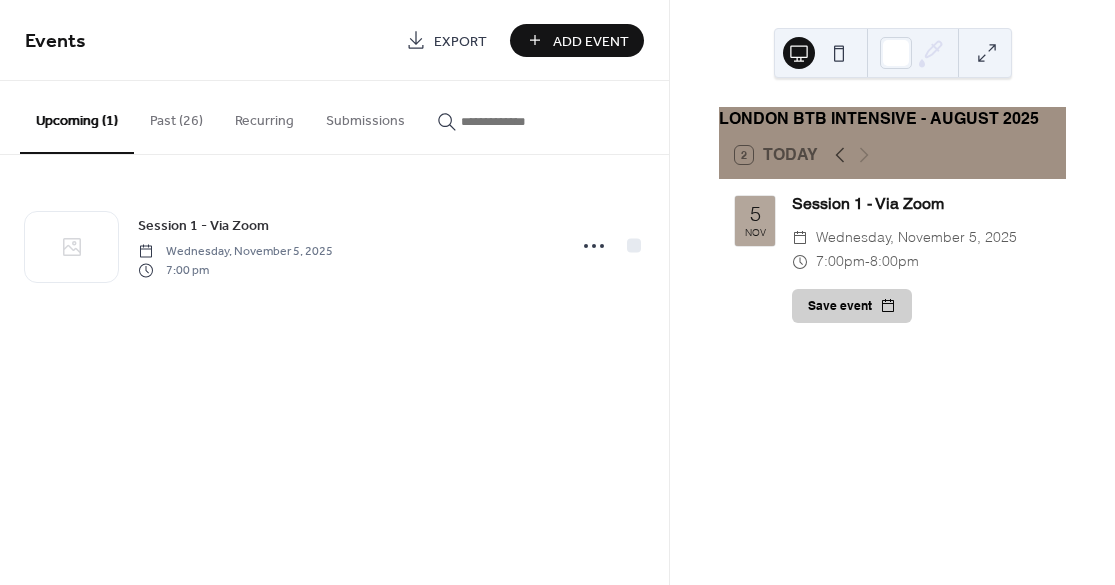 click on "Add Event" at bounding box center [591, 41] 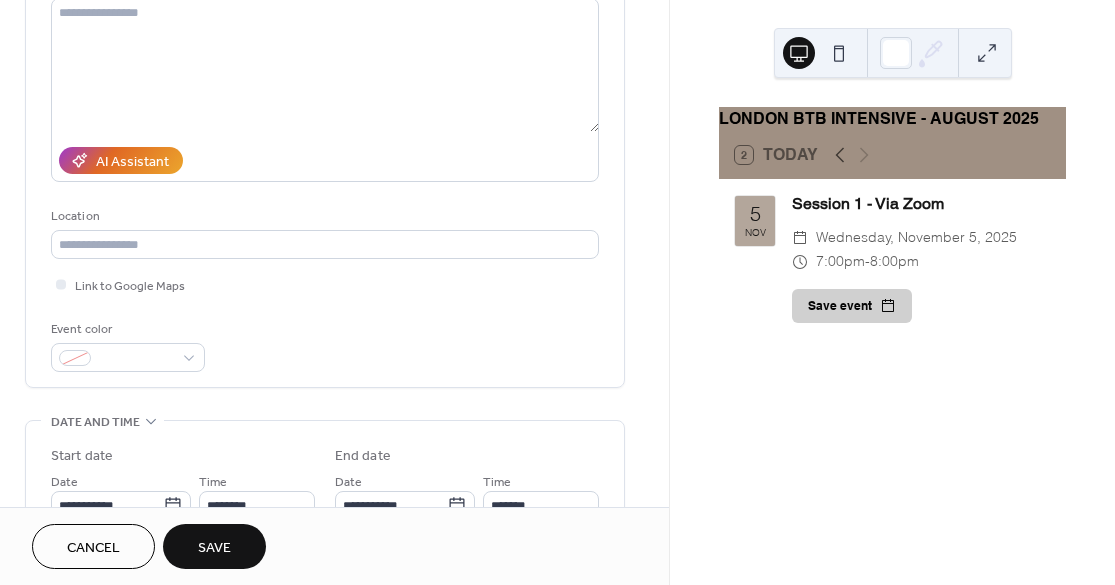 scroll, scrollTop: 331, scrollLeft: 0, axis: vertical 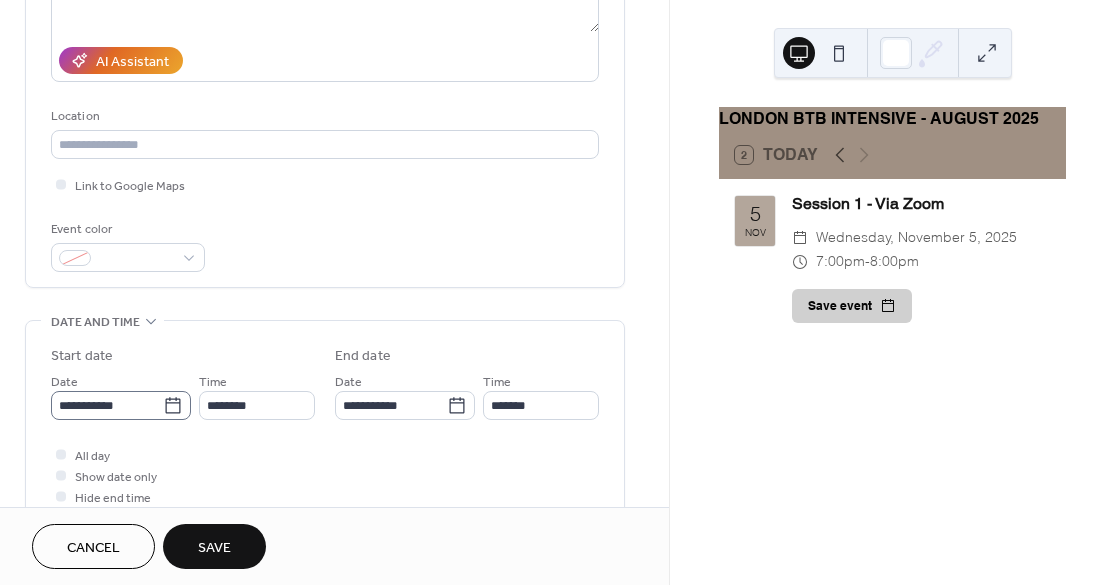 type on "**********" 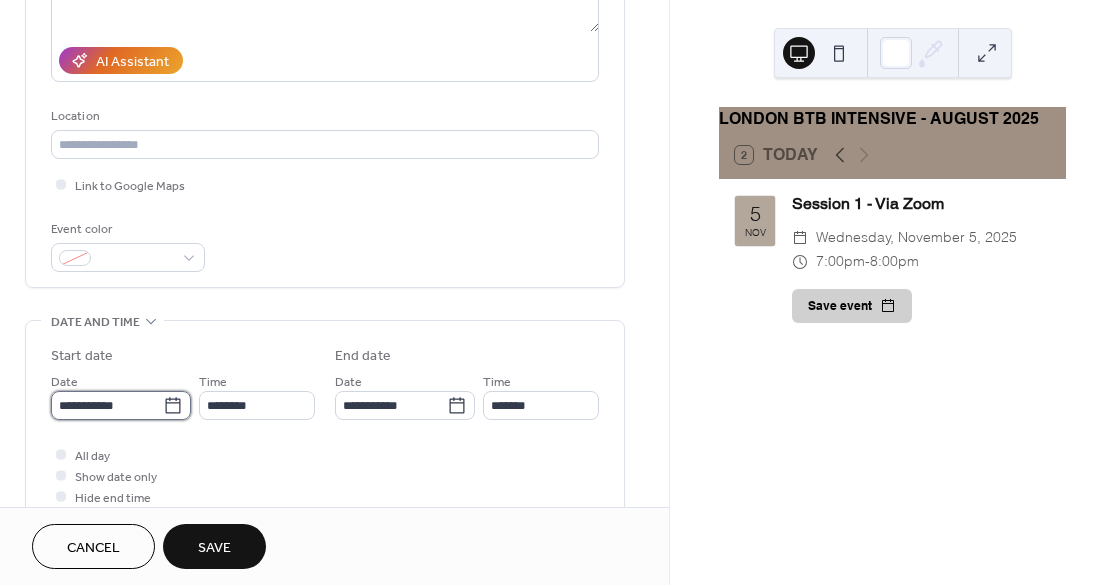 click on "**********" at bounding box center [107, 405] 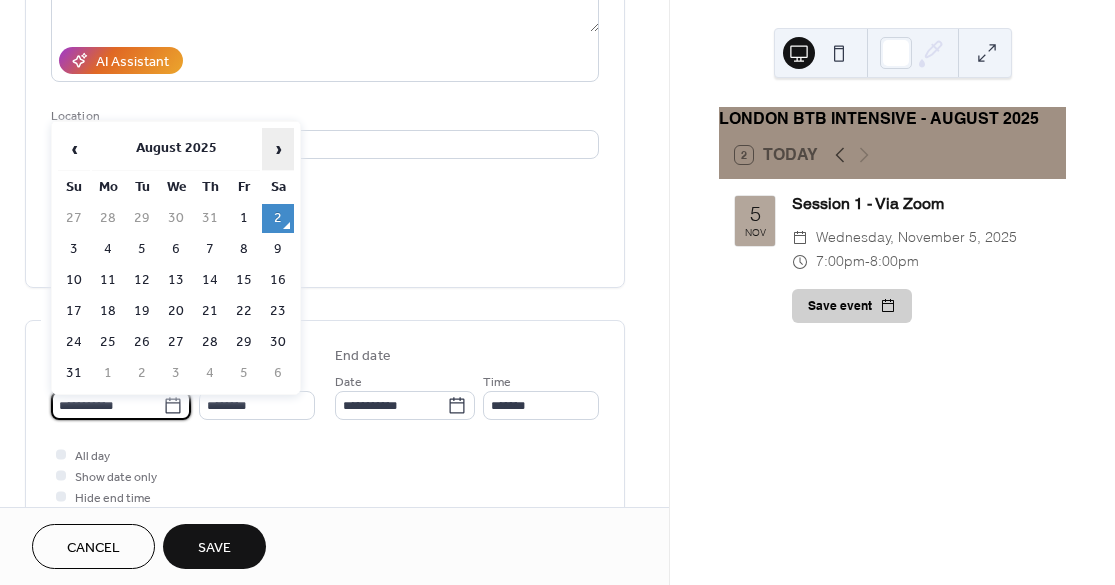 click on "›" at bounding box center (278, 149) 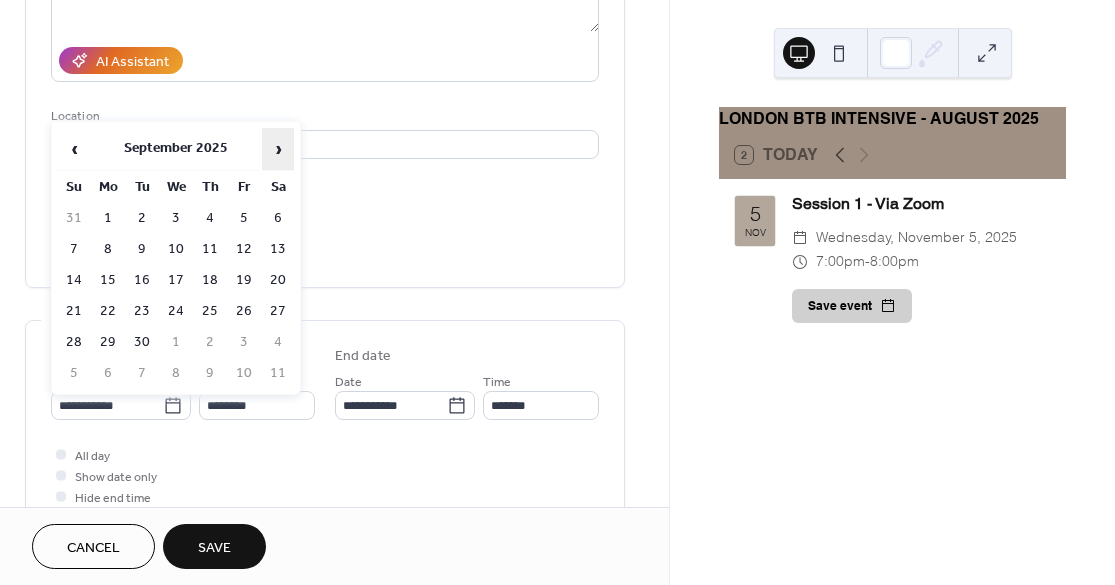 click on "›" at bounding box center [278, 149] 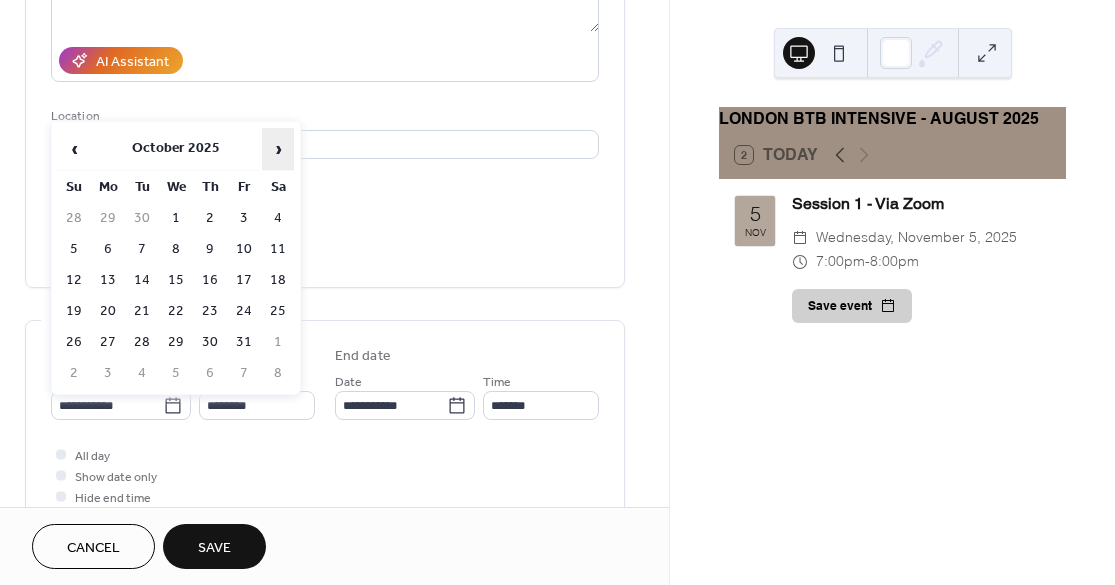click on "›" at bounding box center (278, 149) 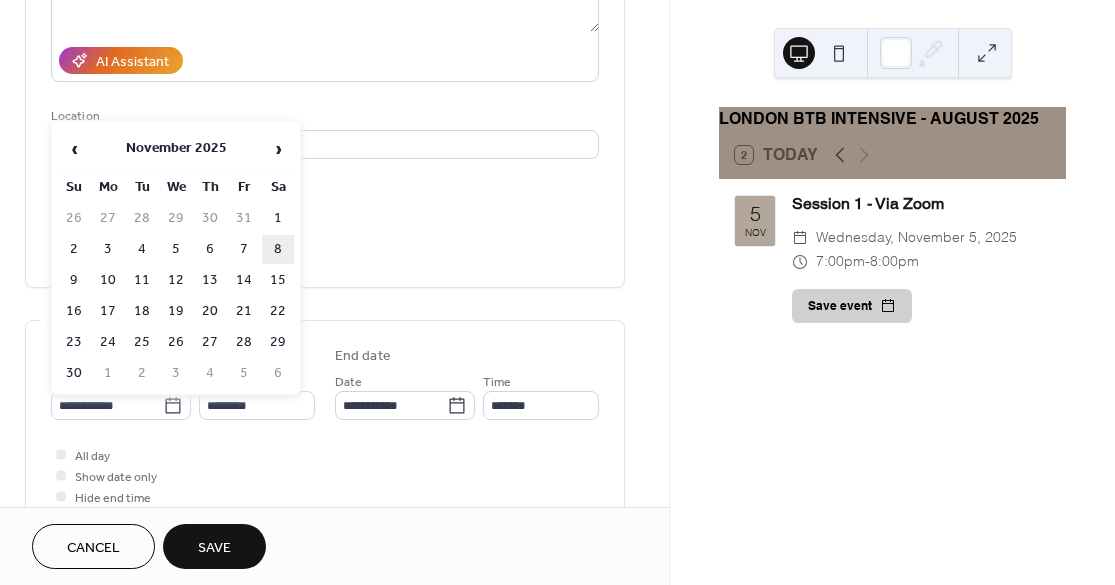 click on "8" at bounding box center (278, 249) 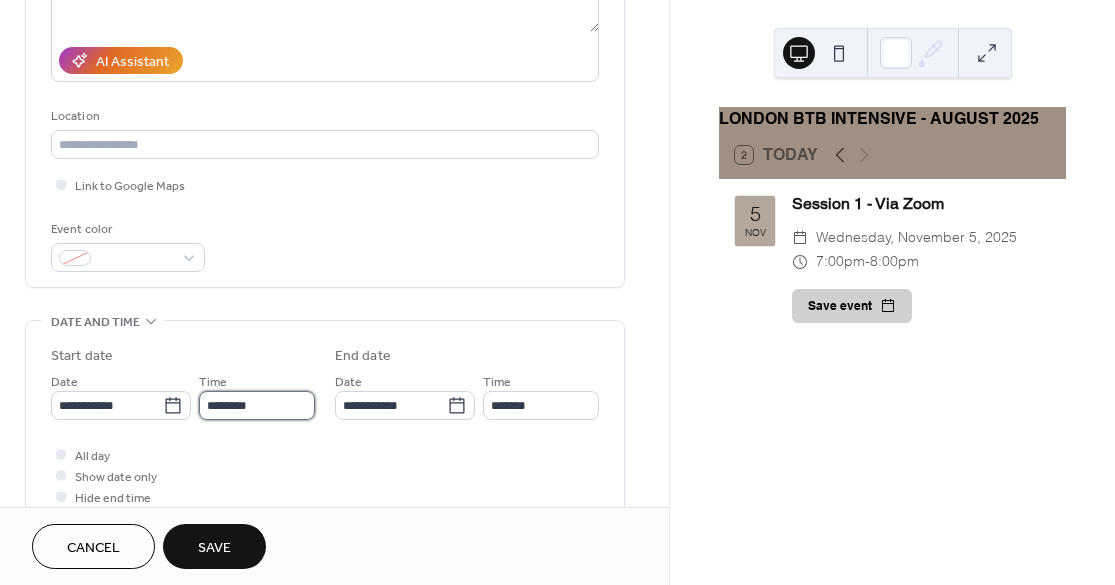 click on "********" at bounding box center (257, 405) 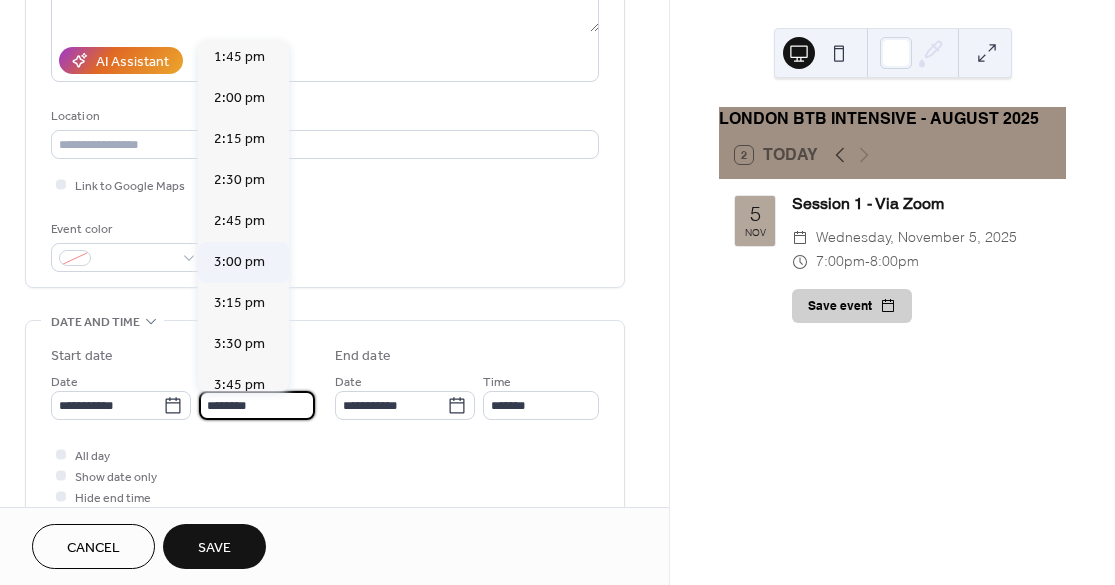 scroll, scrollTop: 2255, scrollLeft: 0, axis: vertical 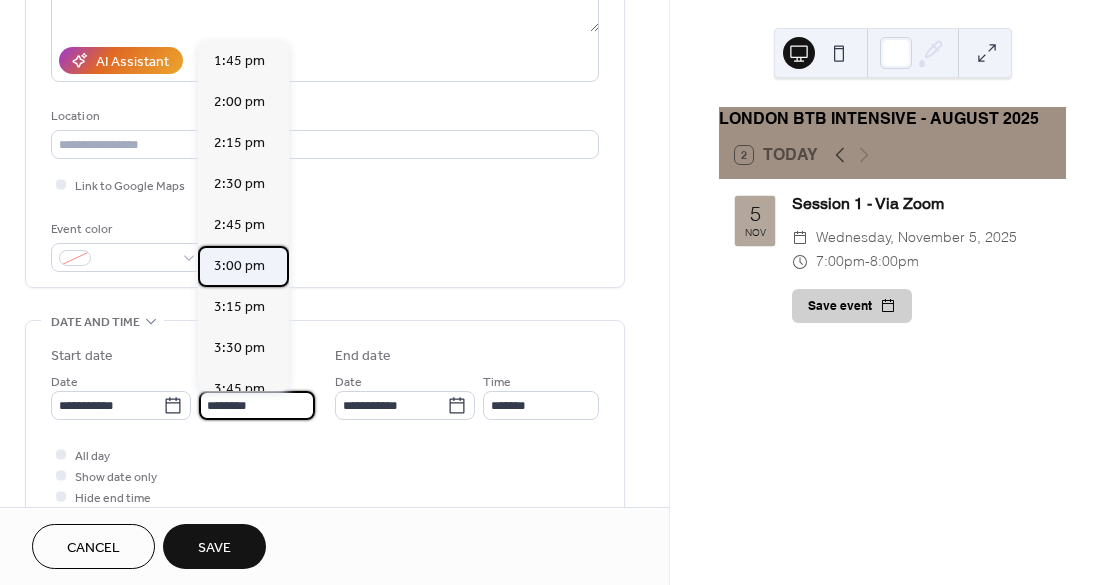 click on "3:00 pm" at bounding box center [239, 266] 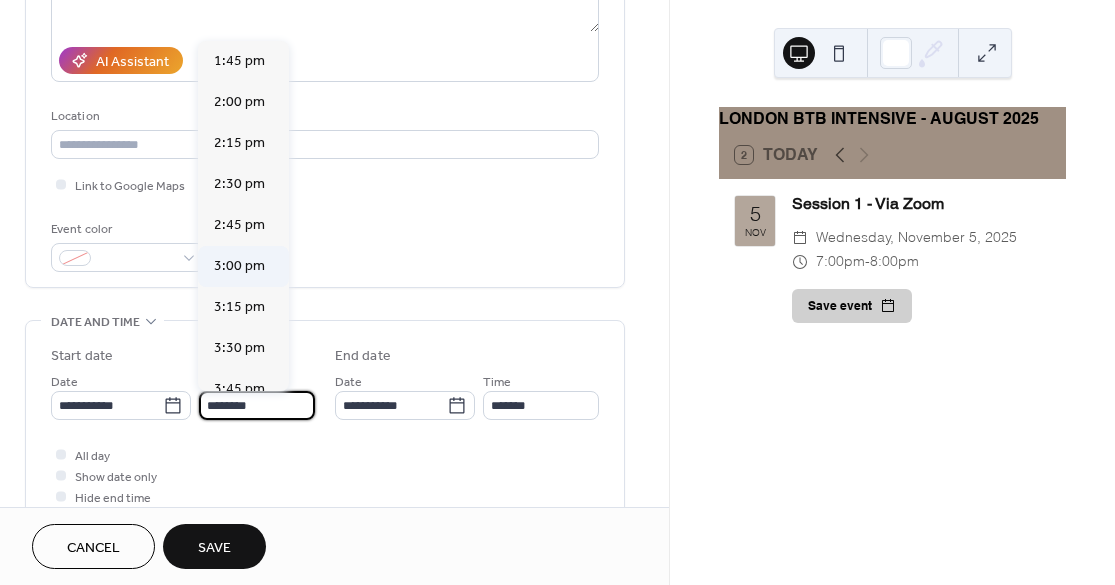 type on "*******" 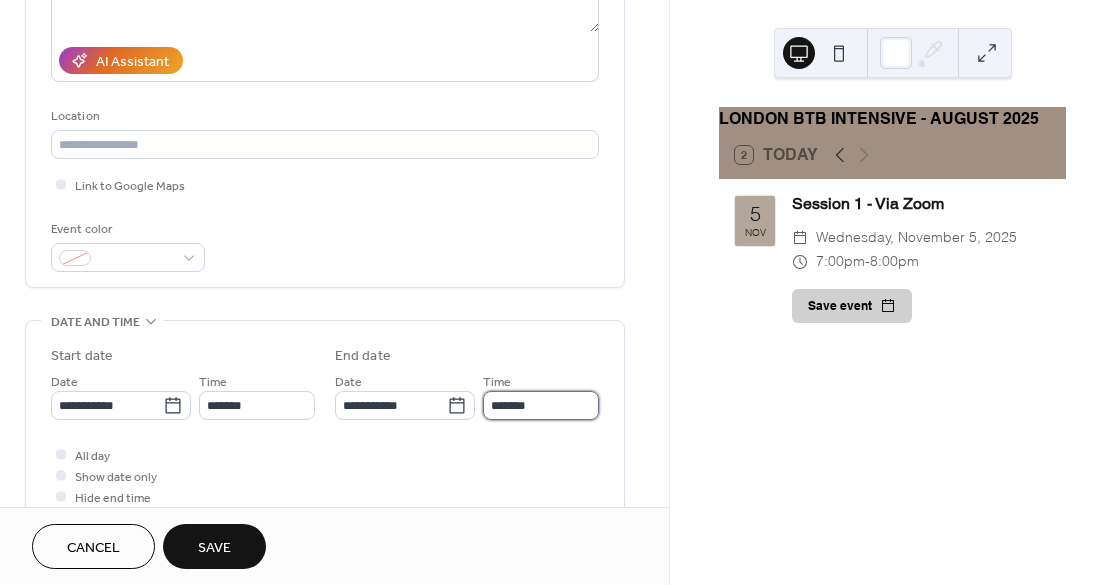 click on "*******" at bounding box center (541, 405) 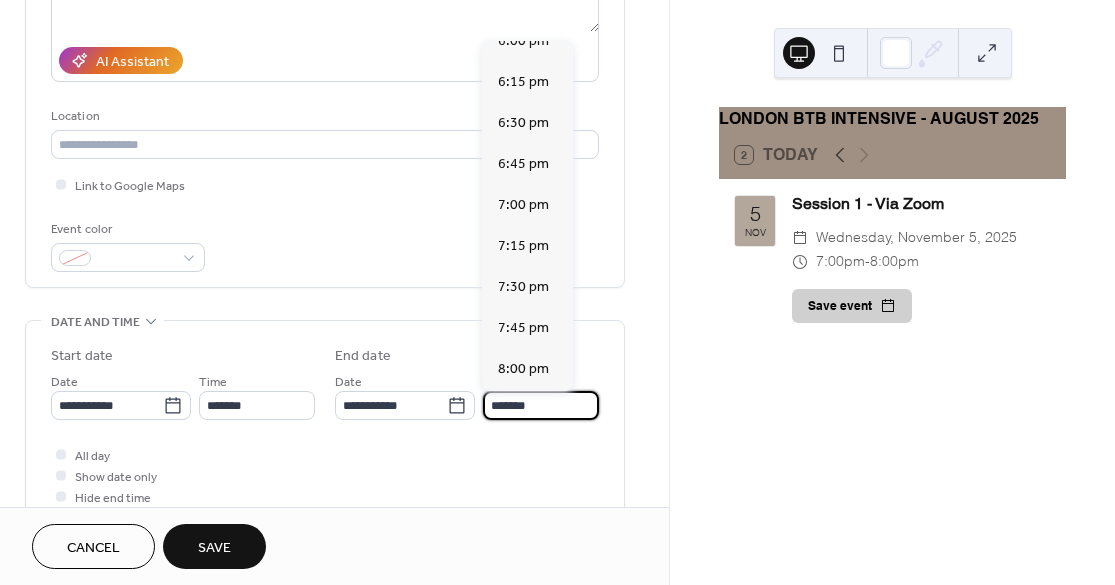 scroll, scrollTop: 548, scrollLeft: 0, axis: vertical 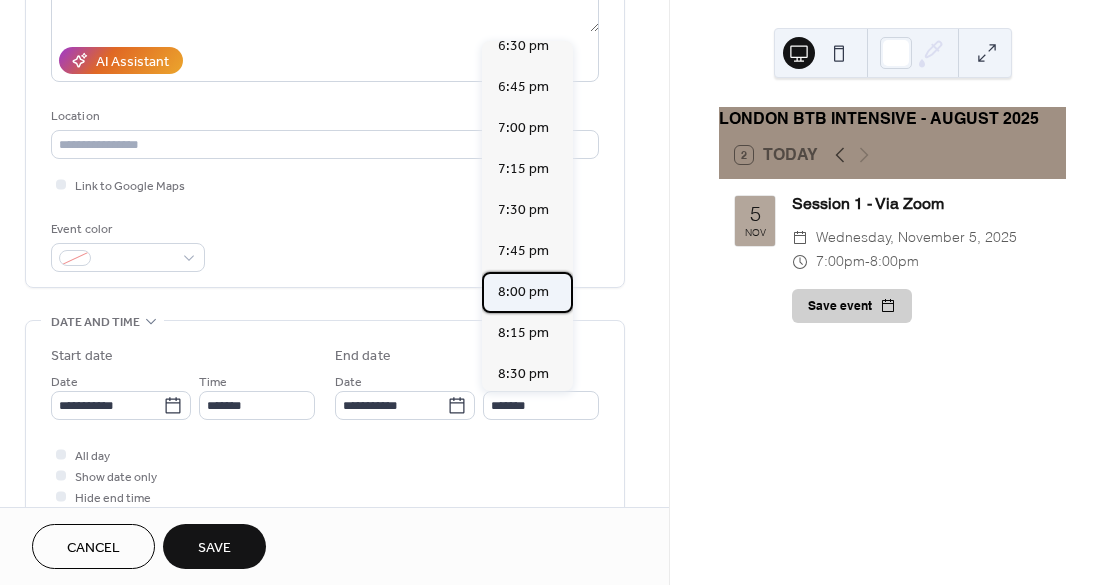 click on "8:00 pm" at bounding box center (523, 292) 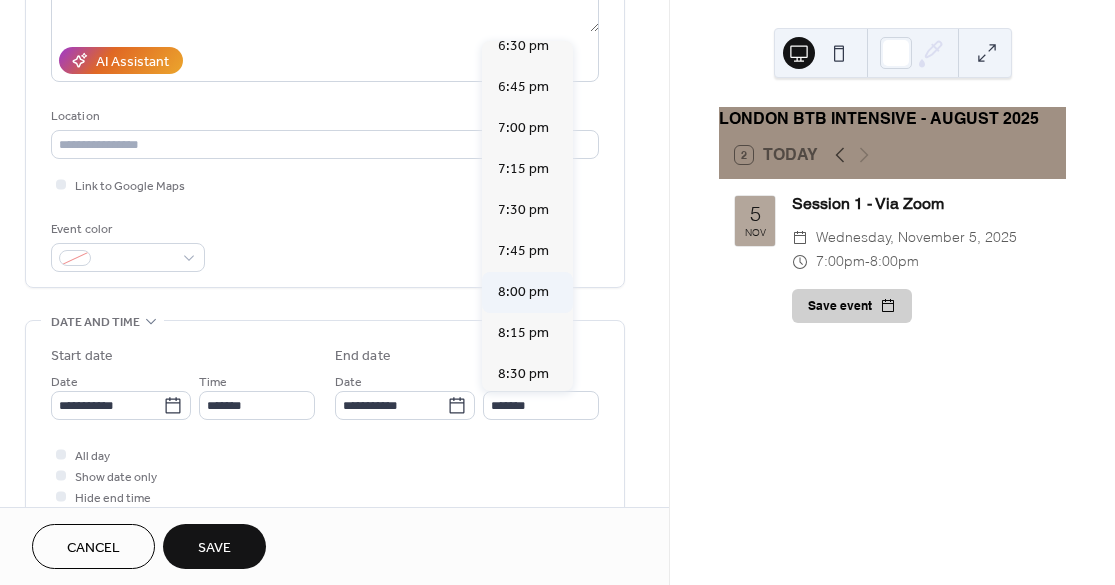 type on "*******" 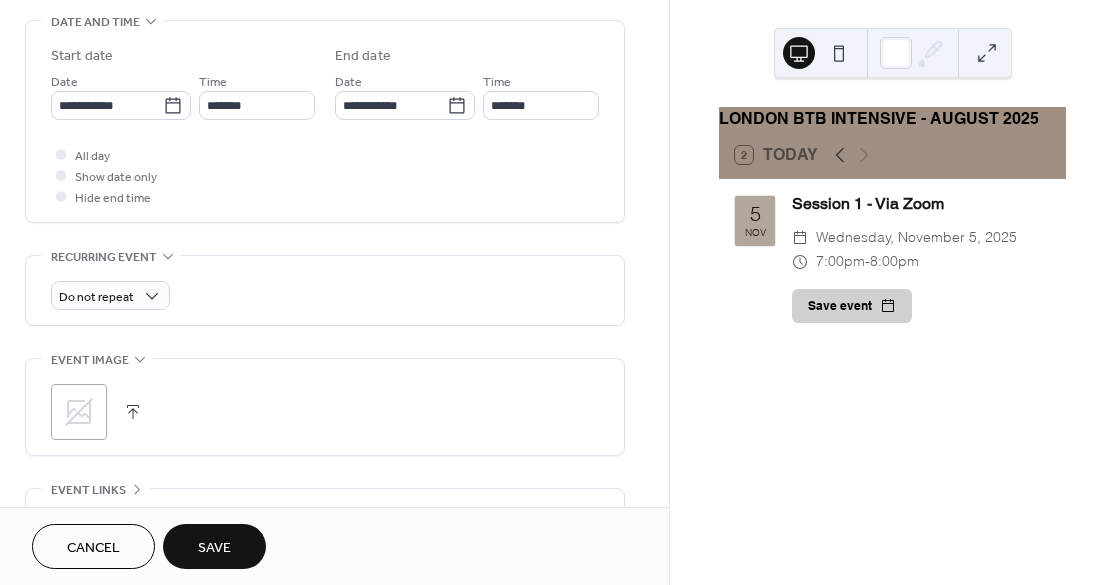scroll, scrollTop: 701, scrollLeft: 0, axis: vertical 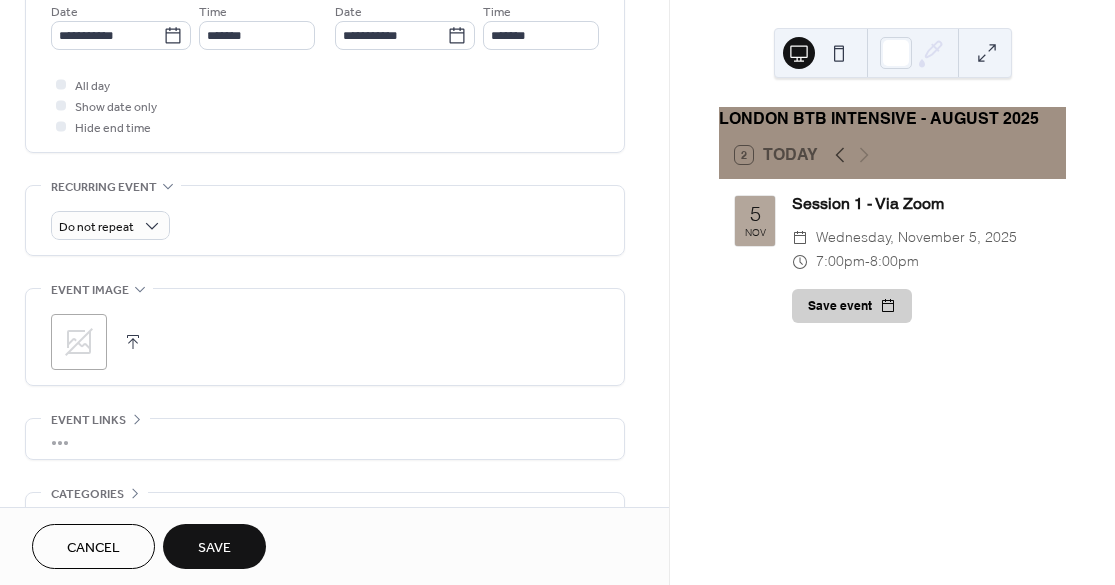 click on "Save" at bounding box center [214, 548] 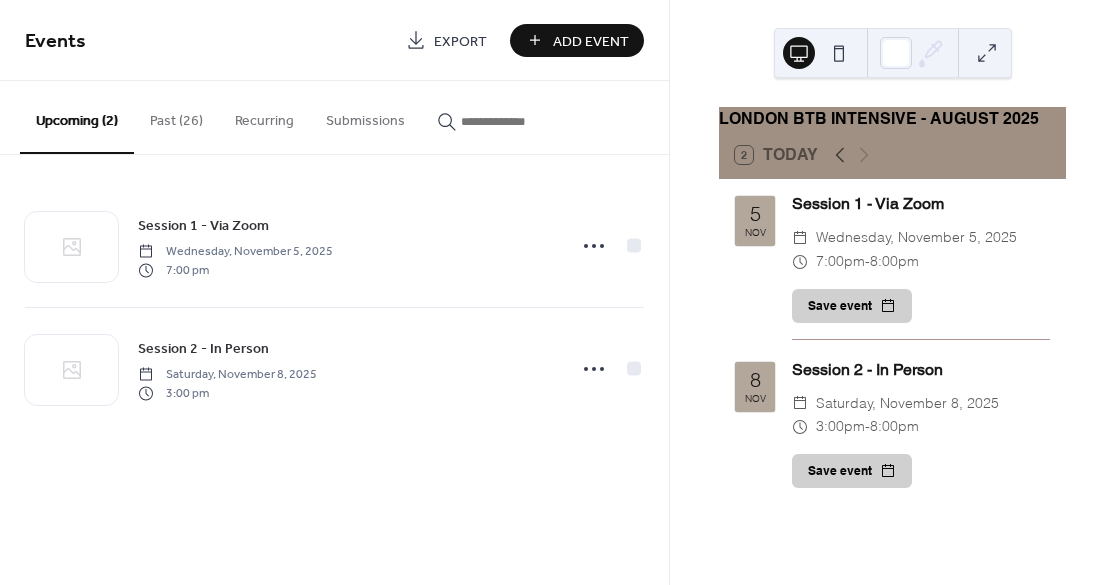 click on "Add Event" at bounding box center [591, 41] 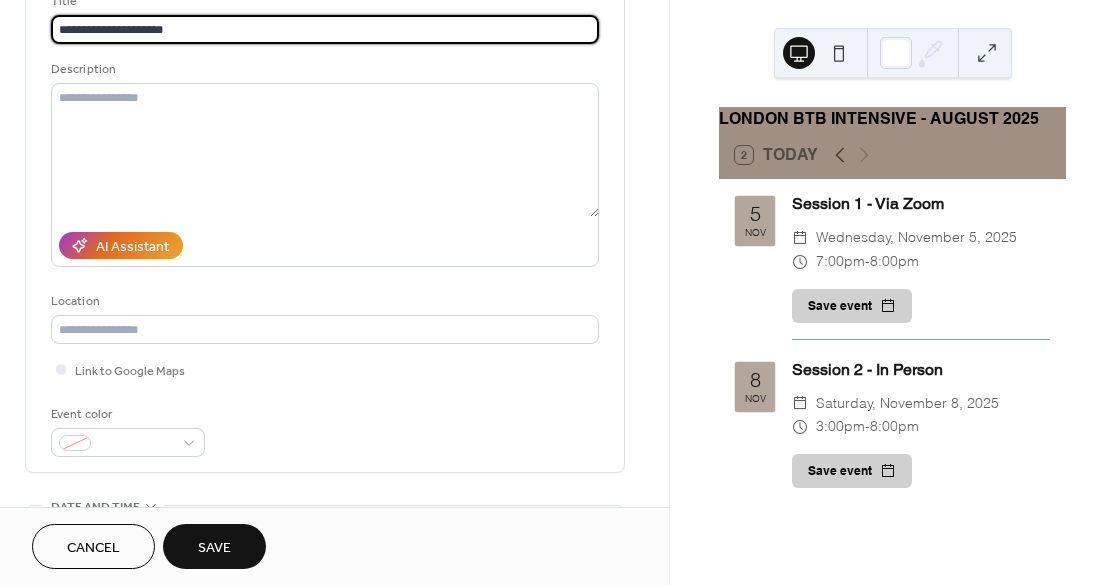 scroll, scrollTop: 300, scrollLeft: 0, axis: vertical 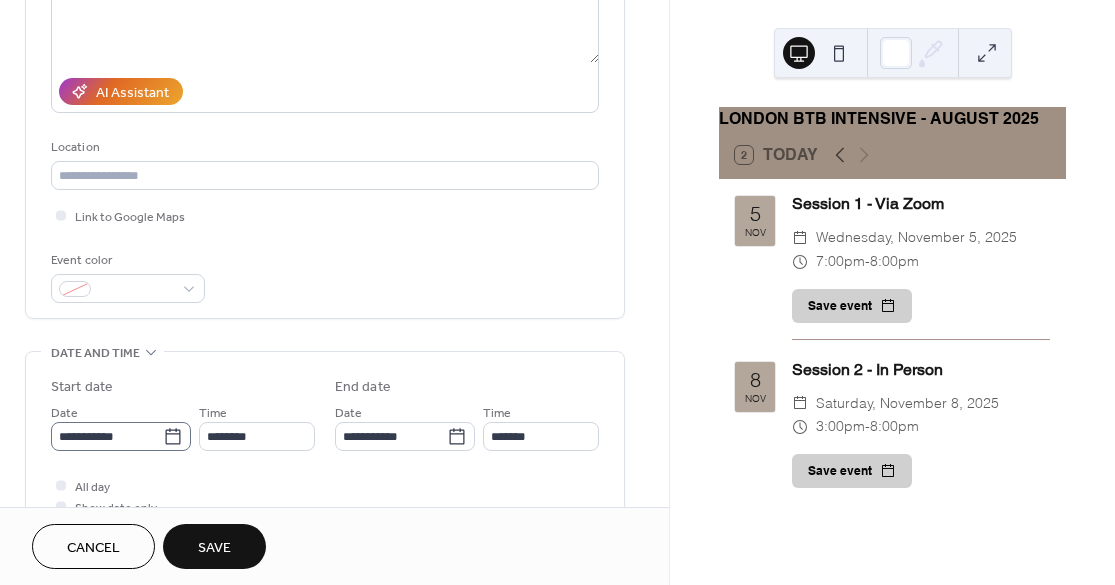 type on "**********" 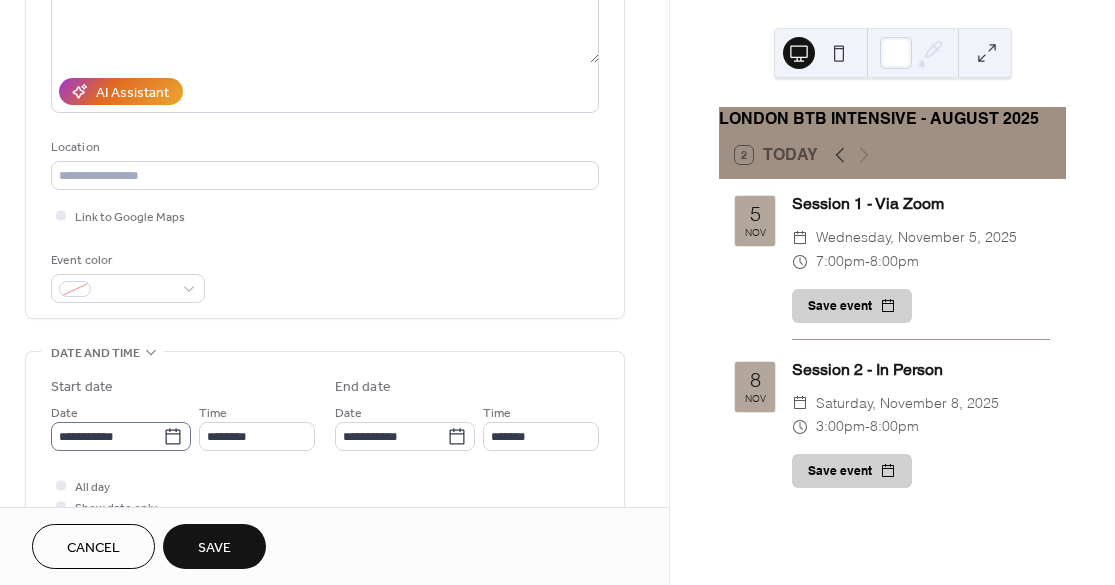 click 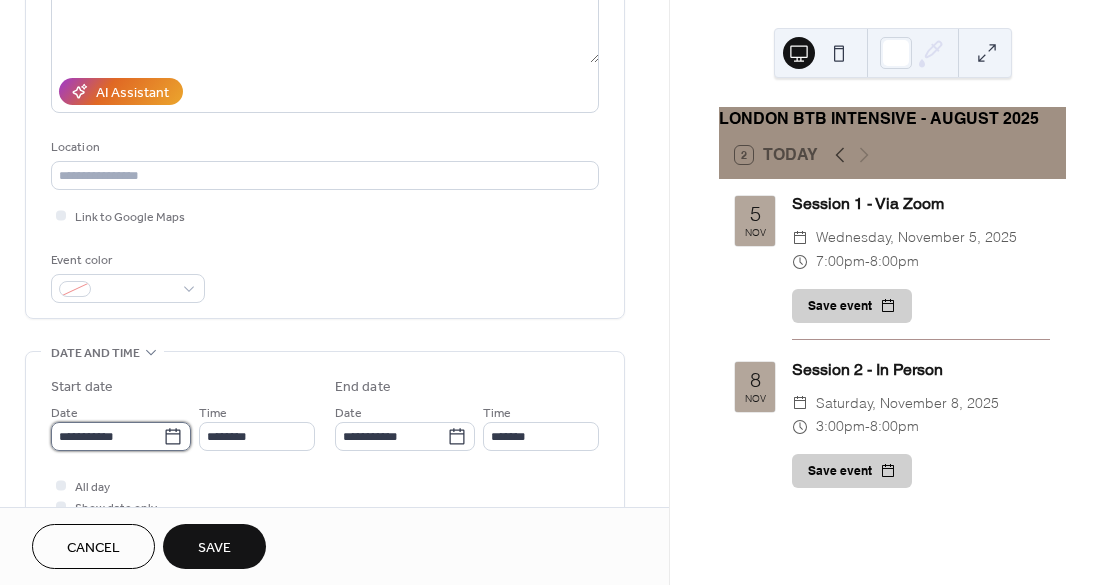 click on "**********" at bounding box center (107, 436) 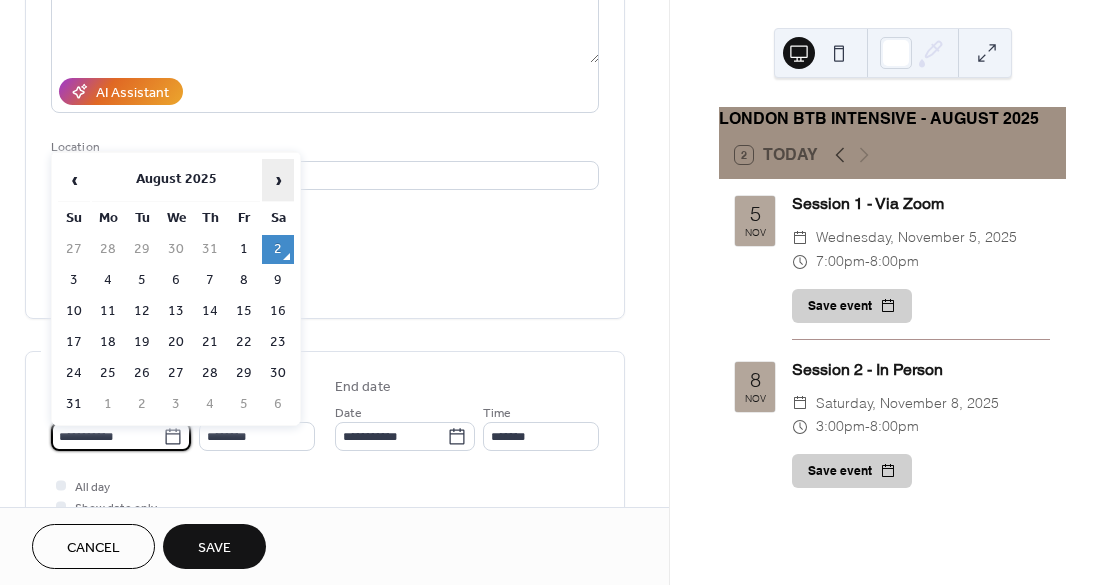 click on "›" at bounding box center (278, 180) 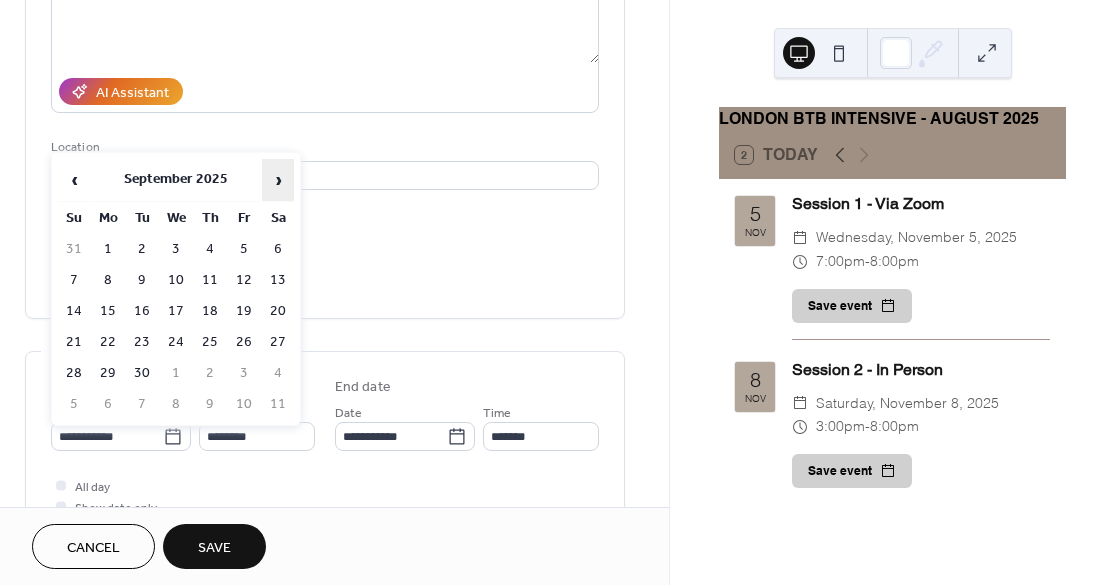 click on "›" at bounding box center [278, 180] 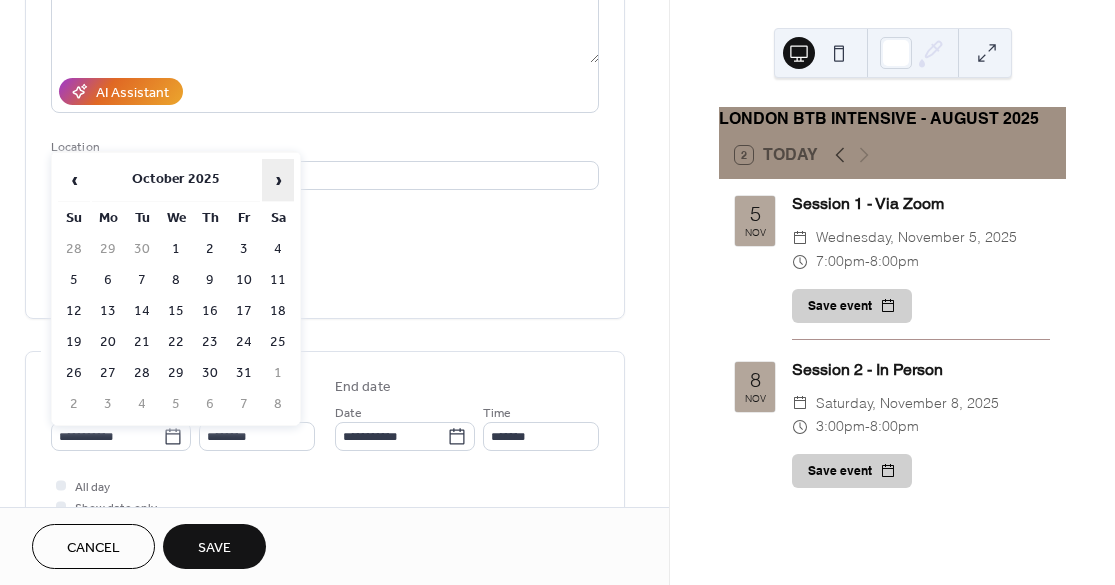 click on "›" at bounding box center (278, 180) 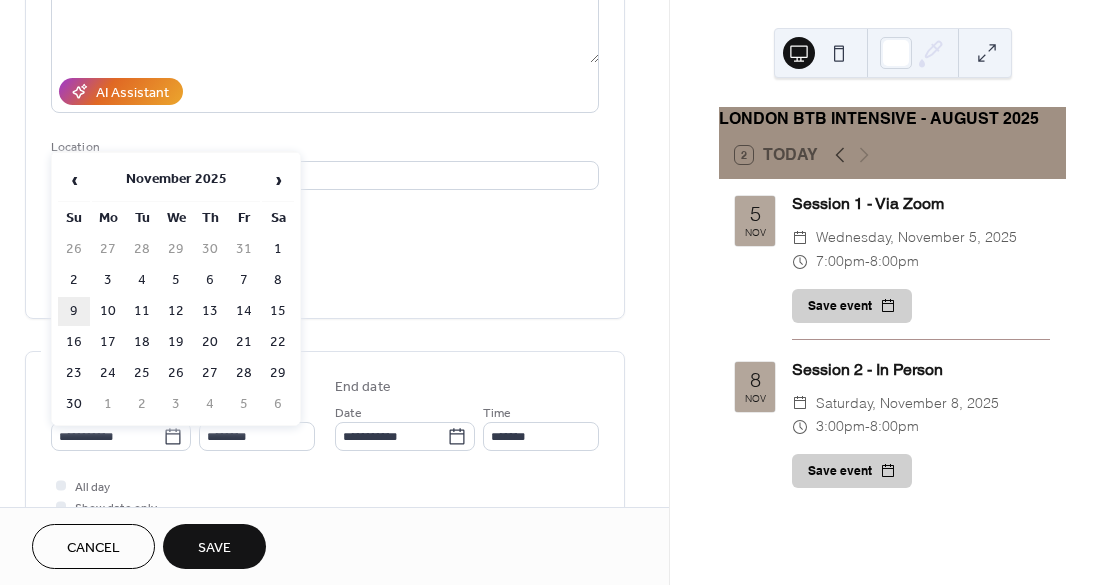 click on "9" at bounding box center (74, 311) 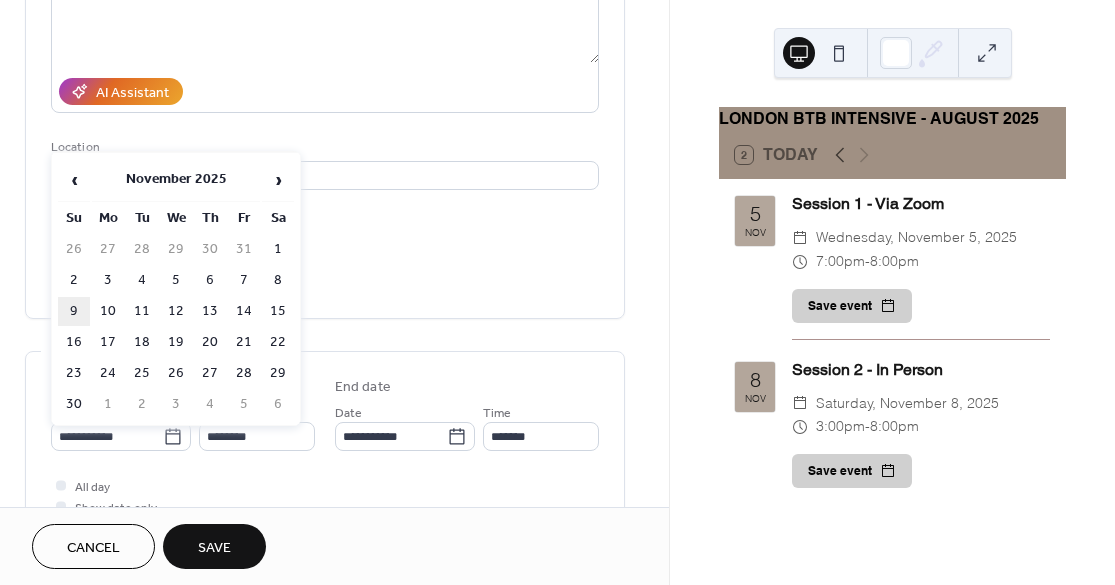 type on "**********" 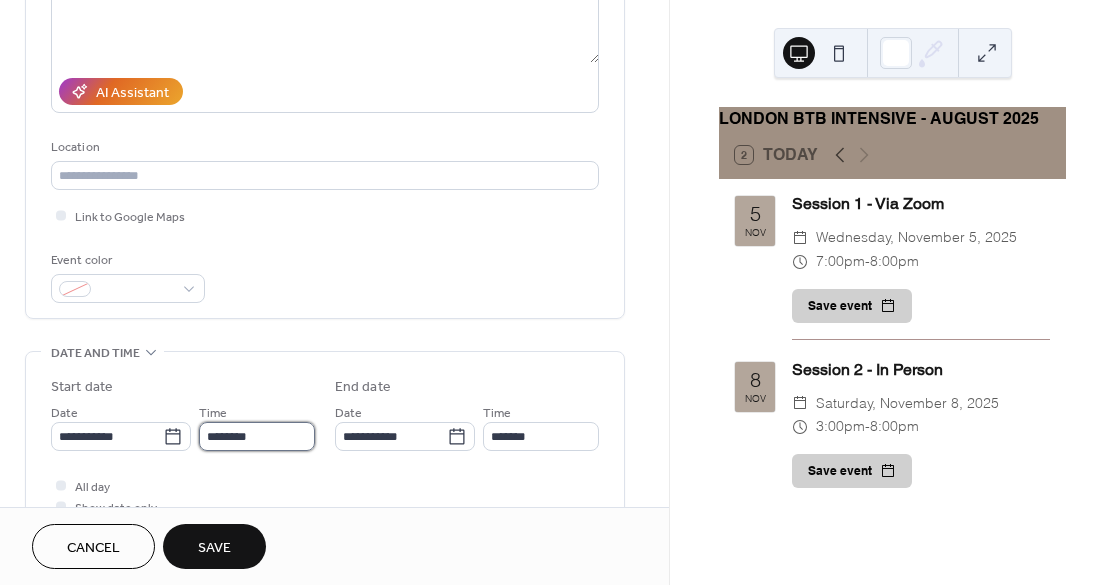 click on "********" at bounding box center (257, 436) 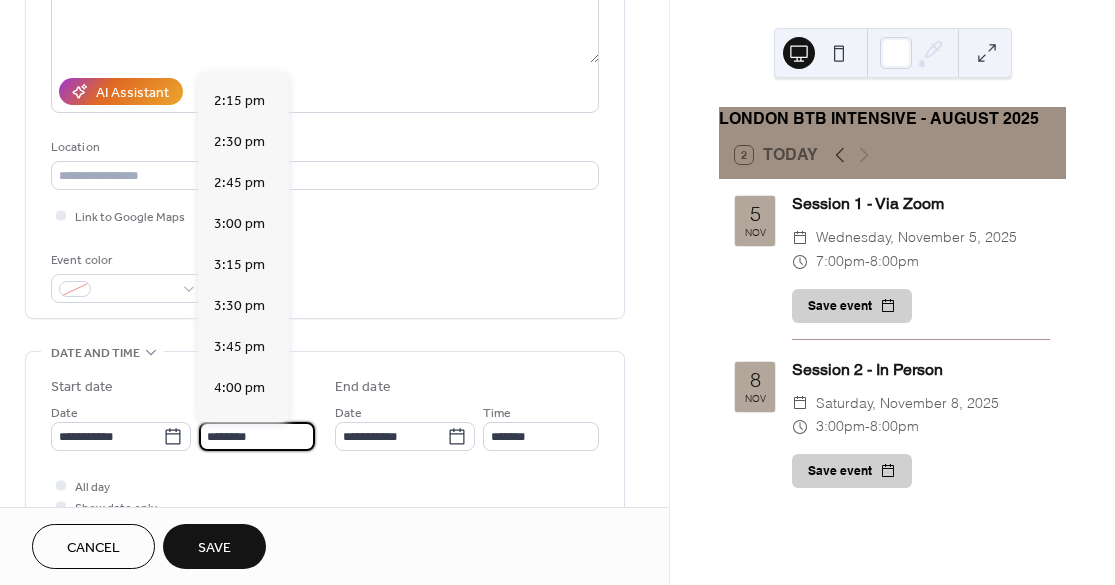scroll, scrollTop: 2329, scrollLeft: 0, axis: vertical 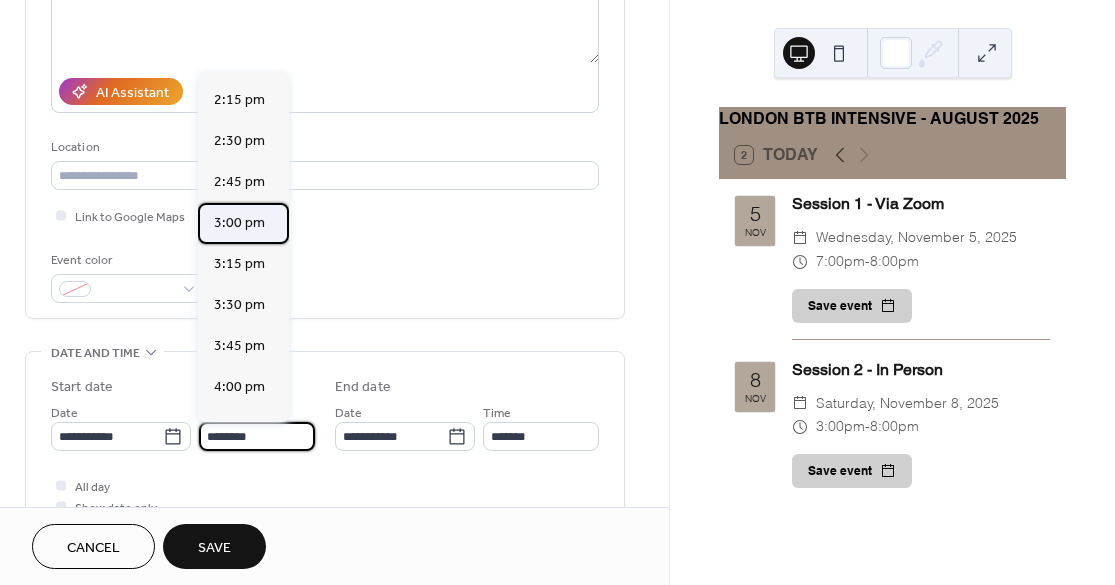 click on "3:00 pm" at bounding box center (239, 223) 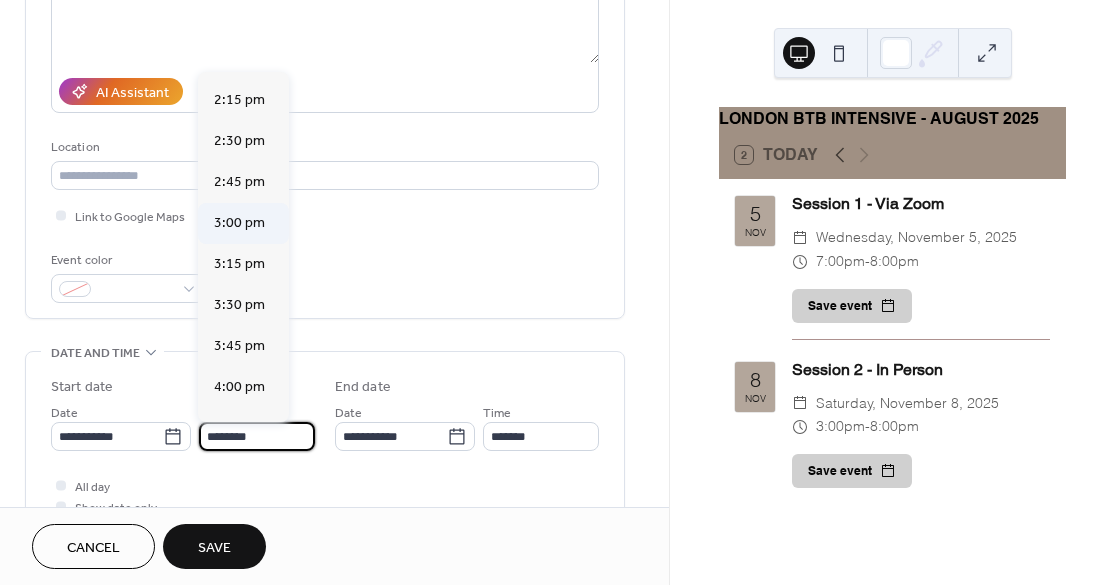 type on "*******" 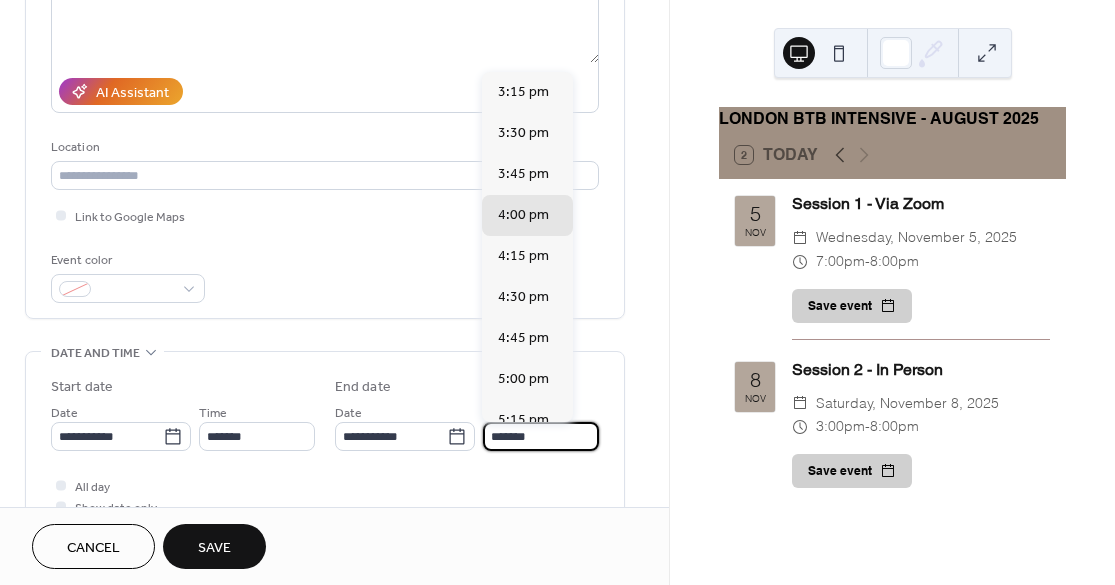 click on "*******" at bounding box center (541, 436) 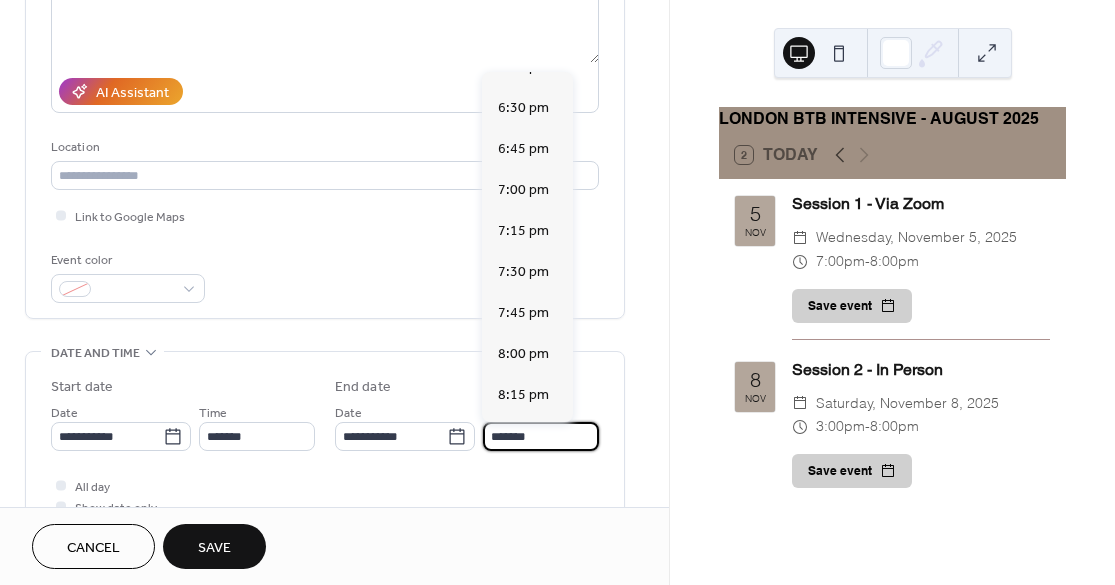 scroll, scrollTop: 549, scrollLeft: 0, axis: vertical 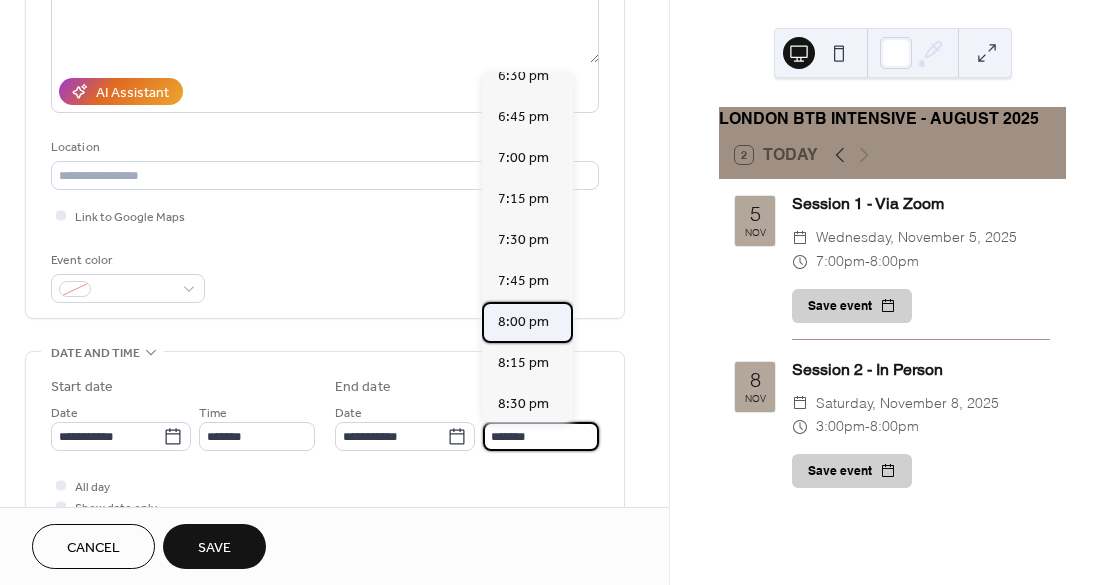 click on "8:00 pm" at bounding box center (523, 322) 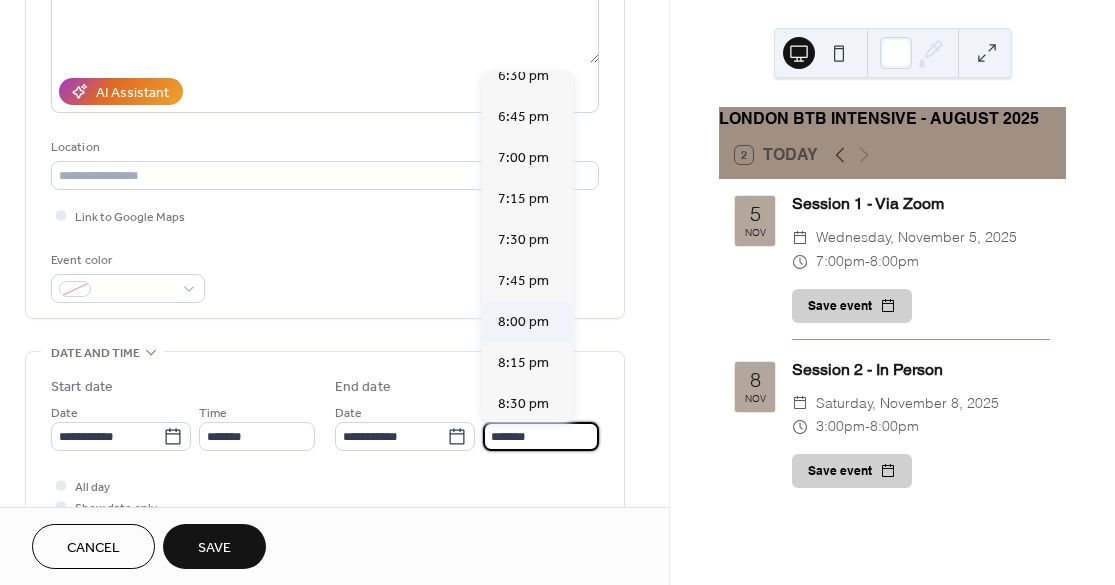 type on "*******" 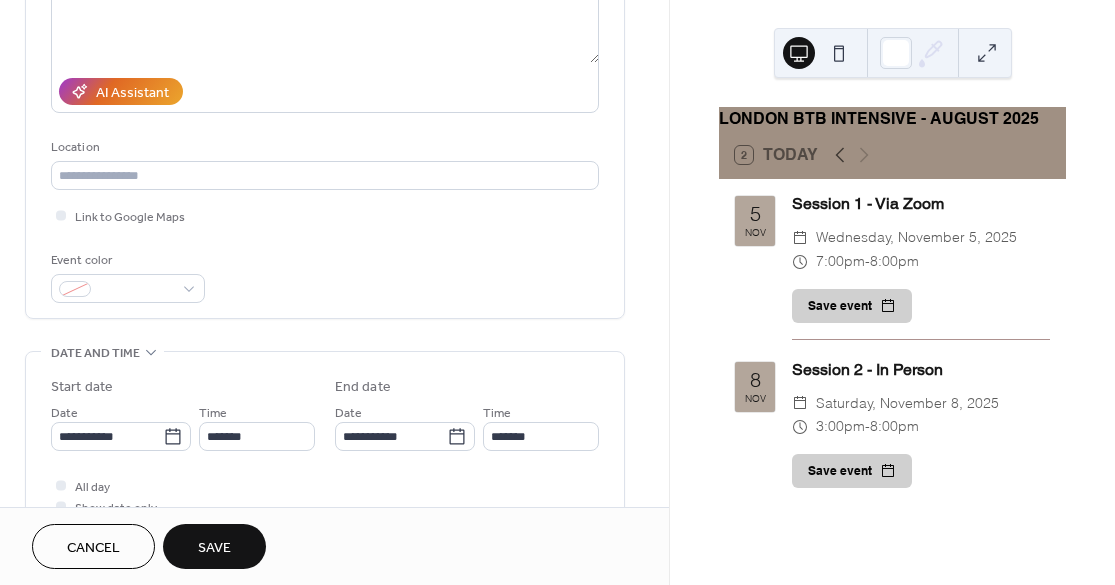 click on "Save" at bounding box center [214, 548] 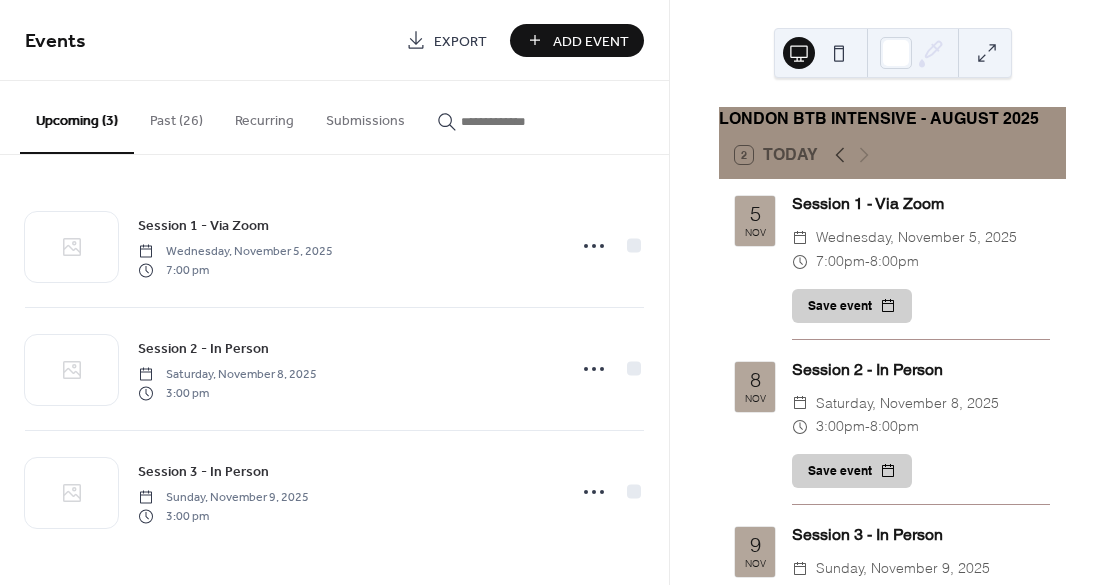 click on "Add Event" at bounding box center (591, 41) 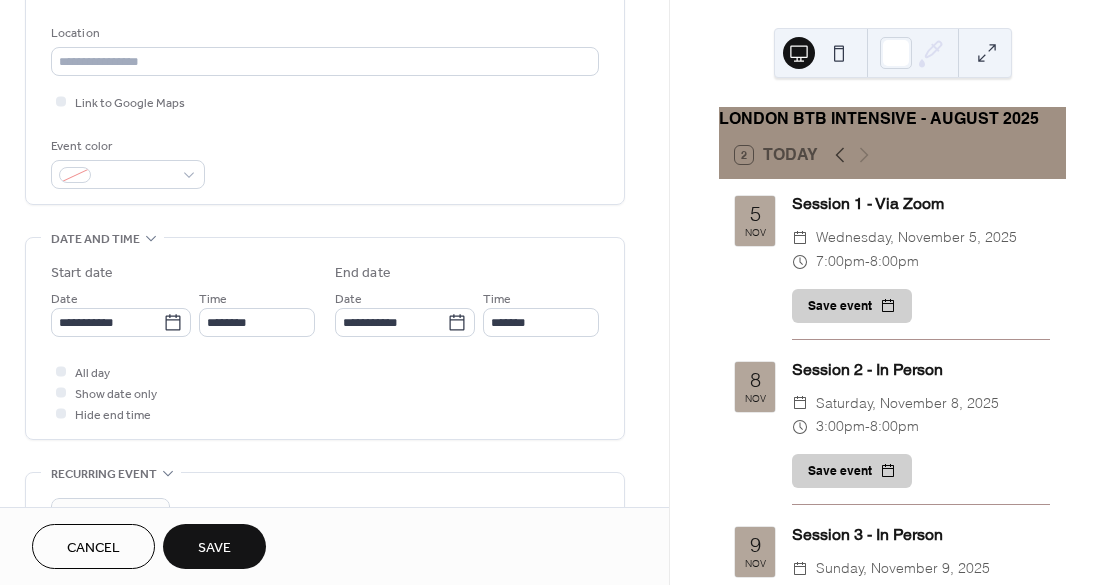 scroll, scrollTop: 420, scrollLeft: 0, axis: vertical 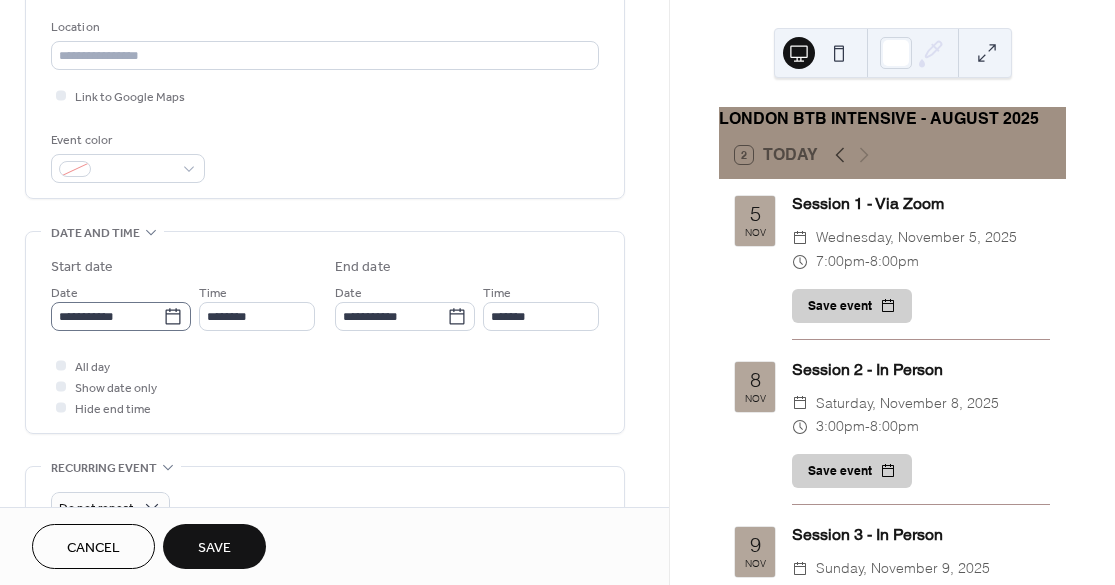 type on "**********" 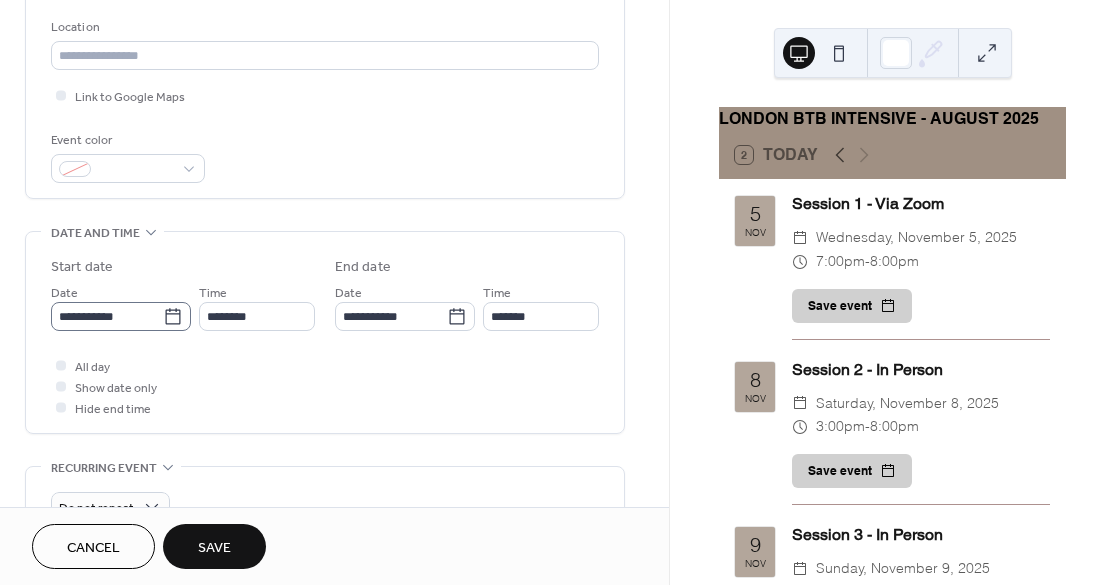 click 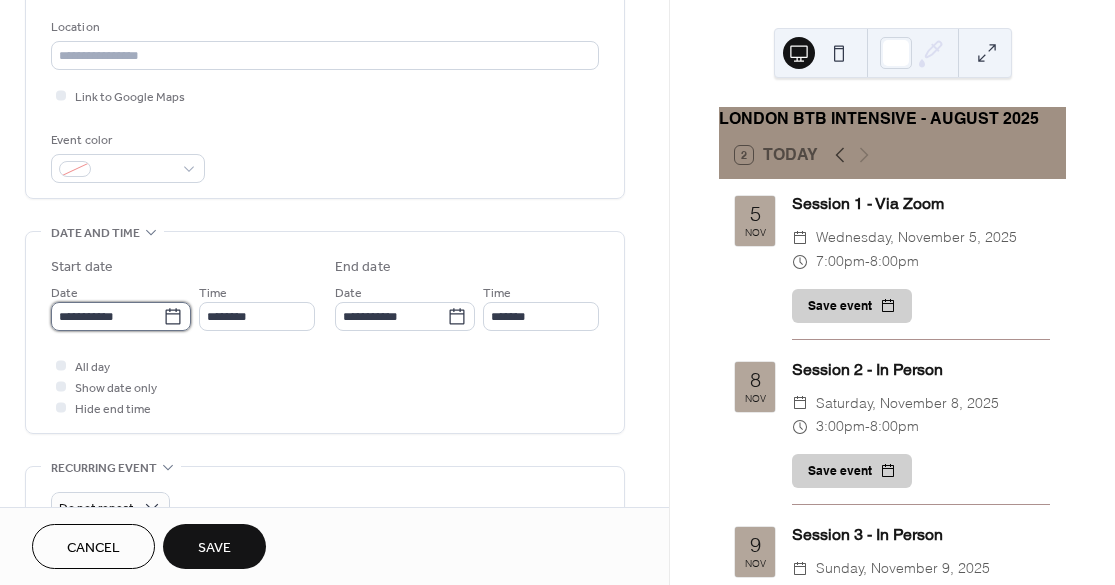 click on "**********" at bounding box center [107, 316] 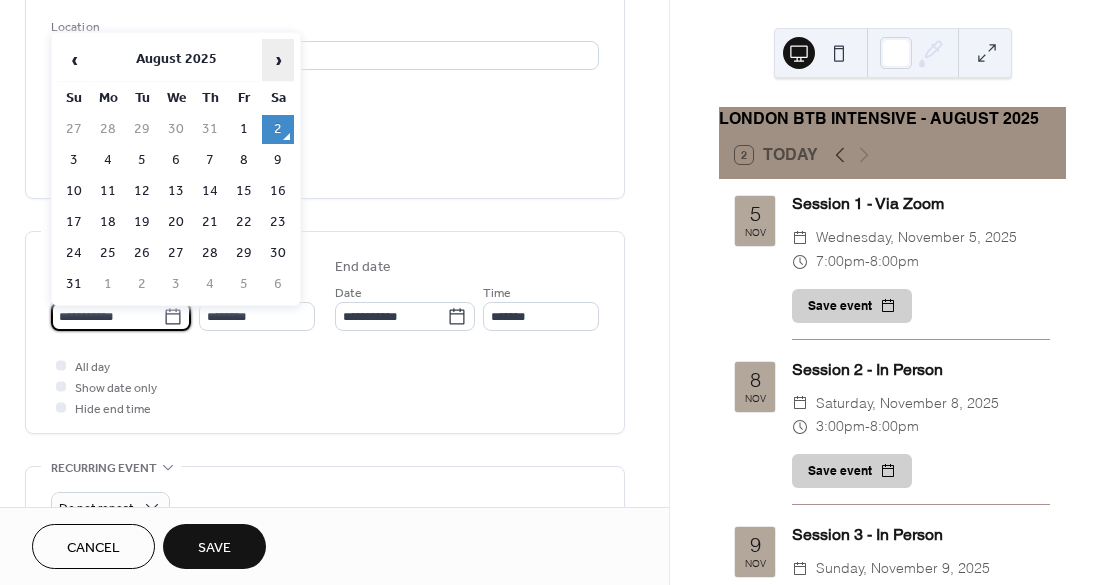 click on "›" at bounding box center (278, 60) 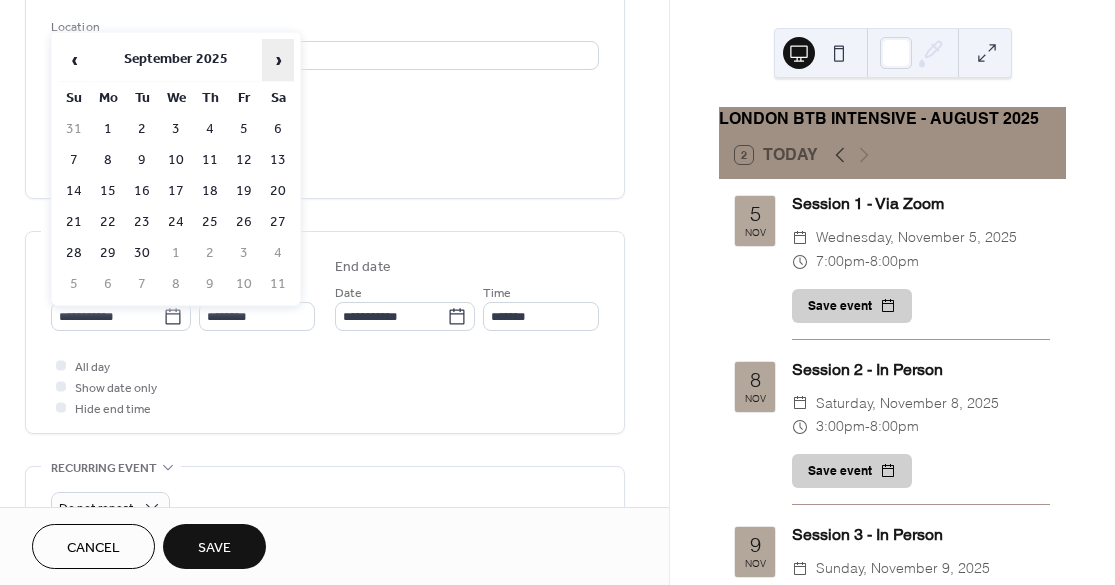 click on "›" at bounding box center [278, 60] 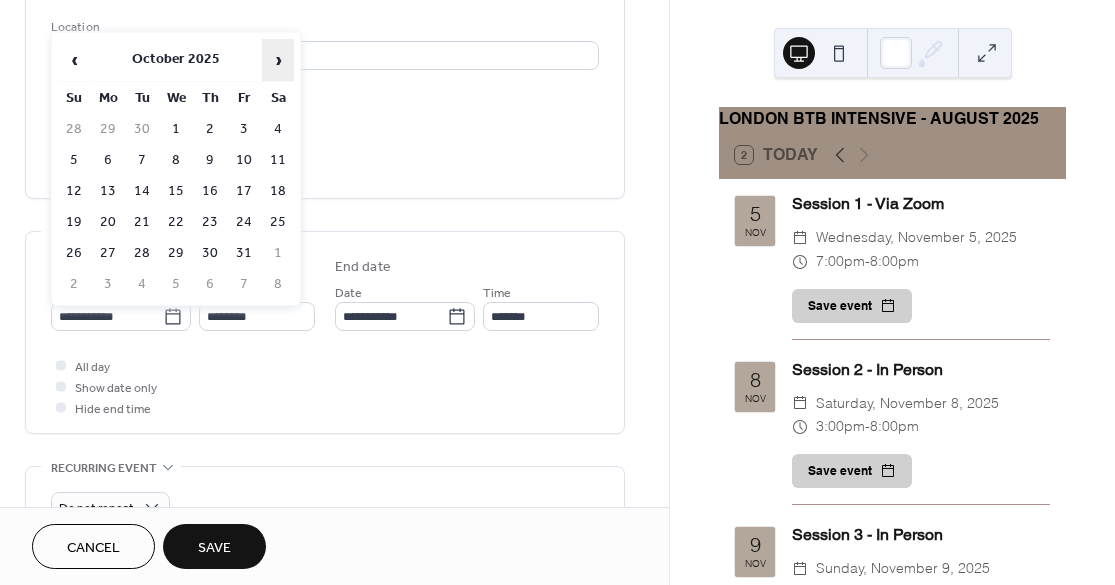 click on "›" at bounding box center (278, 60) 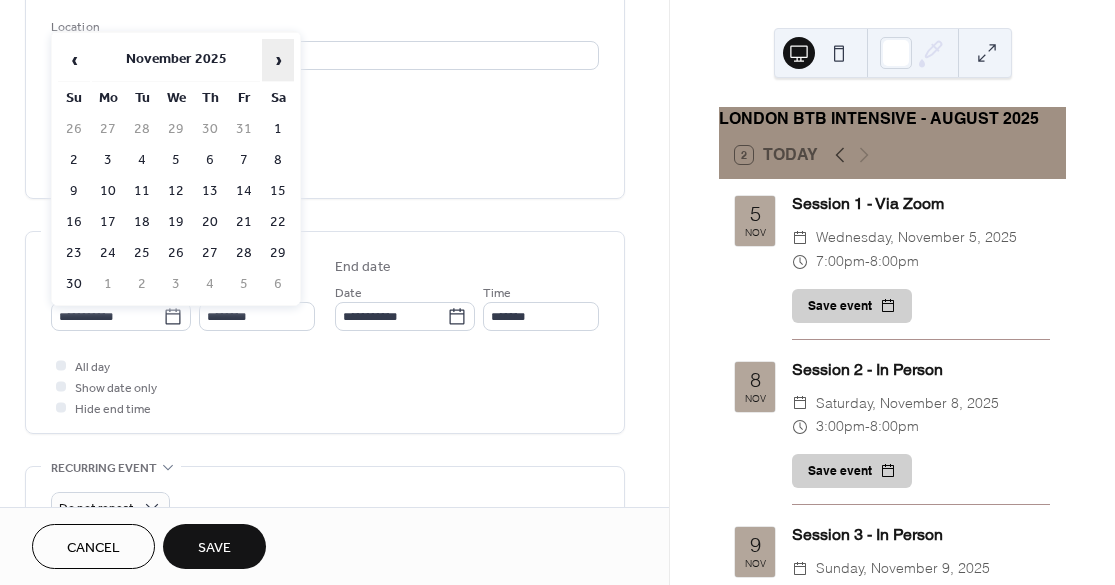 click on "›" at bounding box center (278, 60) 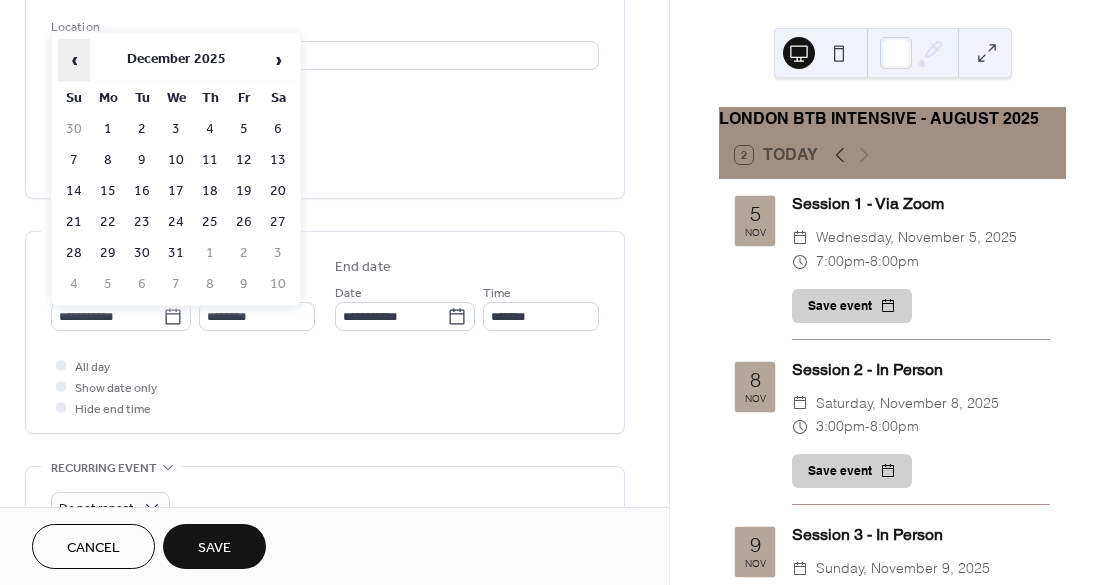 click on "‹" at bounding box center [74, 60] 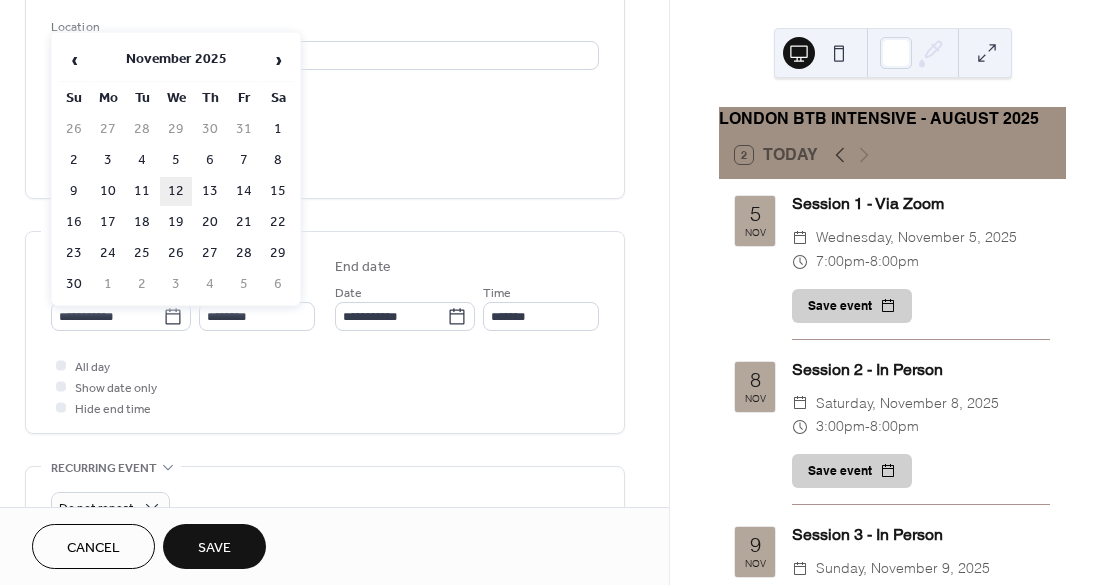 click on "12" at bounding box center (176, 191) 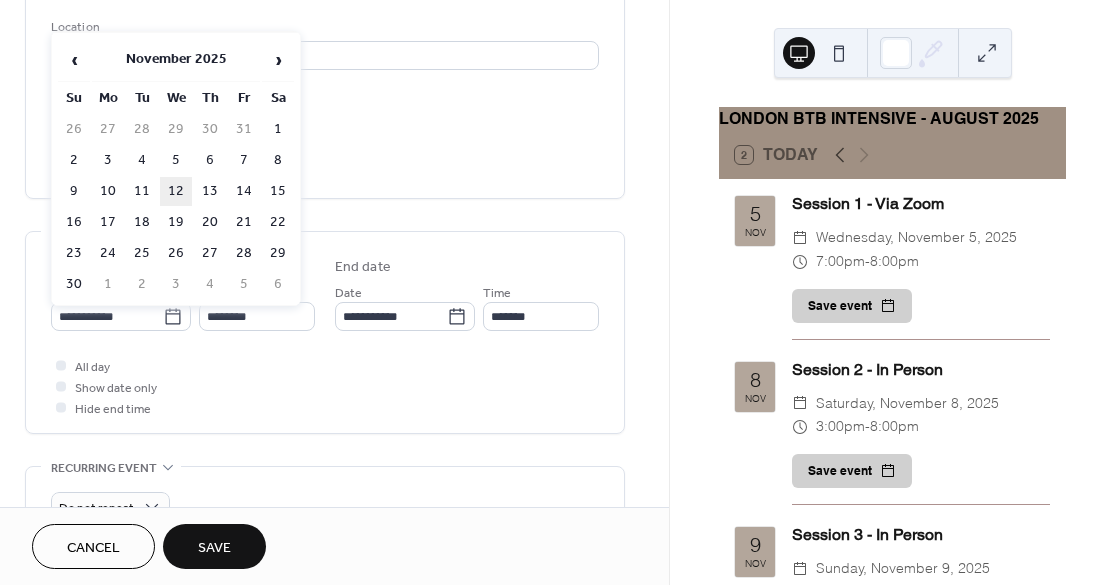 type on "**********" 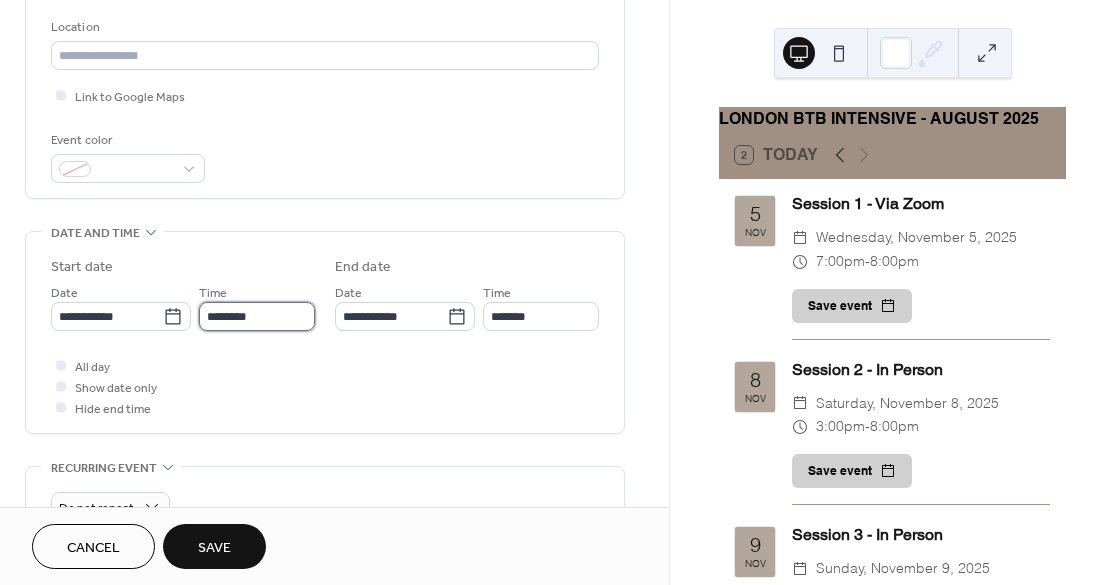 click on "********" at bounding box center (257, 316) 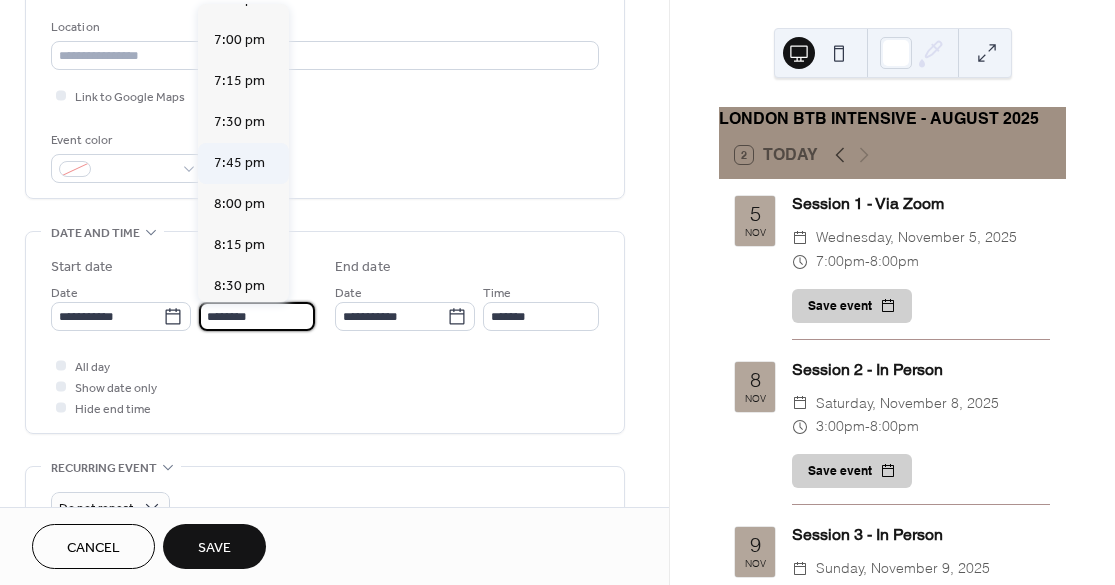 scroll, scrollTop: 3087, scrollLeft: 0, axis: vertical 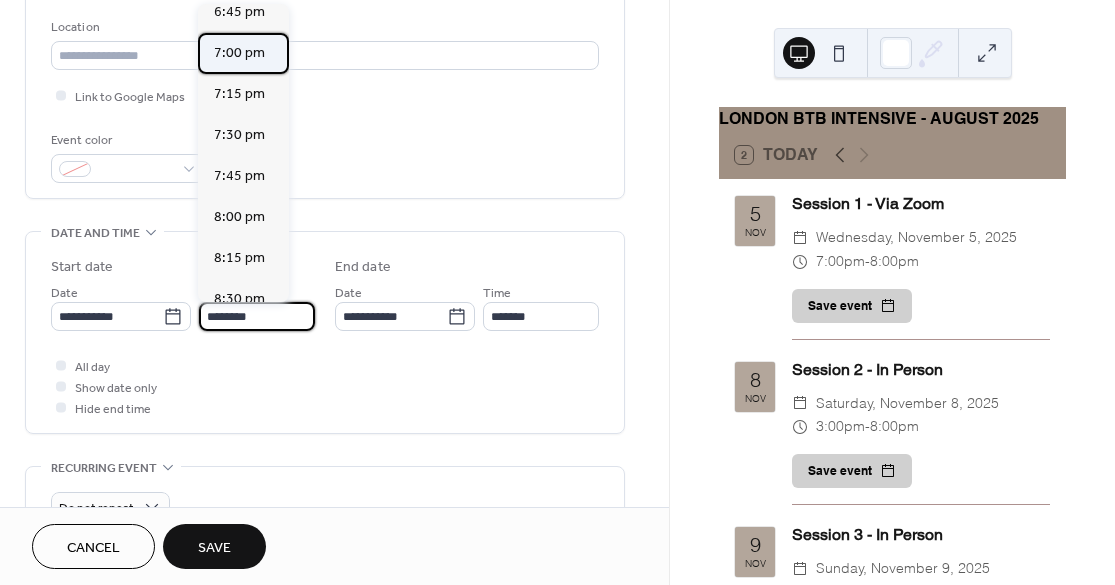click on "7:00 pm" at bounding box center (239, 53) 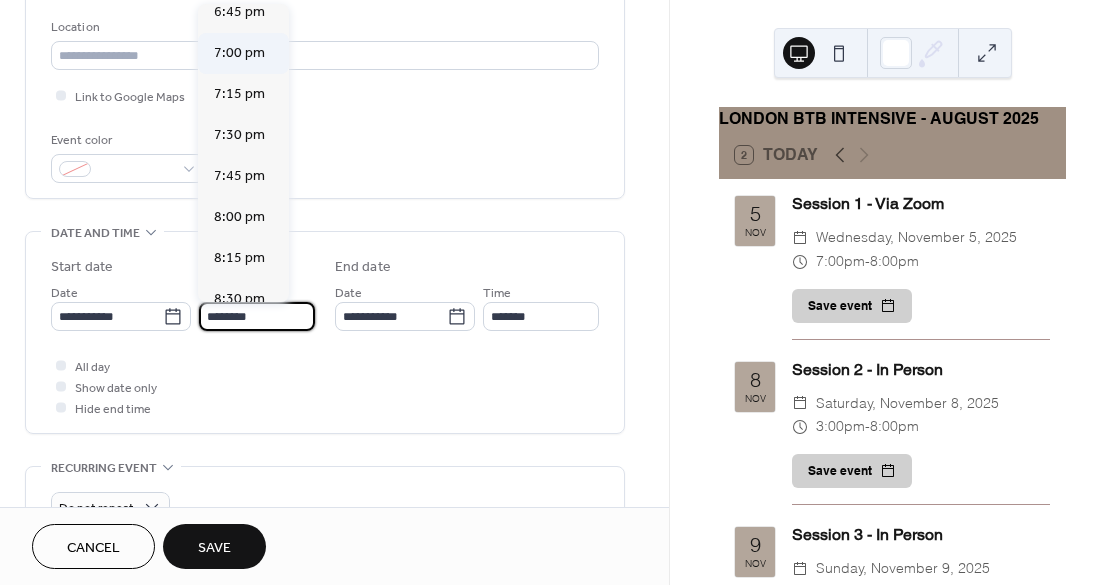 type on "*******" 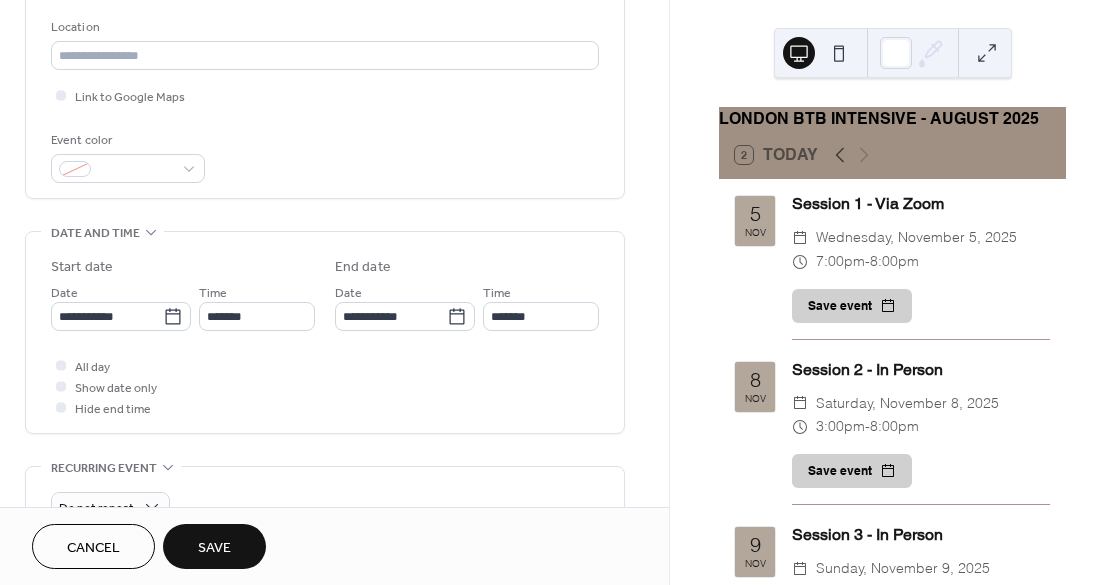 click on "**********" at bounding box center [325, 337] 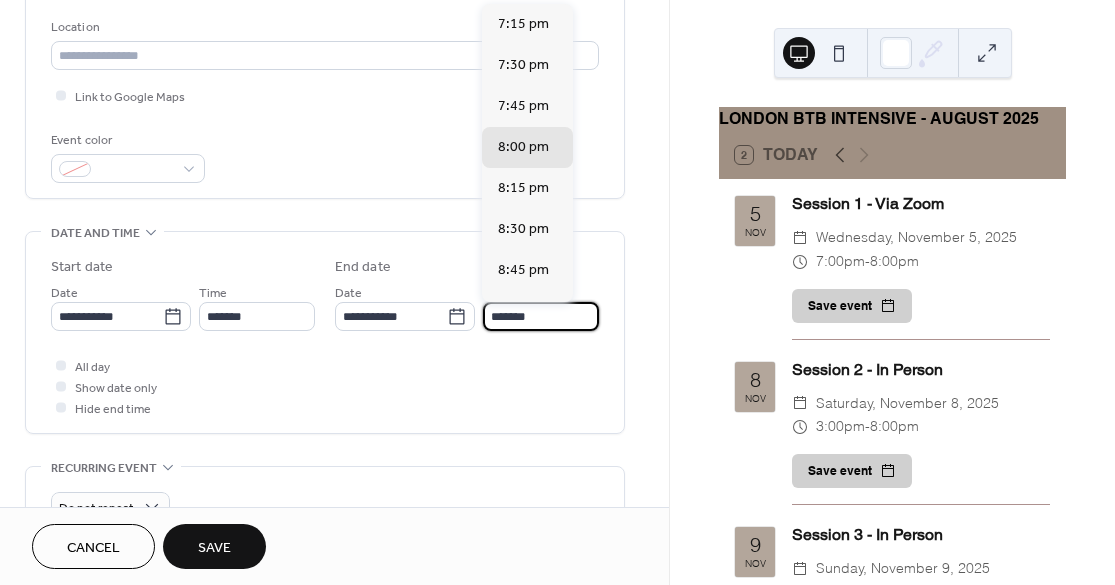 click on "*******" at bounding box center (541, 316) 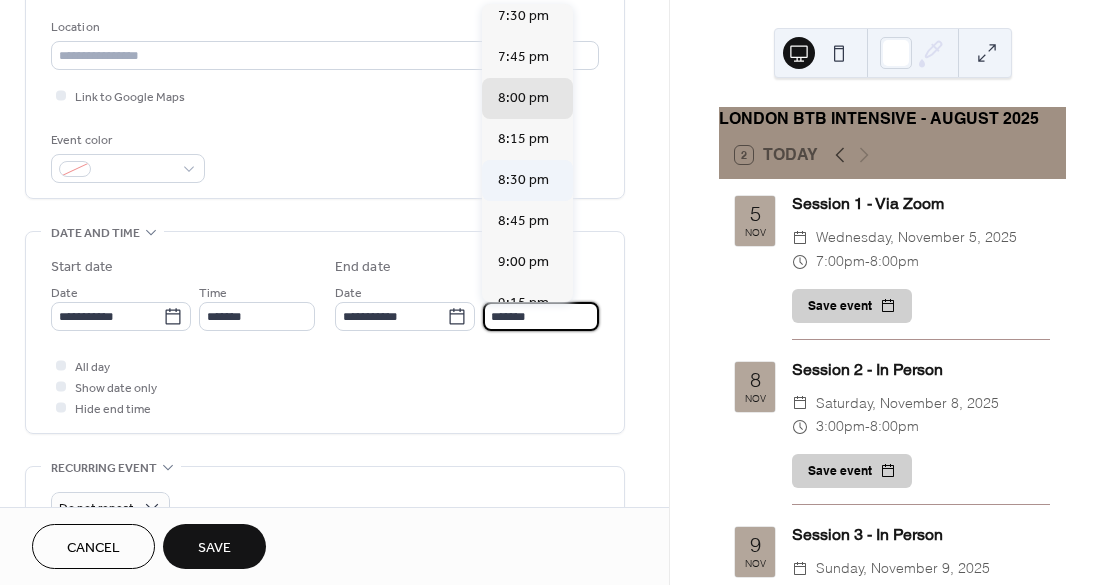 scroll, scrollTop: 50, scrollLeft: 0, axis: vertical 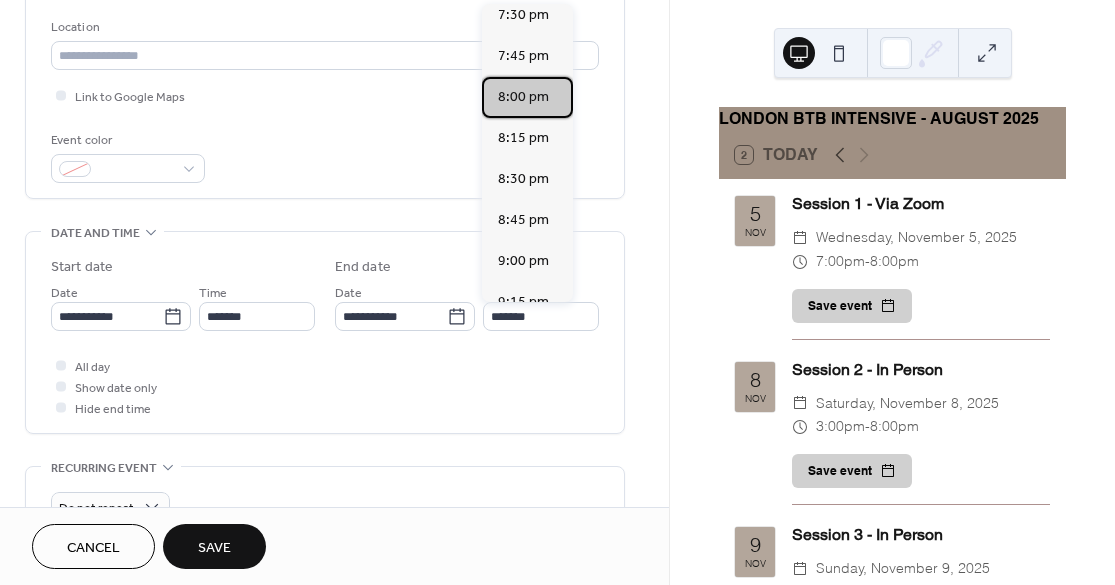 click on "8:00 pm" at bounding box center [527, 97] 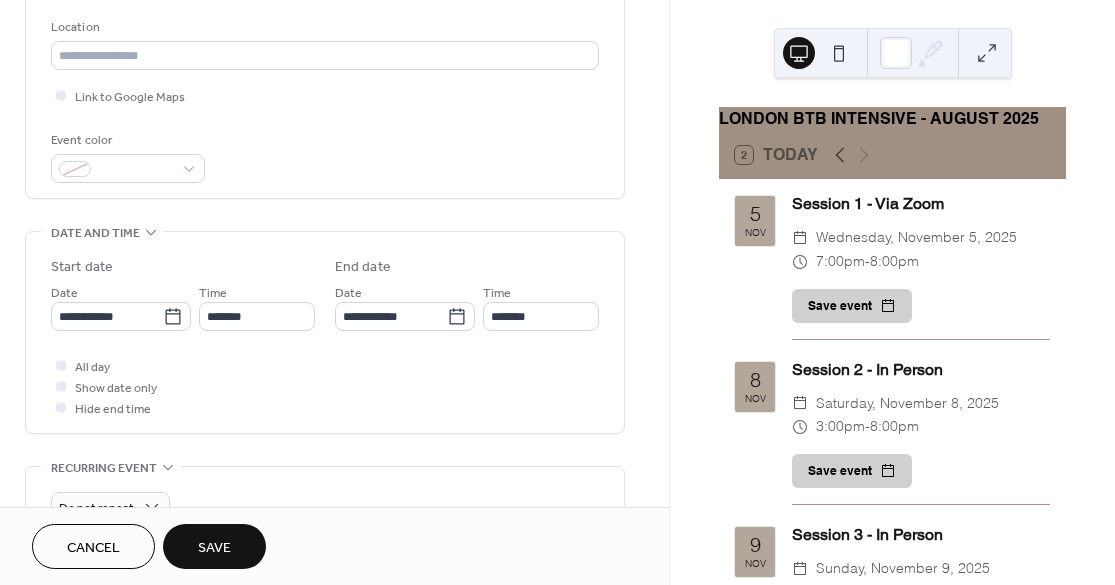 click on "Save" at bounding box center [214, 546] 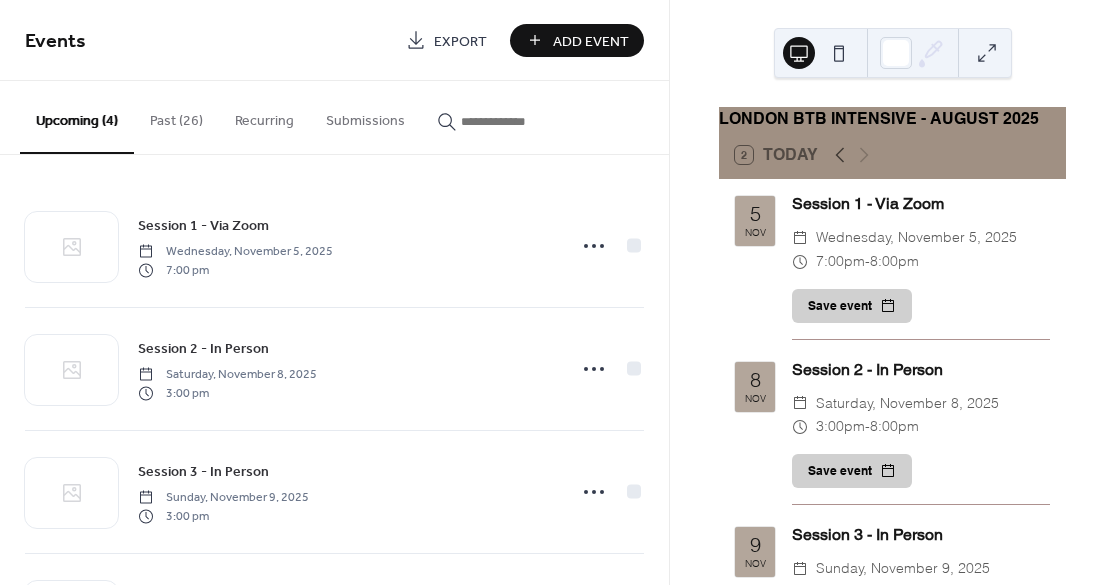 click on "Add Event" at bounding box center (591, 41) 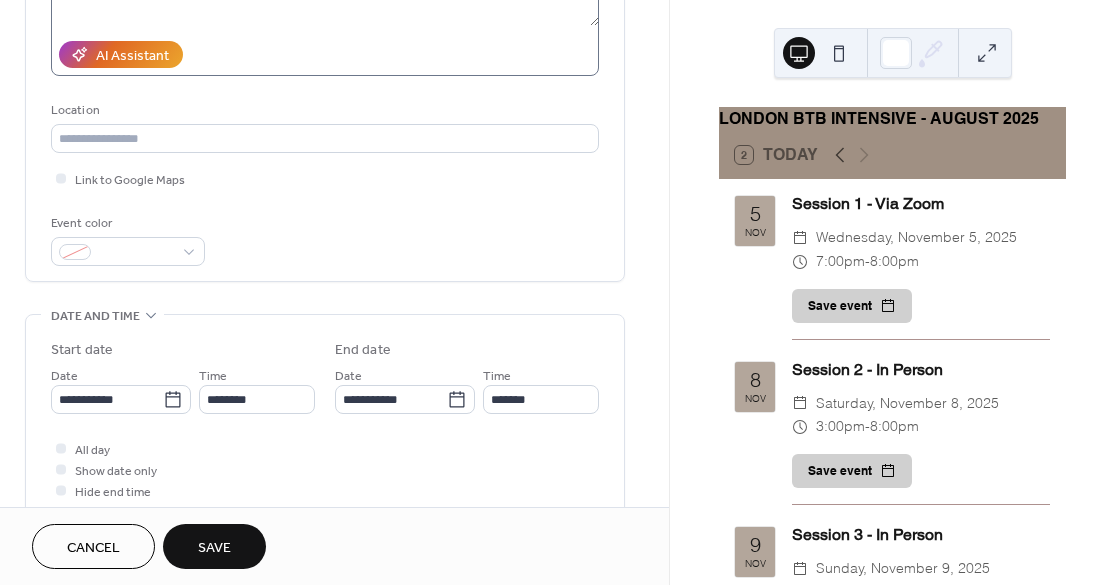 scroll, scrollTop: 355, scrollLeft: 0, axis: vertical 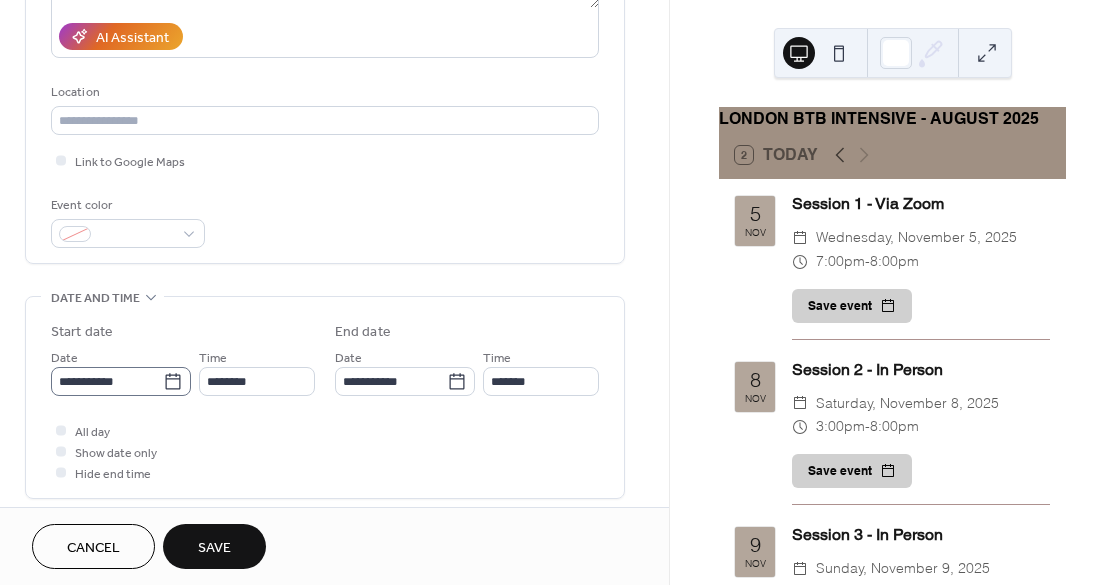 type on "**********" 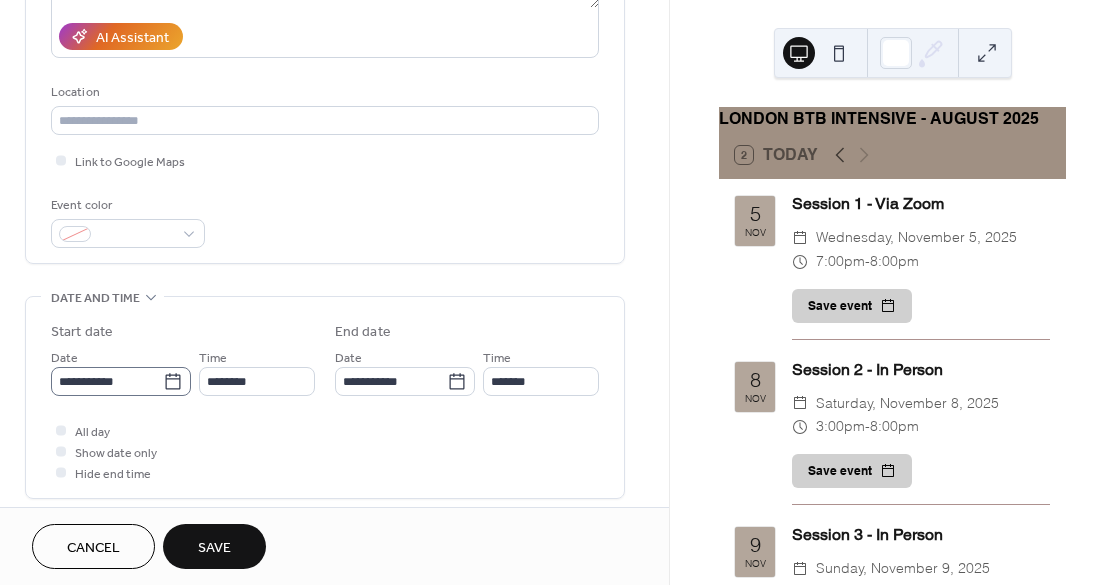 click 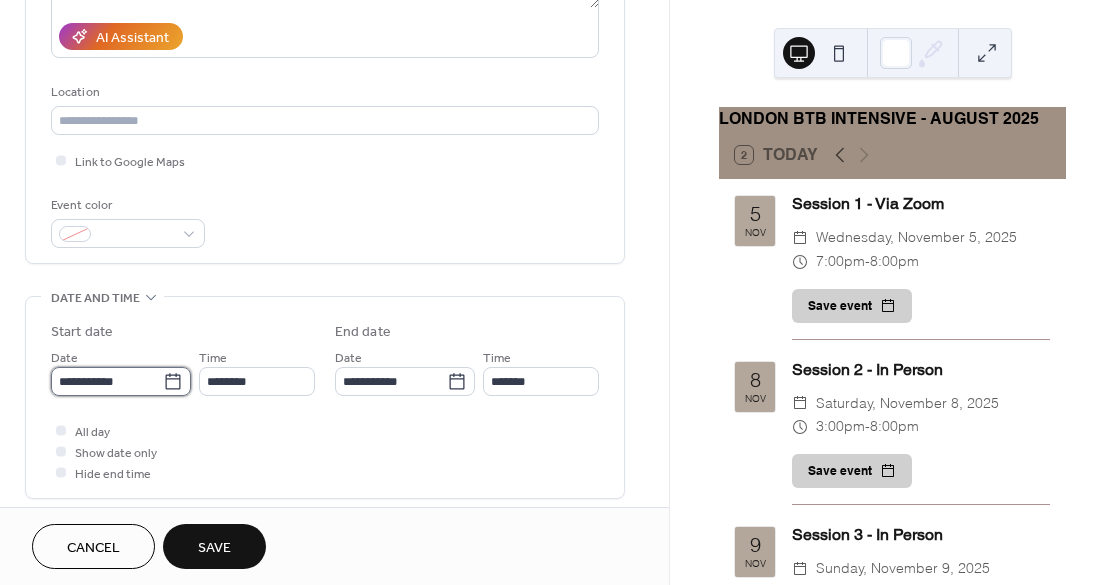 click on "**********" at bounding box center [107, 381] 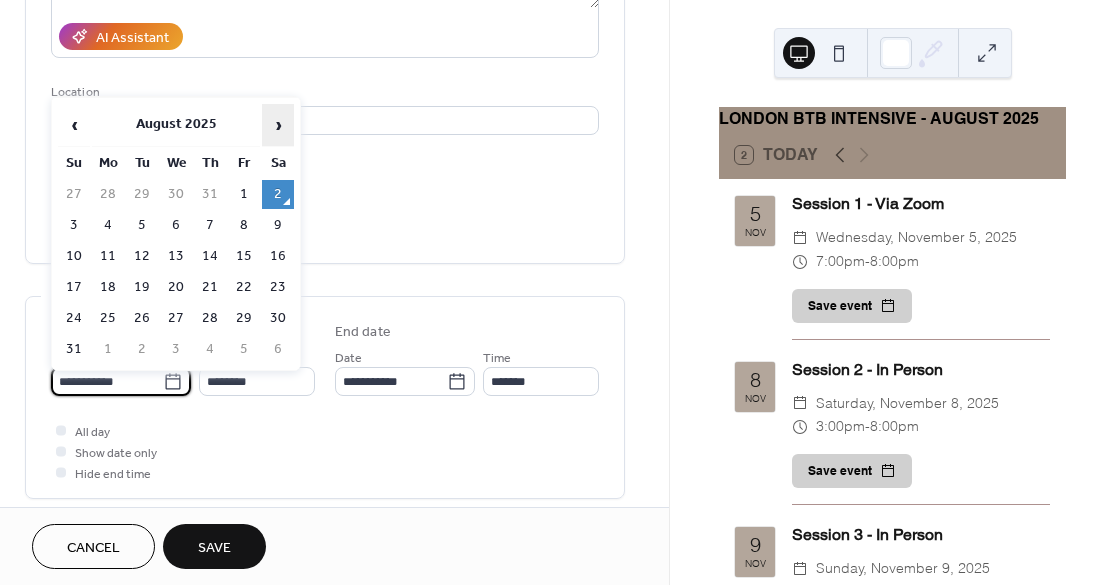 click on "›" at bounding box center (278, 125) 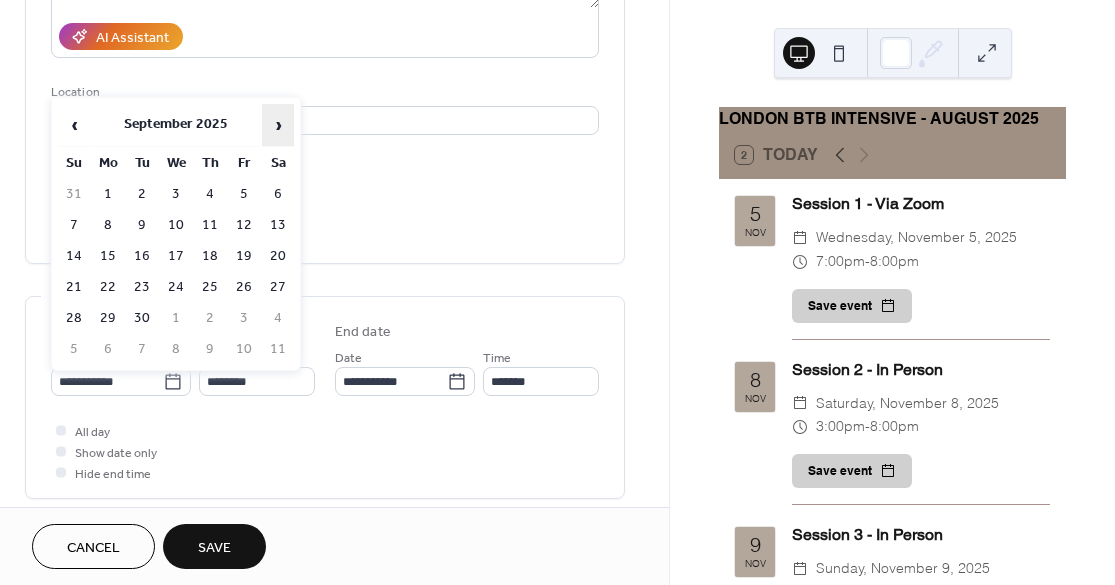 click on "›" at bounding box center [278, 125] 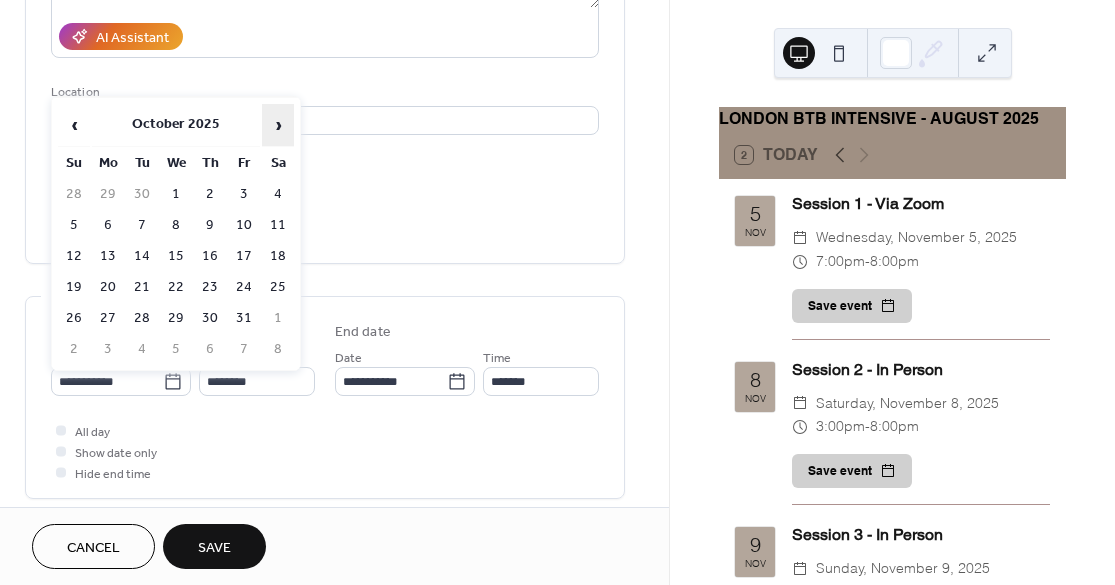 click on "›" at bounding box center (278, 125) 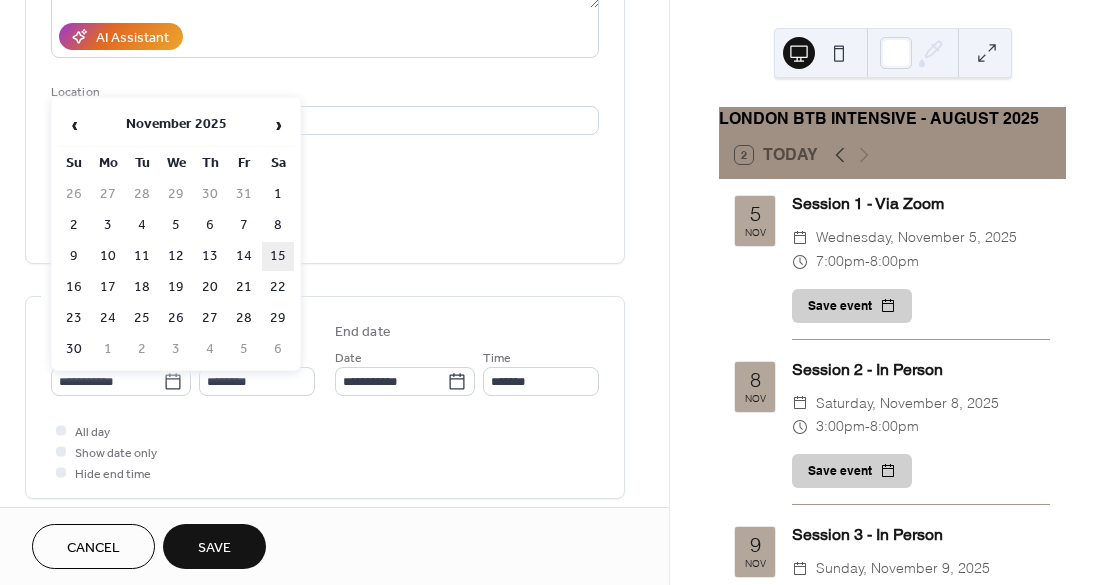 click on "15" at bounding box center (278, 256) 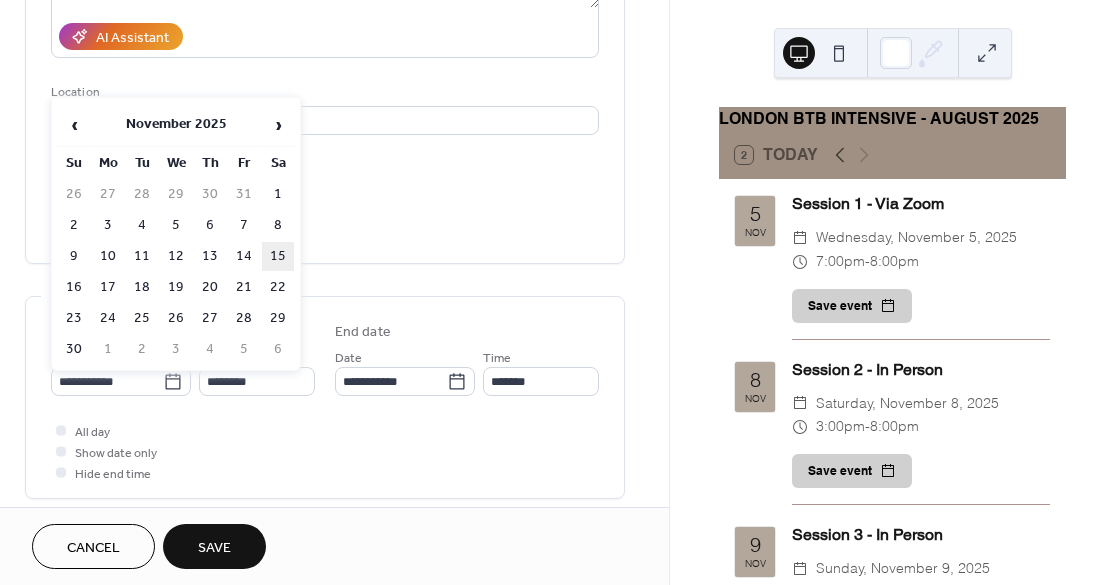 type on "**********" 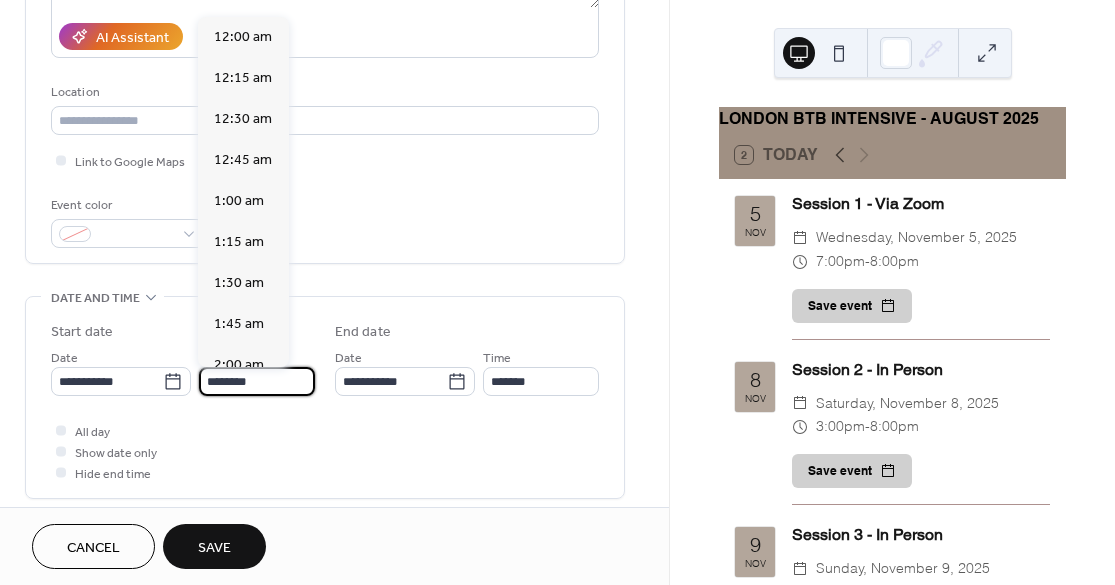 click on "********" at bounding box center (257, 381) 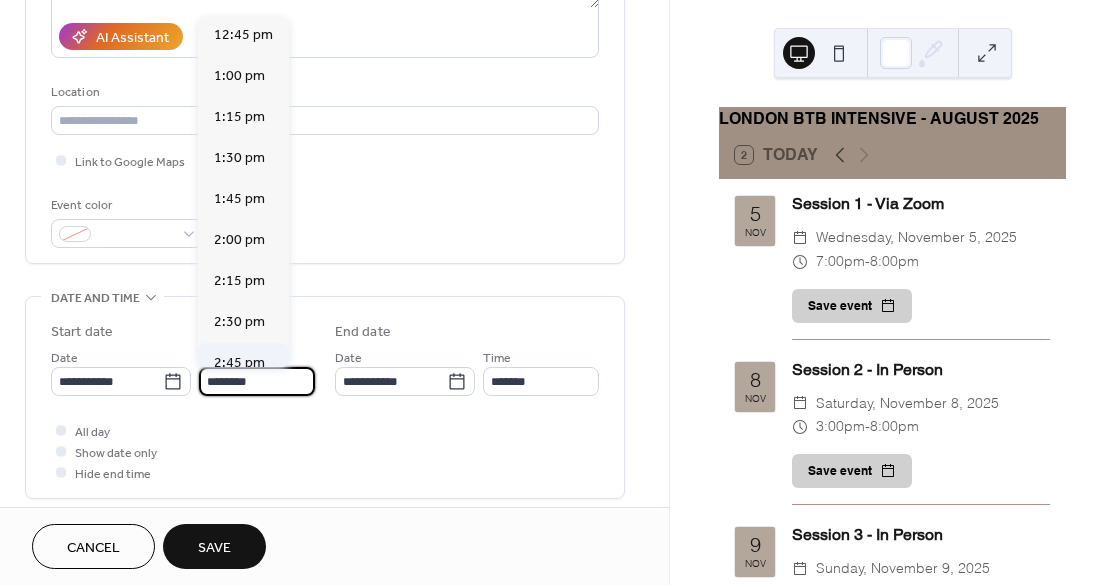 scroll, scrollTop: 2163, scrollLeft: 0, axis: vertical 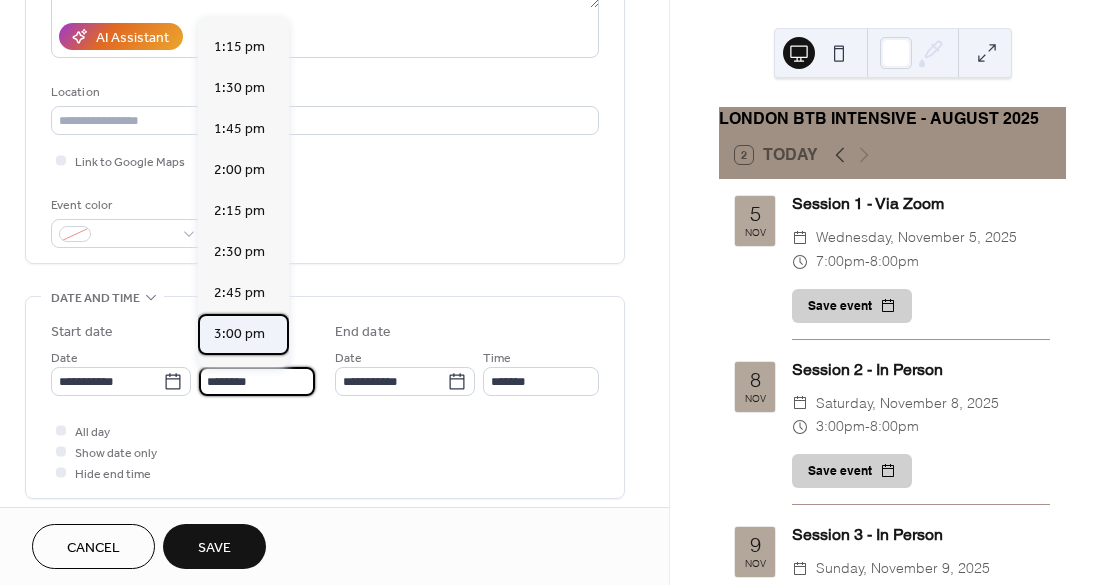 click on "3:00 pm" at bounding box center [239, 334] 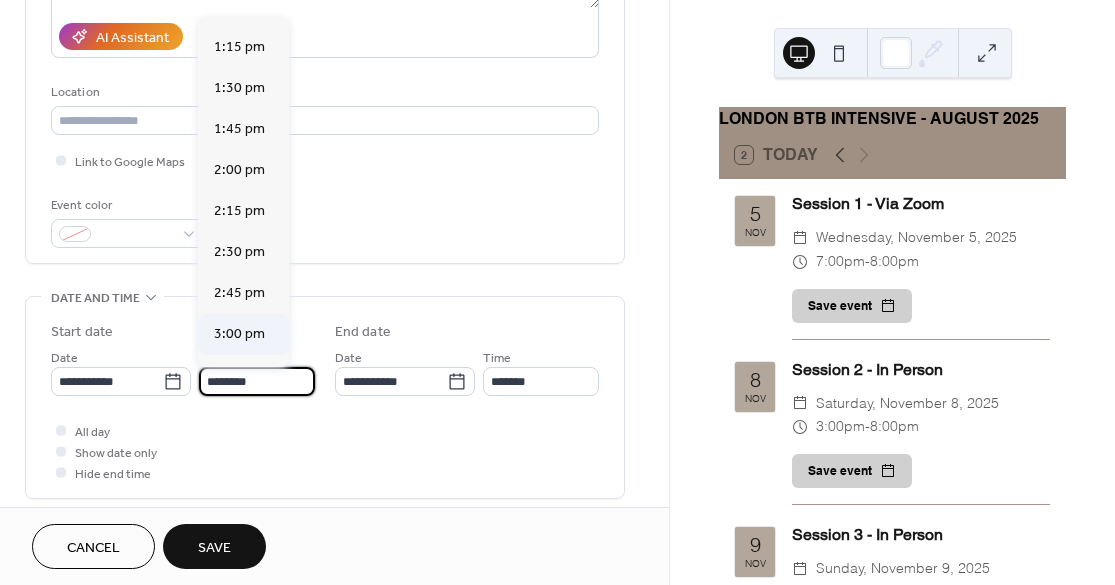 type on "*******" 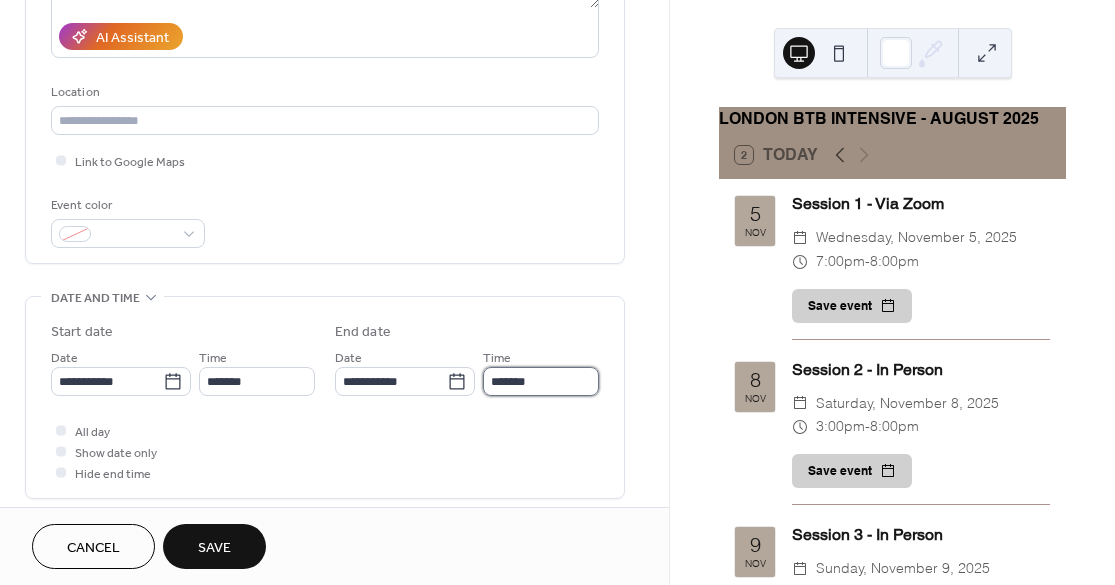 click on "*******" at bounding box center (541, 381) 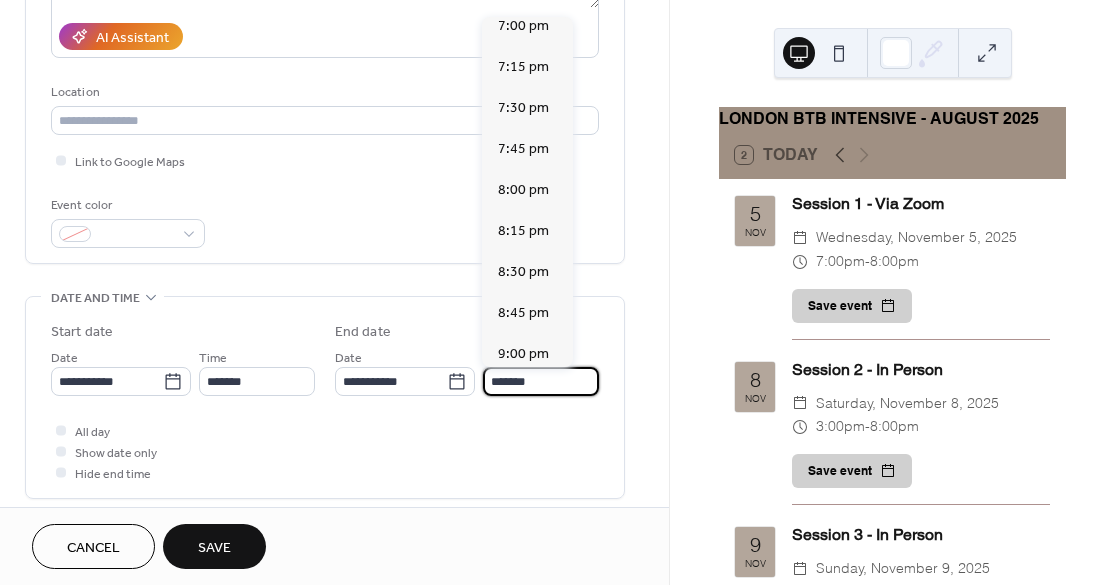 scroll, scrollTop: 683, scrollLeft: 0, axis: vertical 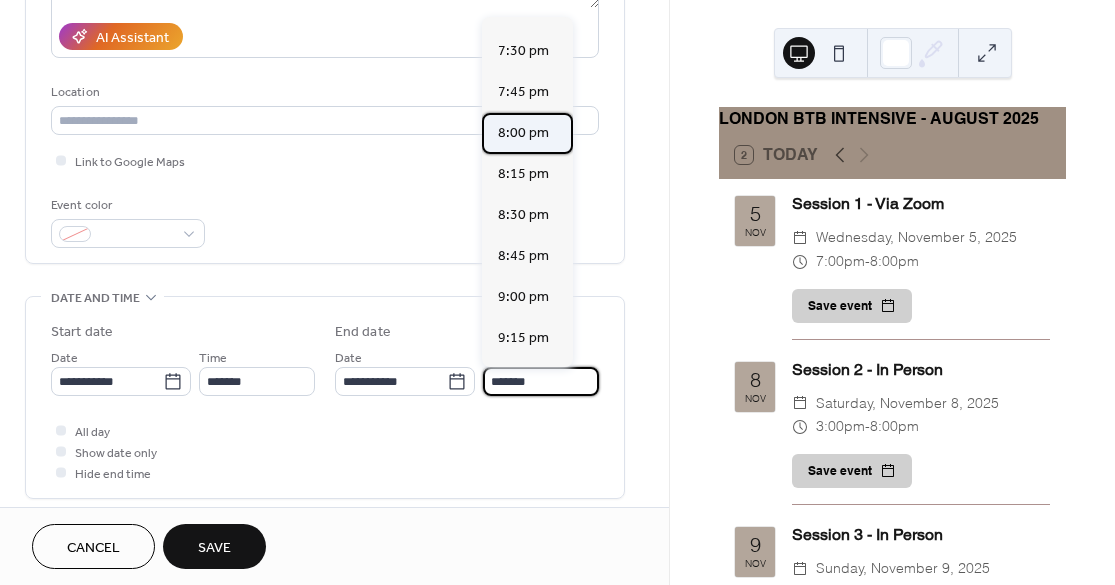click on "8:00 pm" at bounding box center (523, 133) 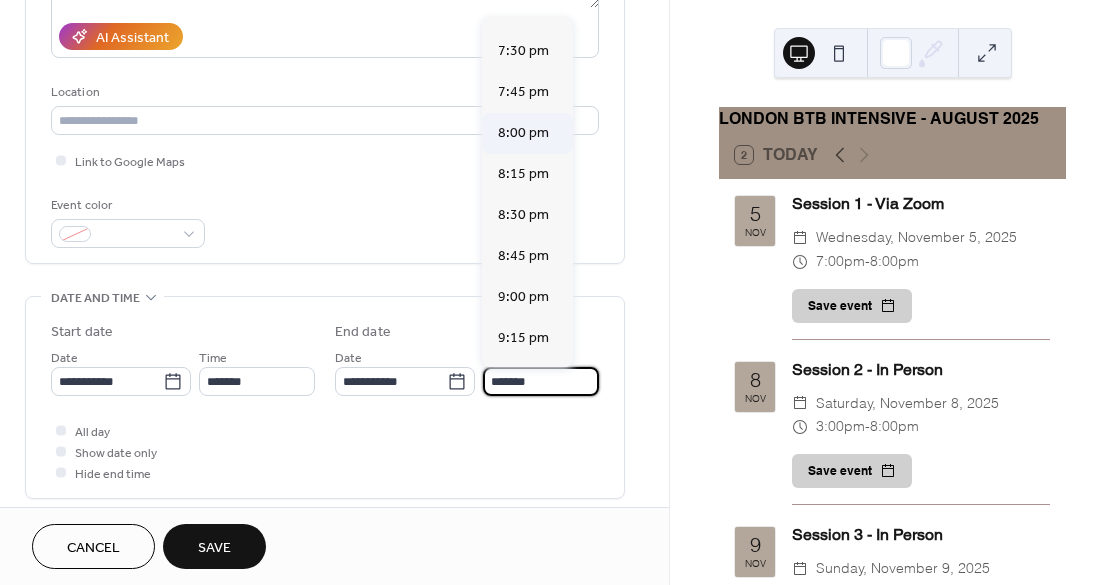type on "*******" 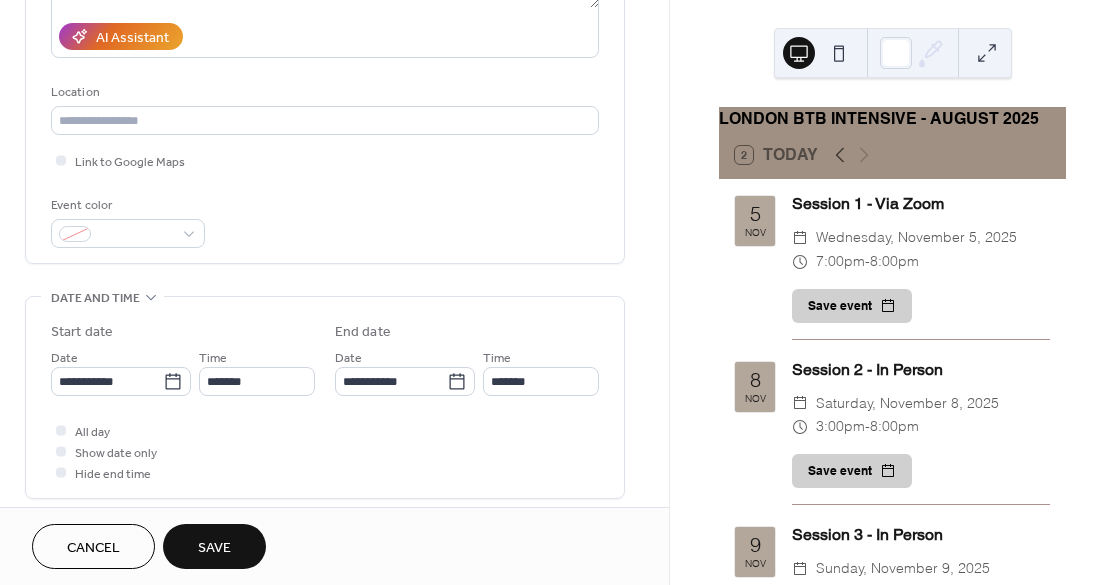 scroll, scrollTop: 480, scrollLeft: 0, axis: vertical 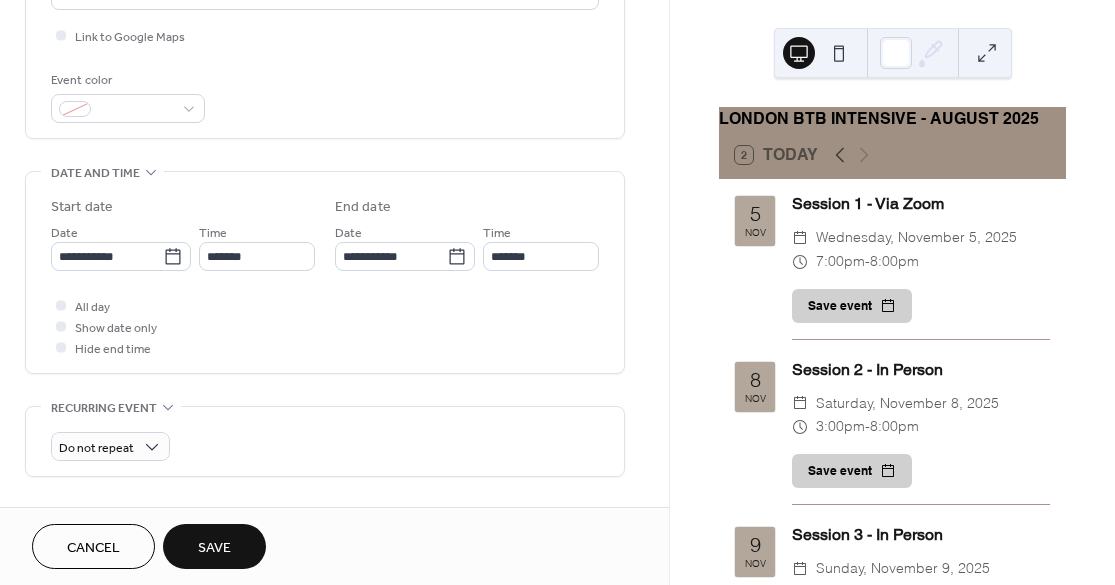 click on "Save" at bounding box center (214, 548) 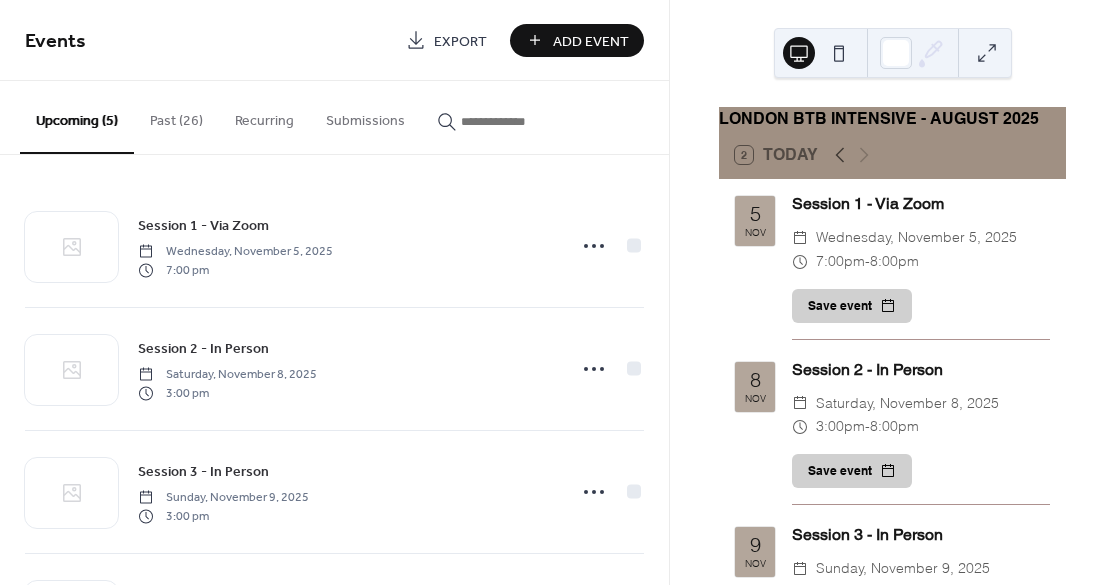 click on "Add Event" at bounding box center (591, 41) 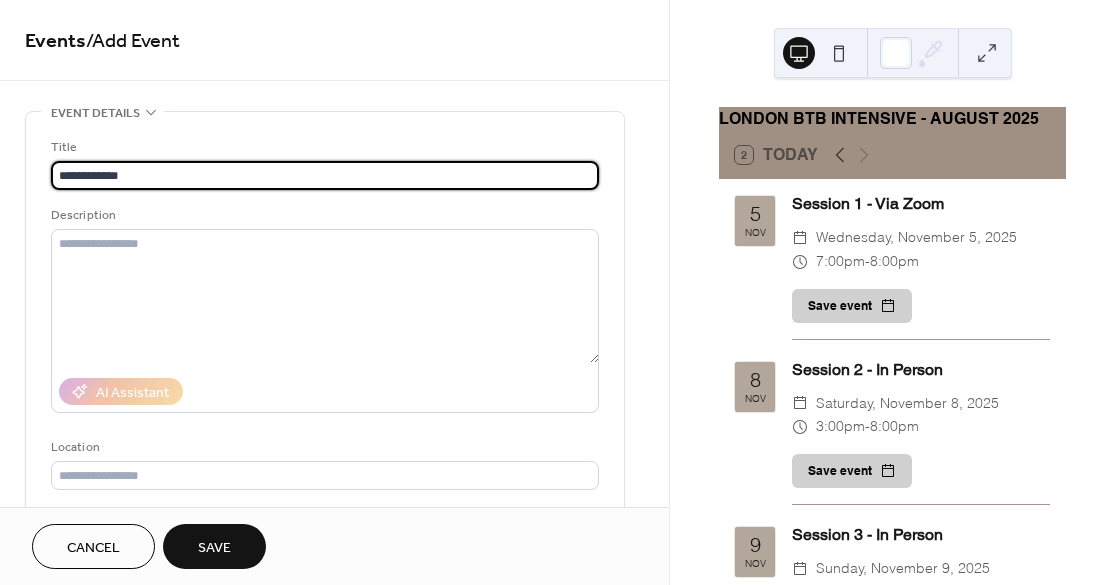 scroll, scrollTop: 337, scrollLeft: 0, axis: vertical 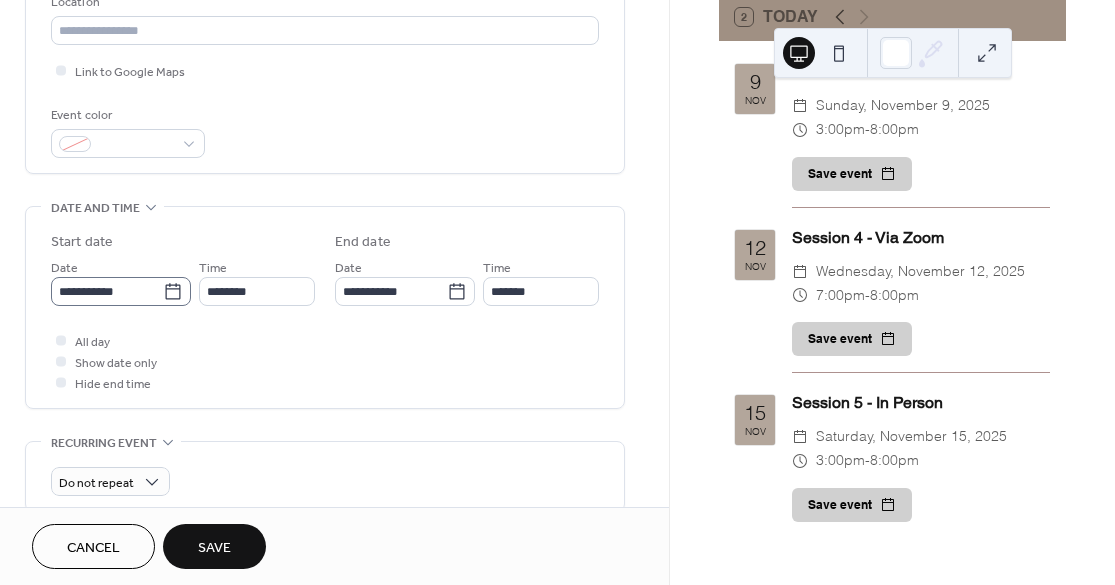 type on "**********" 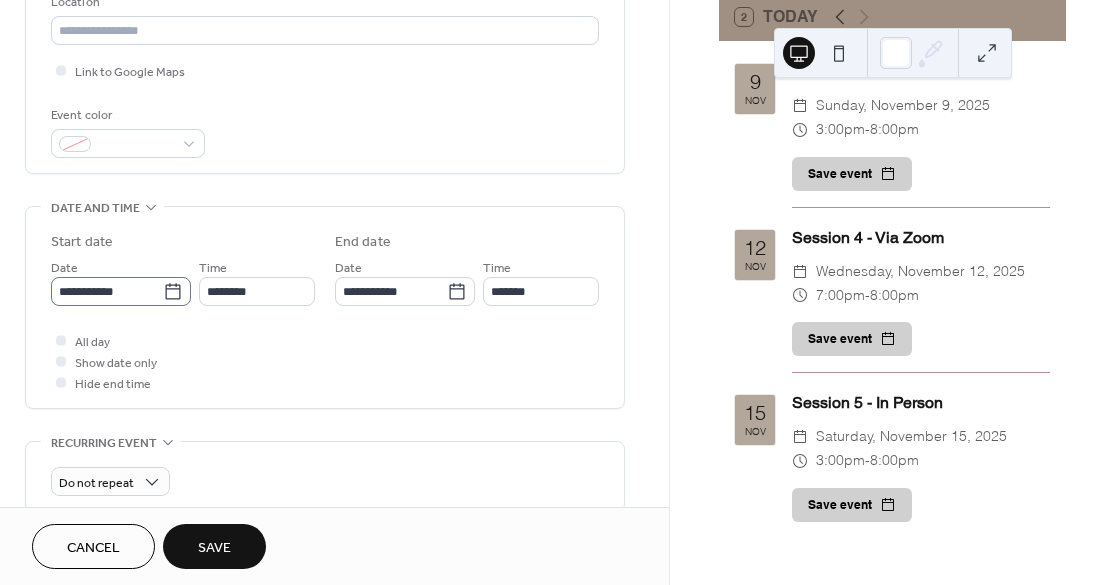 click 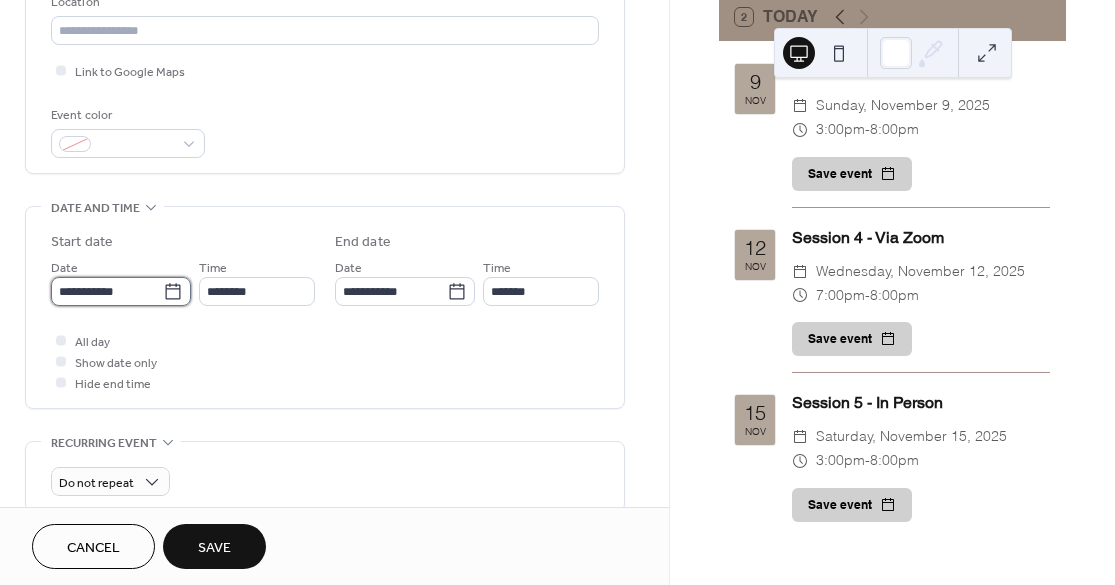 click on "**********" at bounding box center [107, 291] 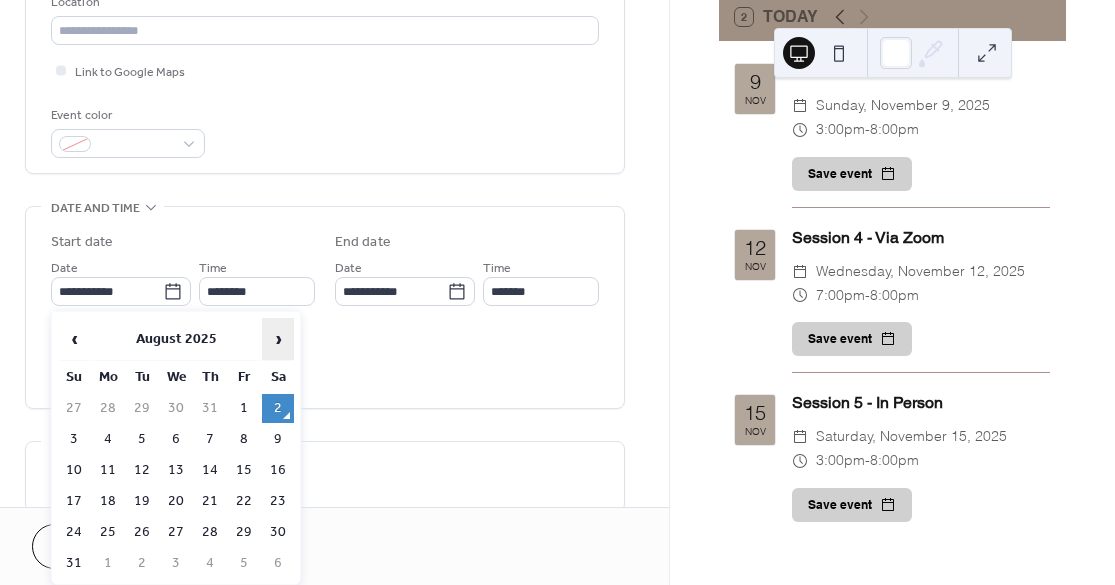 click on "›" at bounding box center [278, 339] 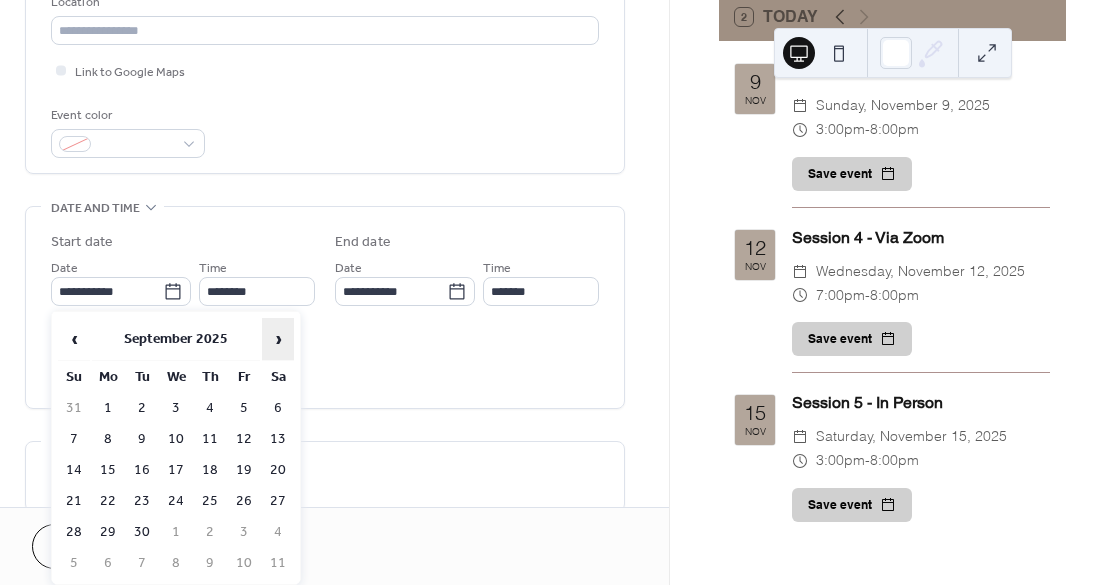 click on "›" at bounding box center (278, 339) 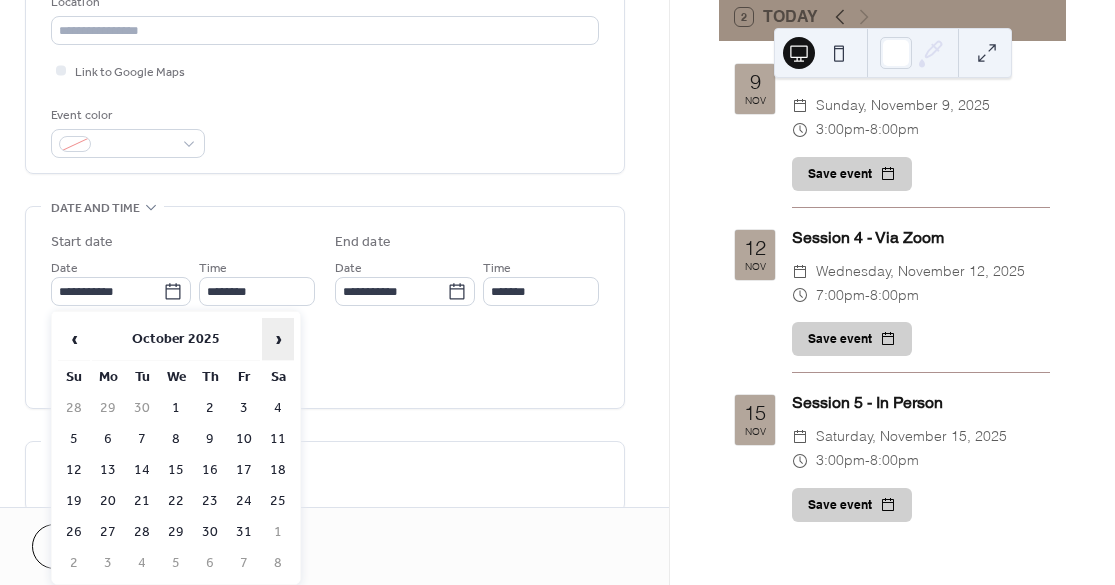 click on "›" at bounding box center (278, 339) 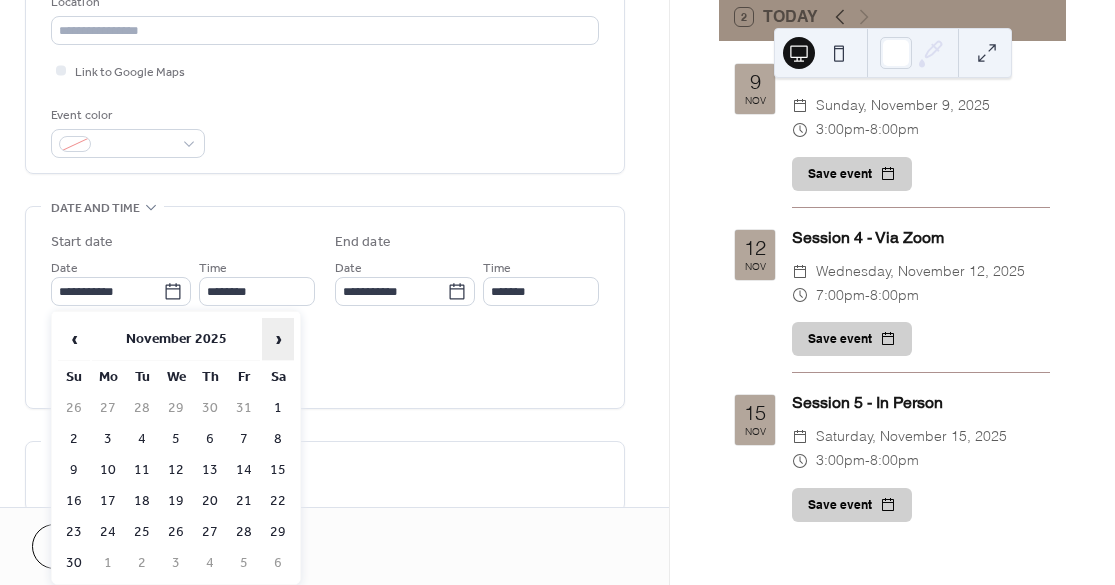 click on "›" at bounding box center [278, 339] 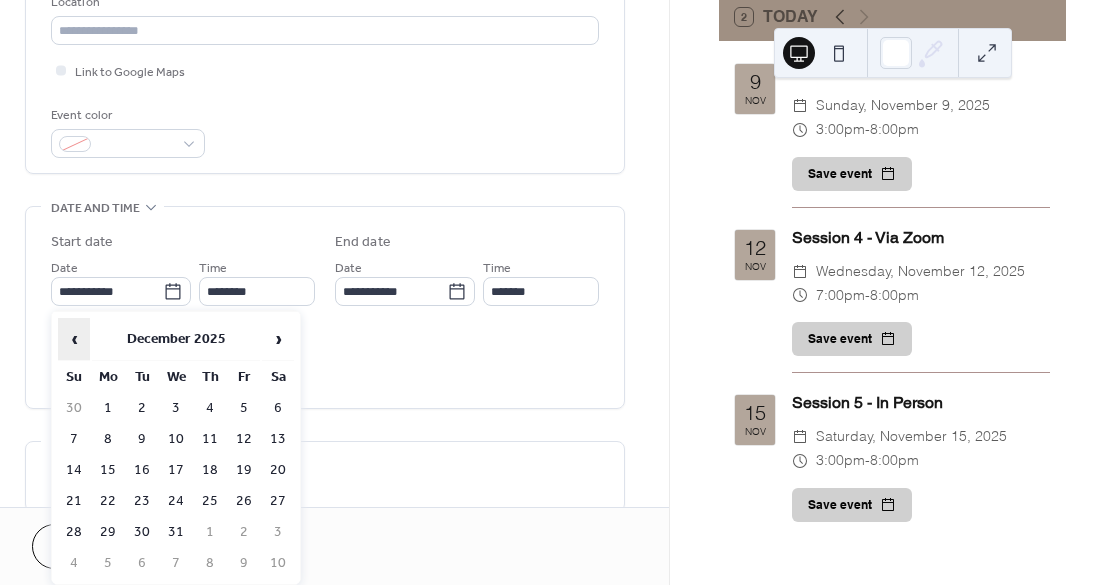 click on "‹" at bounding box center [74, 339] 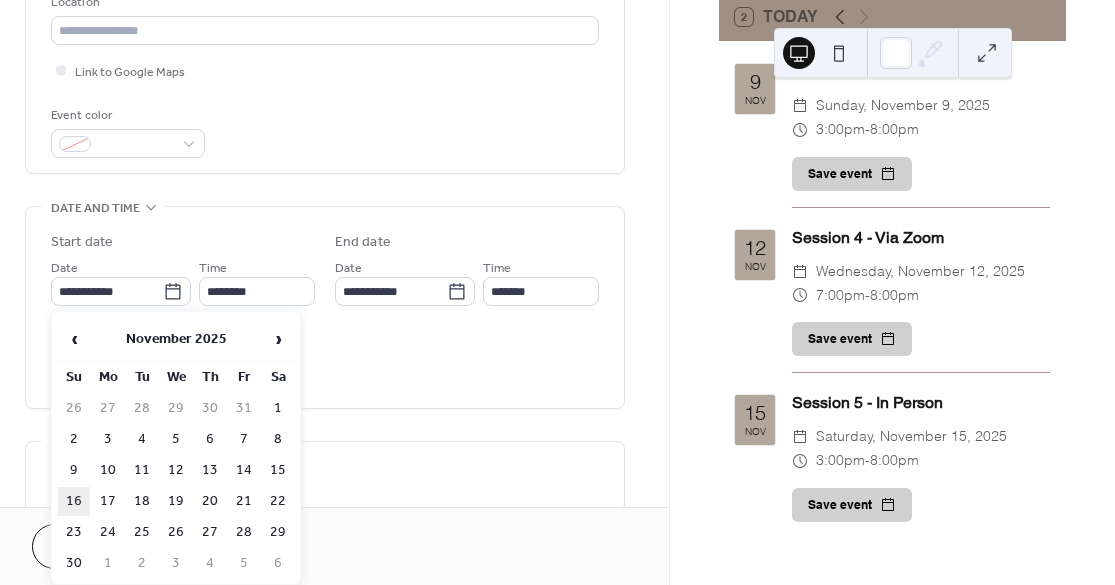 click on "16" at bounding box center (74, 501) 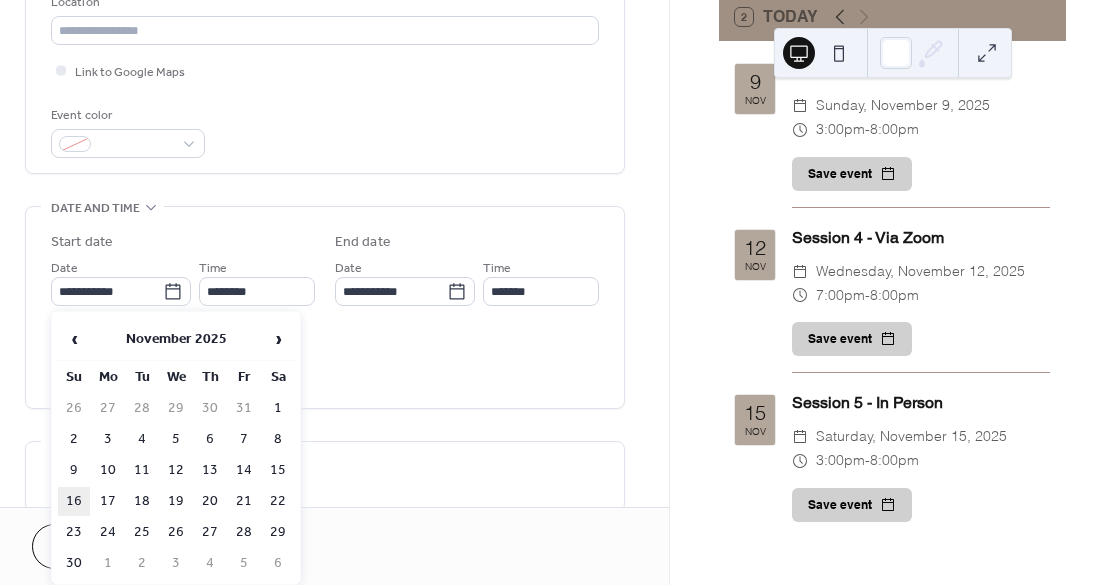 type on "**********" 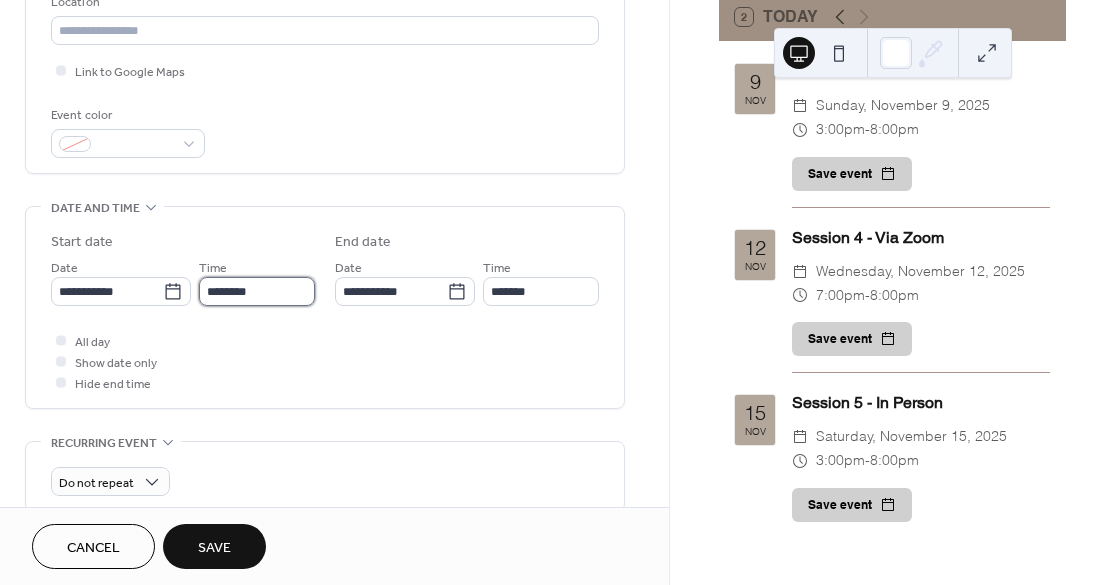 click on "********" at bounding box center (257, 291) 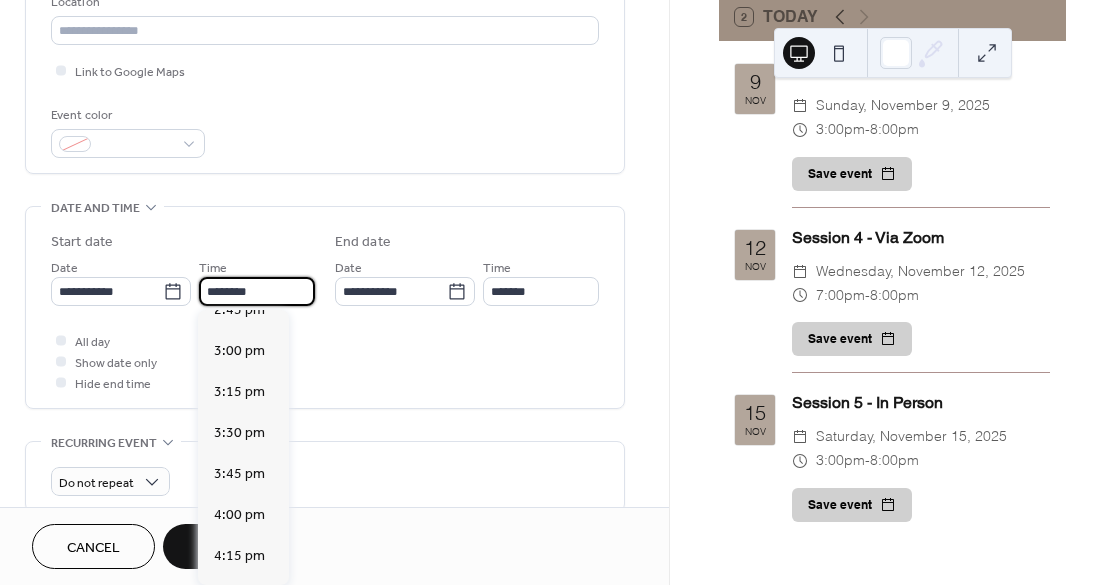 scroll, scrollTop: 2383, scrollLeft: 0, axis: vertical 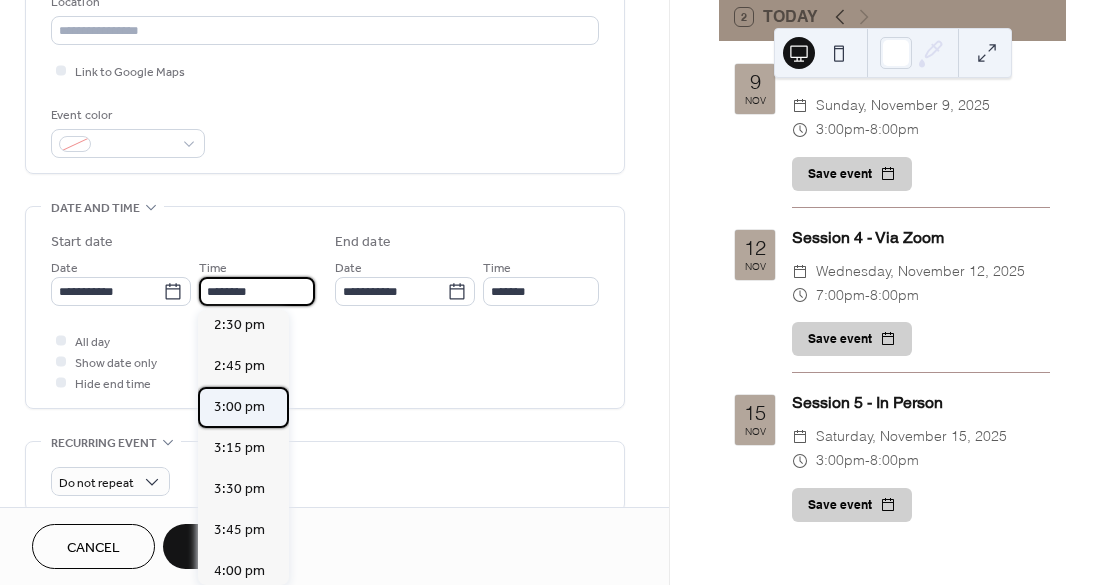 click on "3:00 pm" at bounding box center (239, 407) 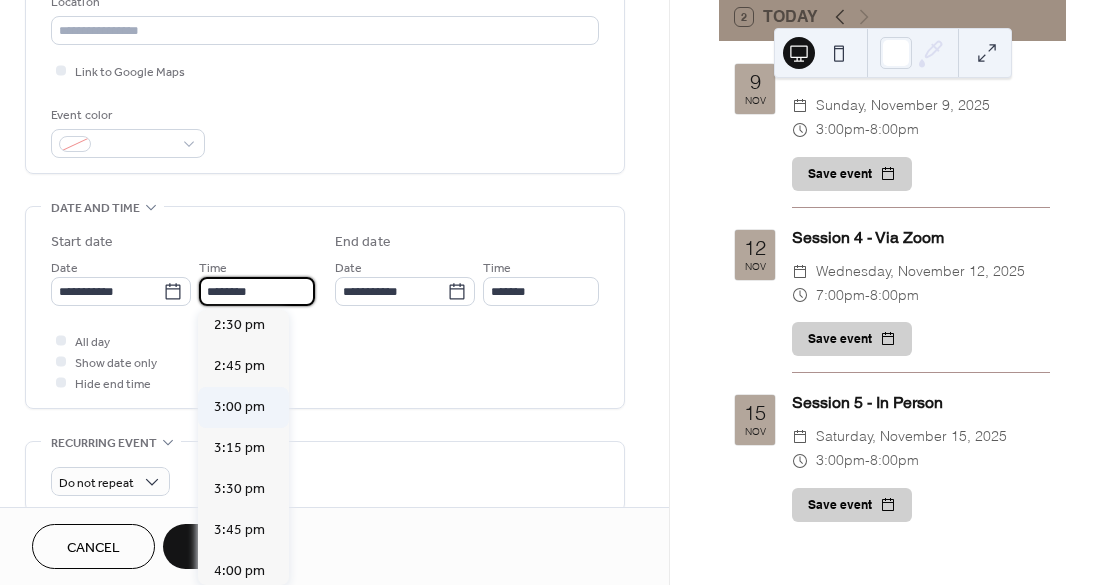type on "*******" 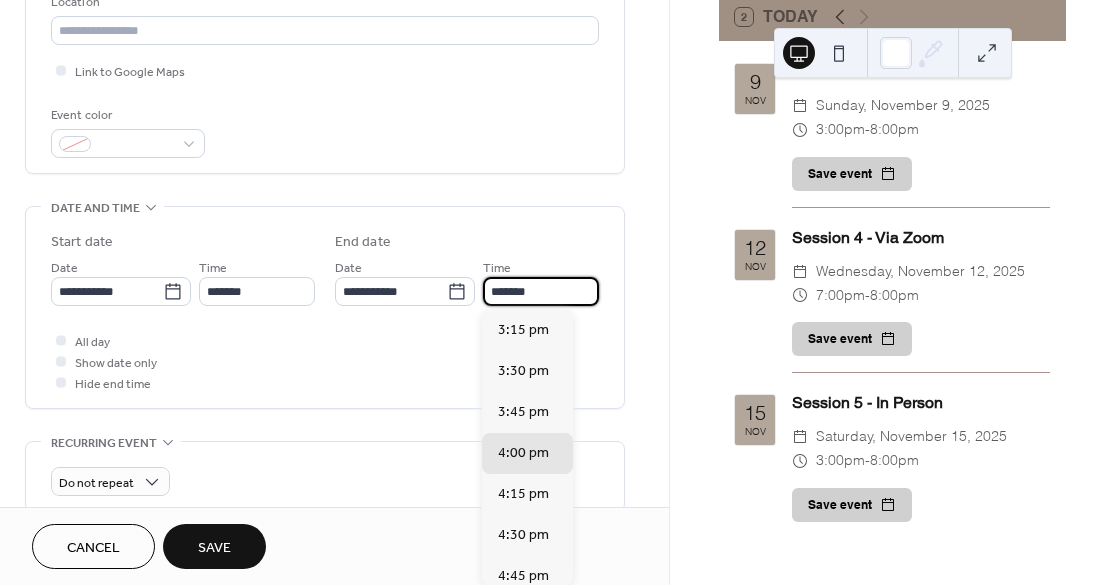 click on "*******" at bounding box center [541, 291] 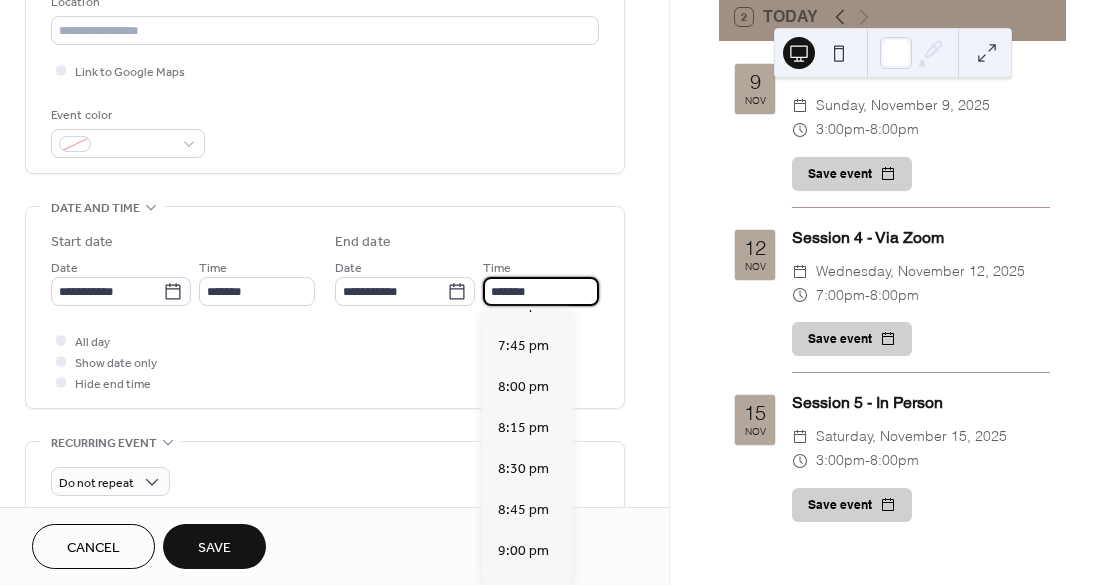 scroll, scrollTop: 721, scrollLeft: 0, axis: vertical 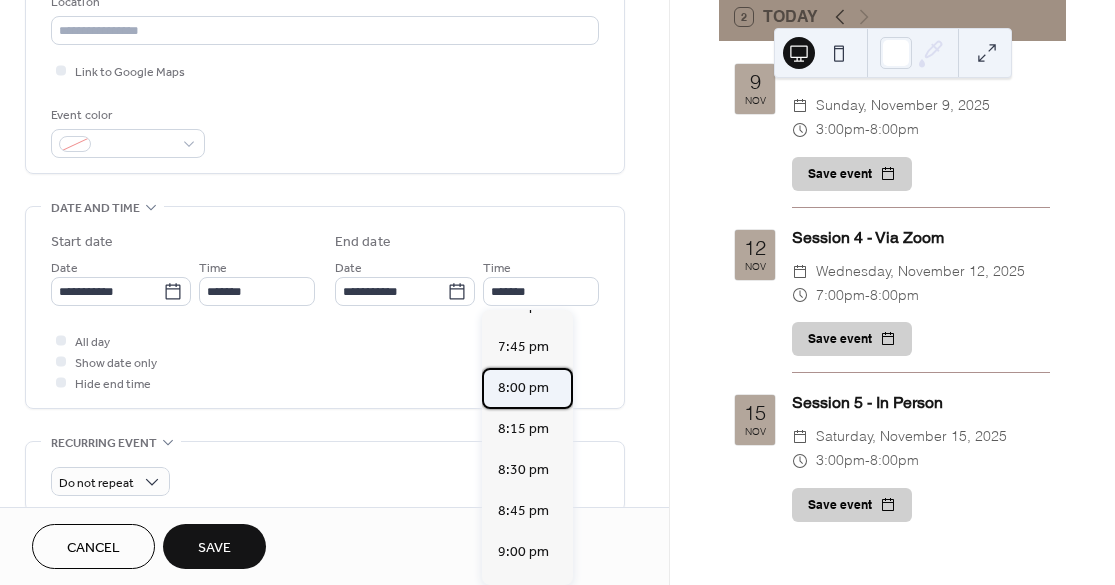 click on "8:00 pm" at bounding box center (523, 388) 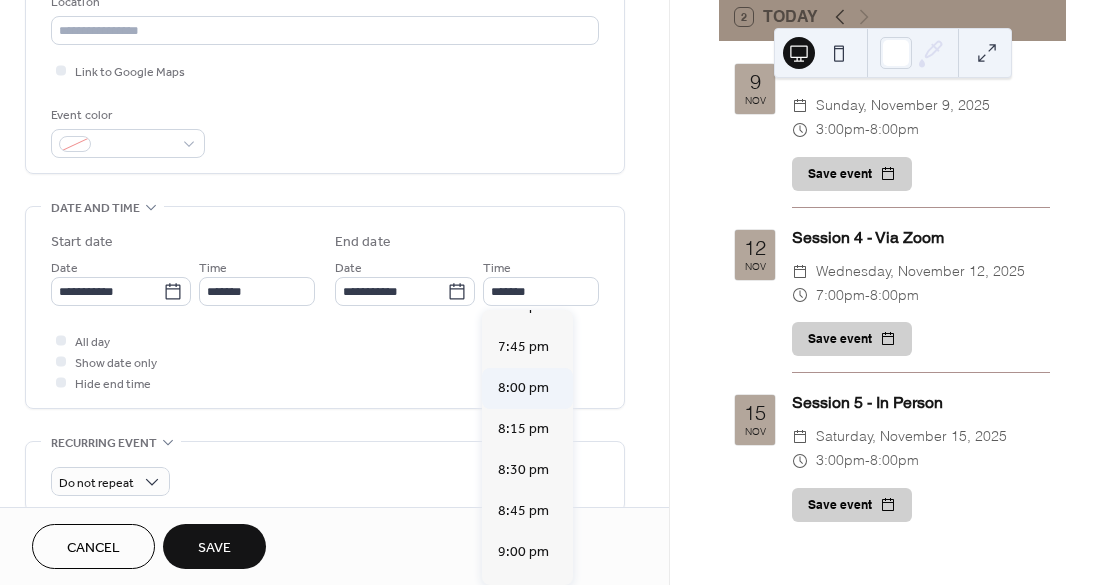 type on "*******" 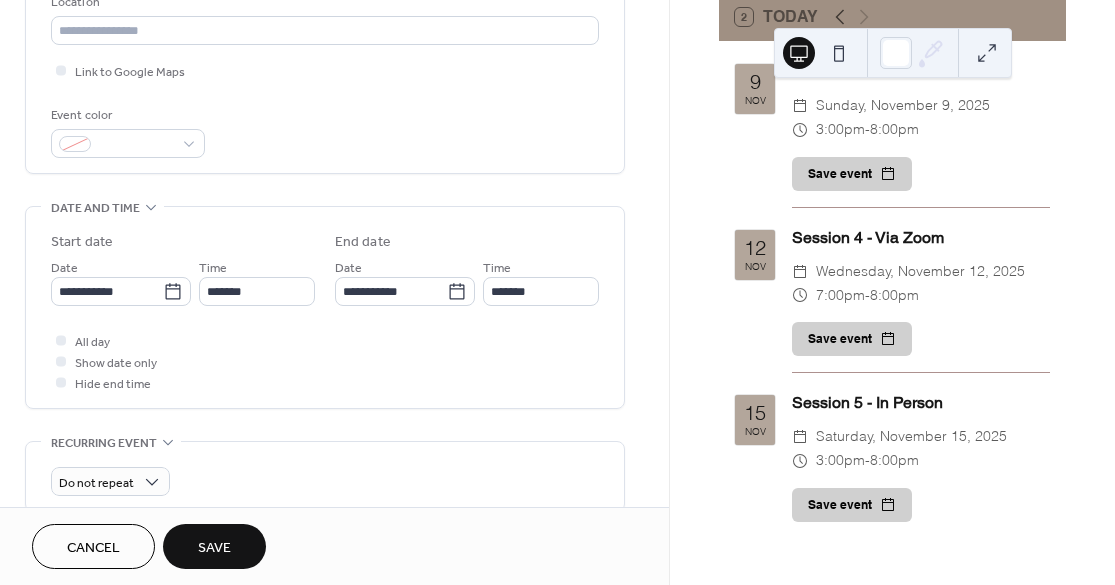 click on "Save" at bounding box center (214, 548) 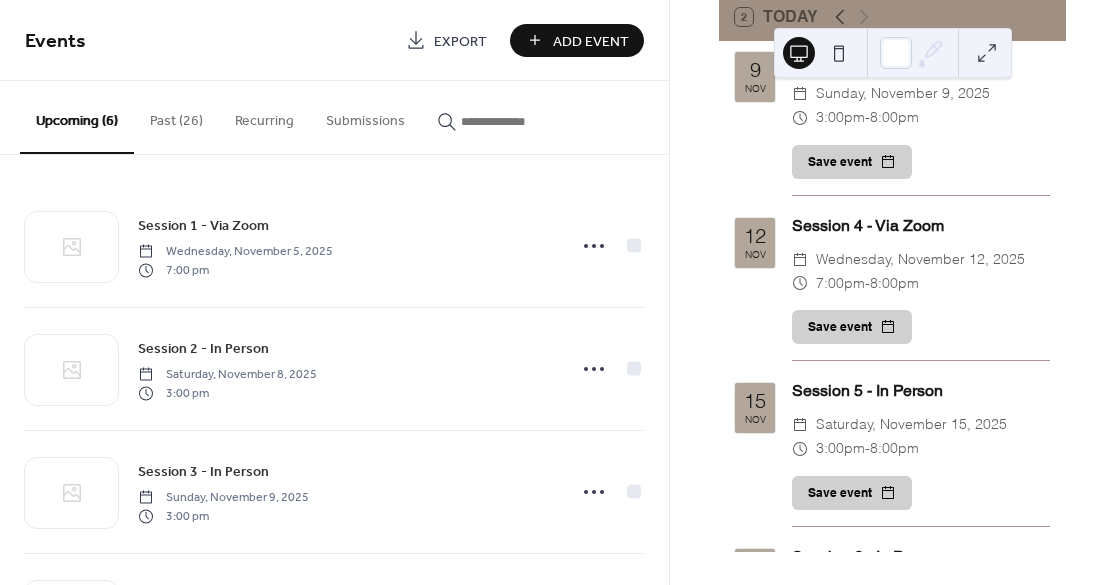 click on "Add Event" at bounding box center (577, 40) 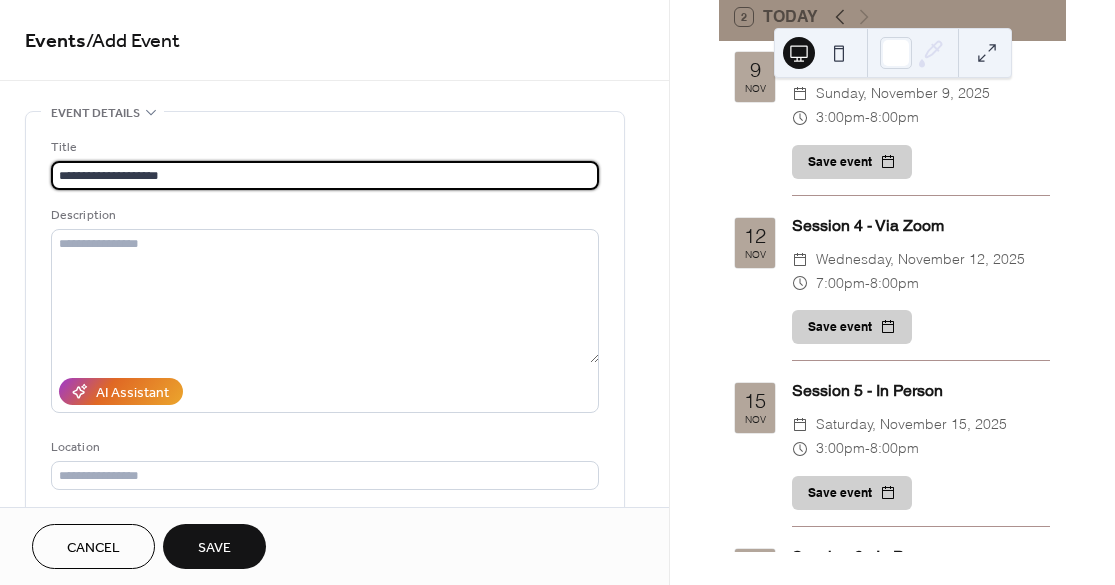 scroll, scrollTop: 1, scrollLeft: 0, axis: vertical 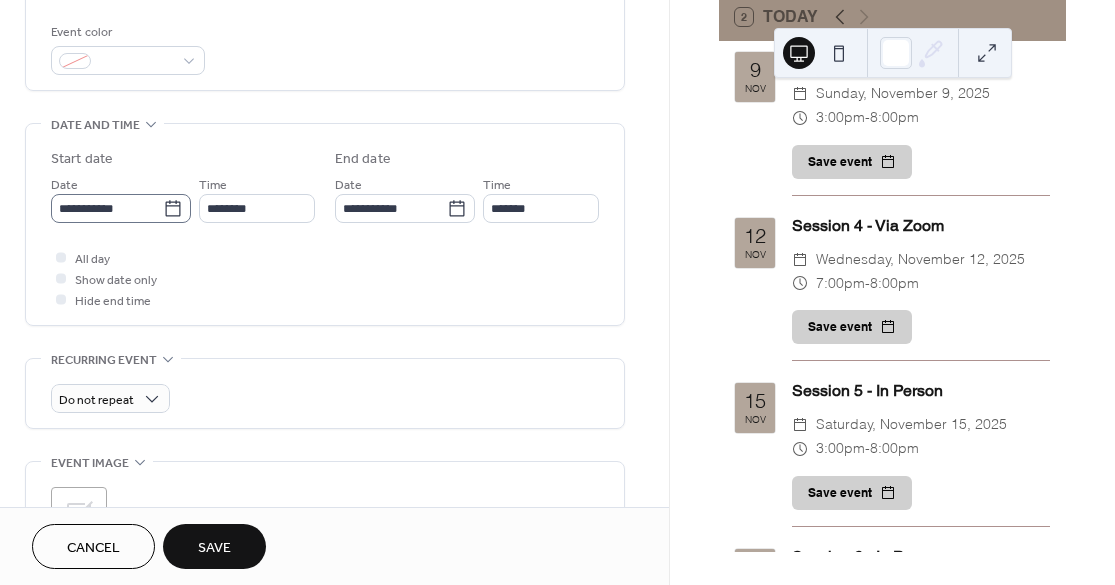 type on "**********" 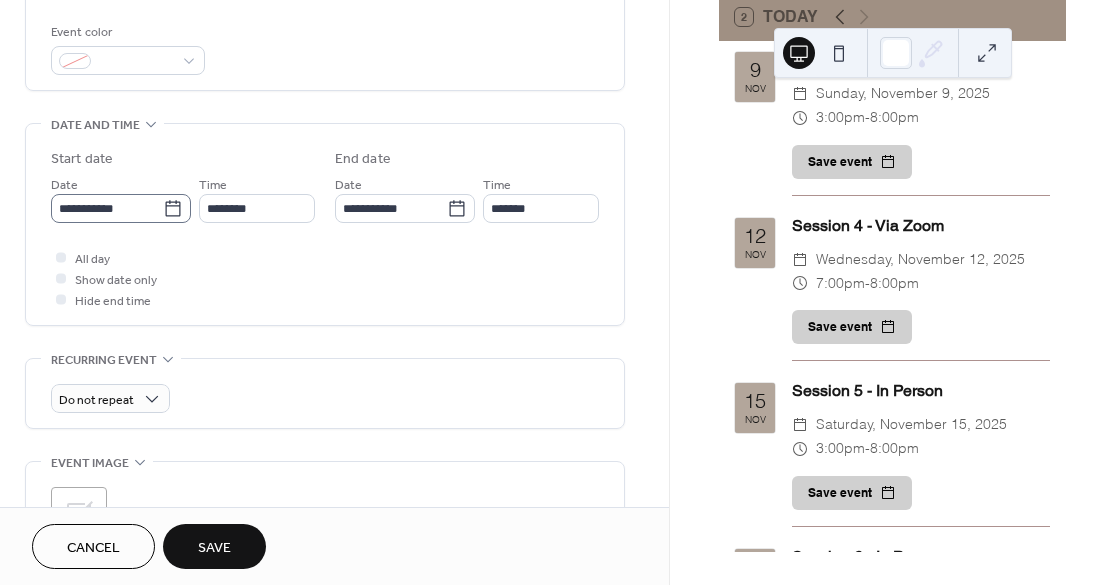 click 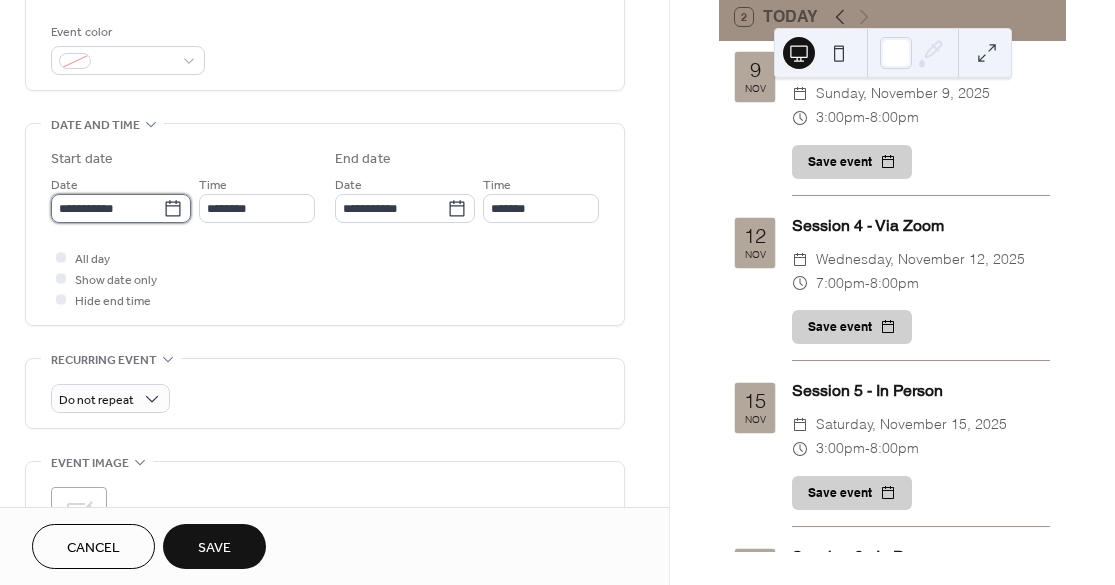 click on "**********" at bounding box center (107, 208) 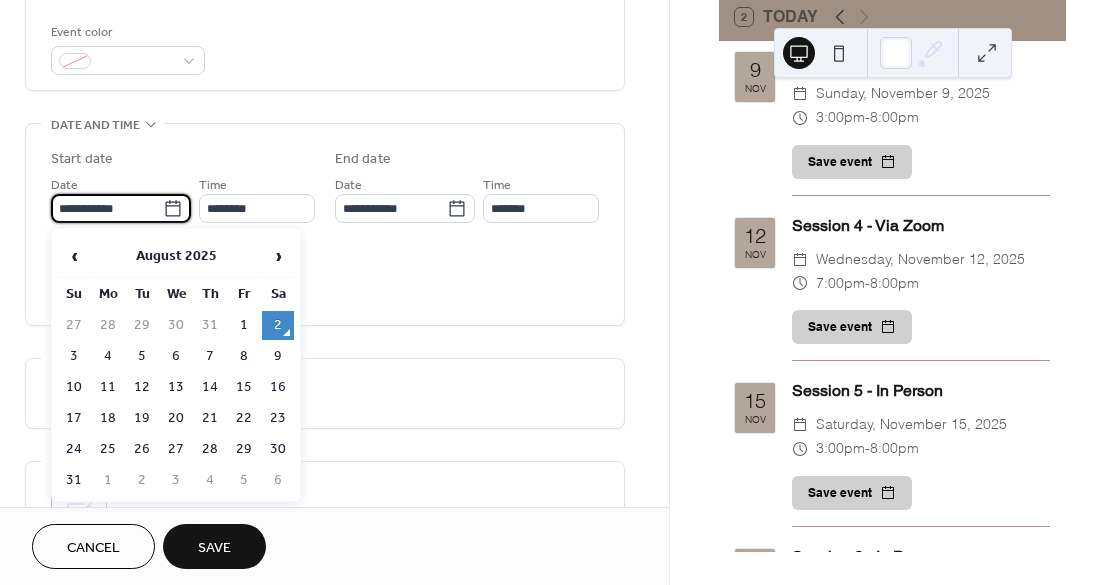 scroll, scrollTop: 0, scrollLeft: 0, axis: both 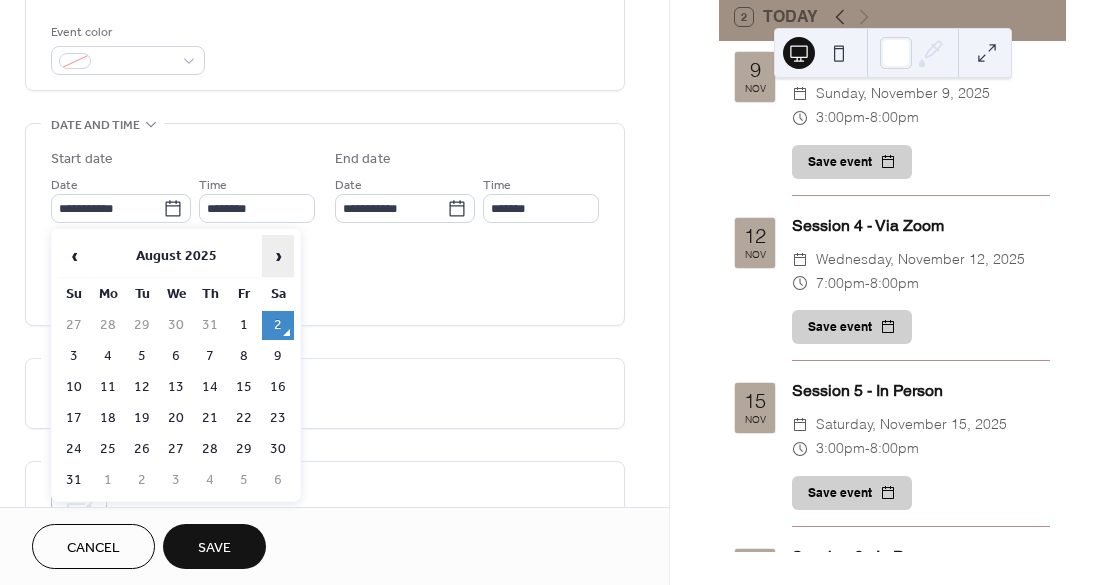 click on "›" at bounding box center [278, 256] 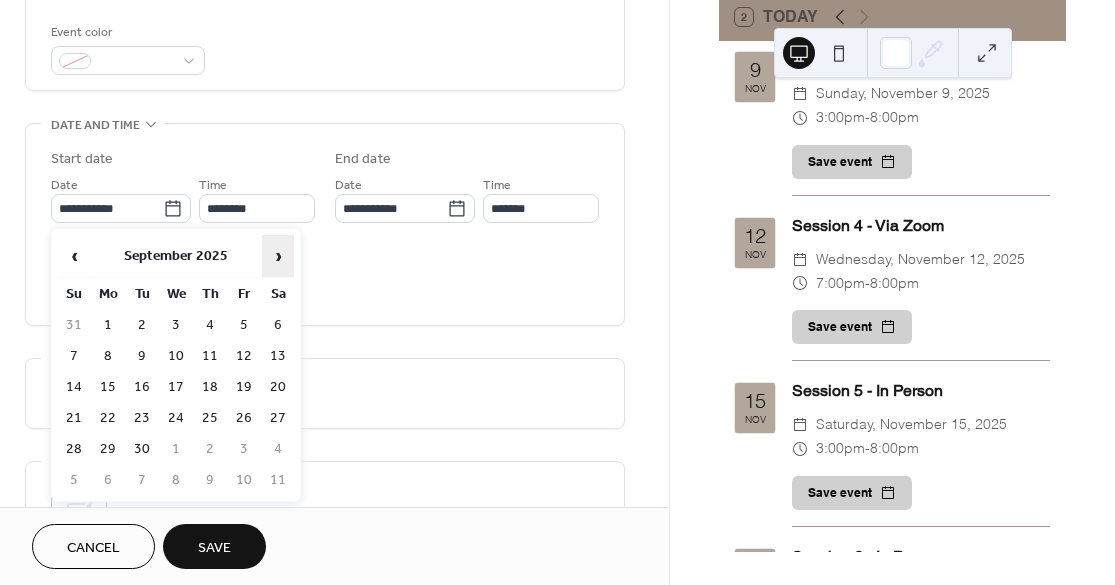 click on "›" at bounding box center [278, 256] 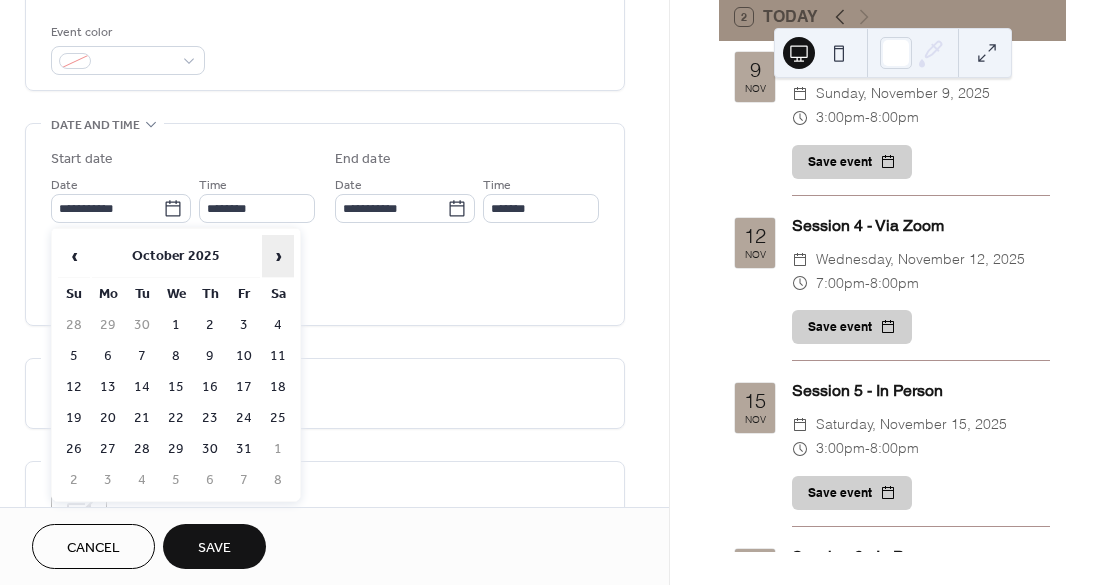 drag, startPoint x: 284, startPoint y: 244, endPoint x: 284, endPoint y: 263, distance: 19 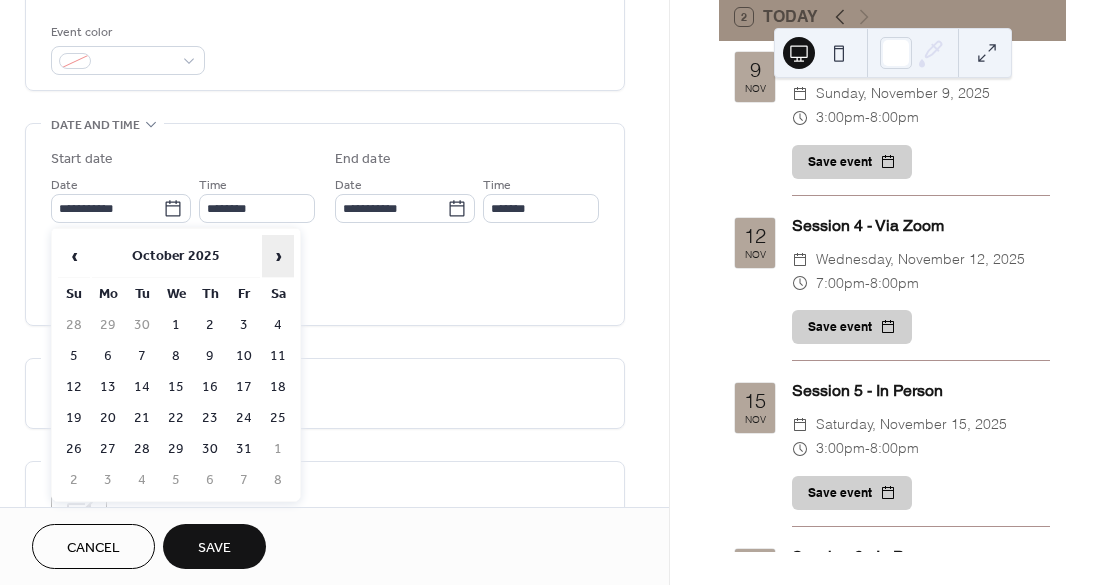 click on "›" at bounding box center [278, 256] 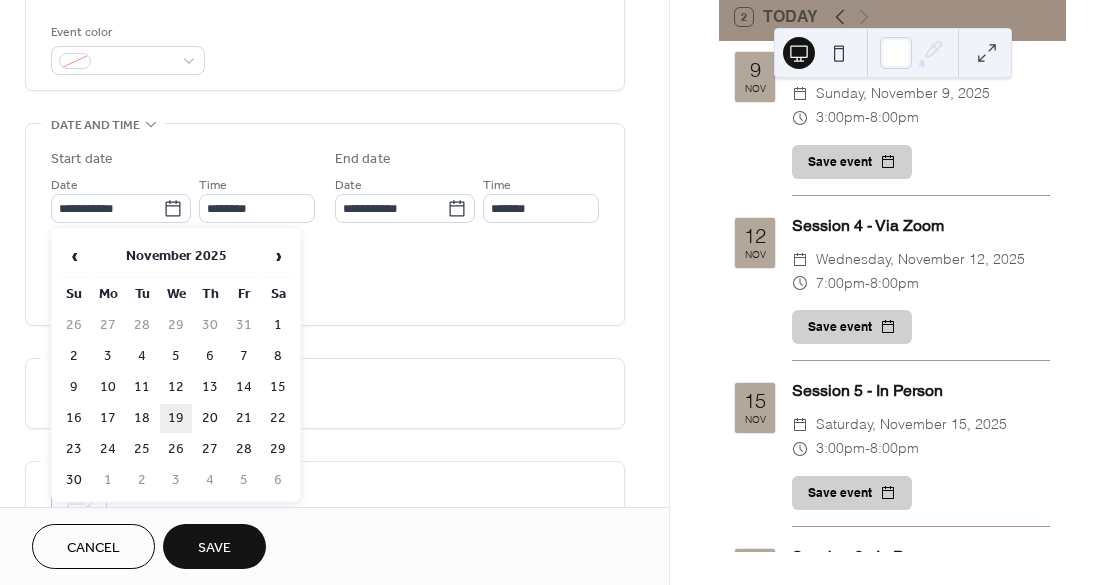 click on "19" at bounding box center [176, 418] 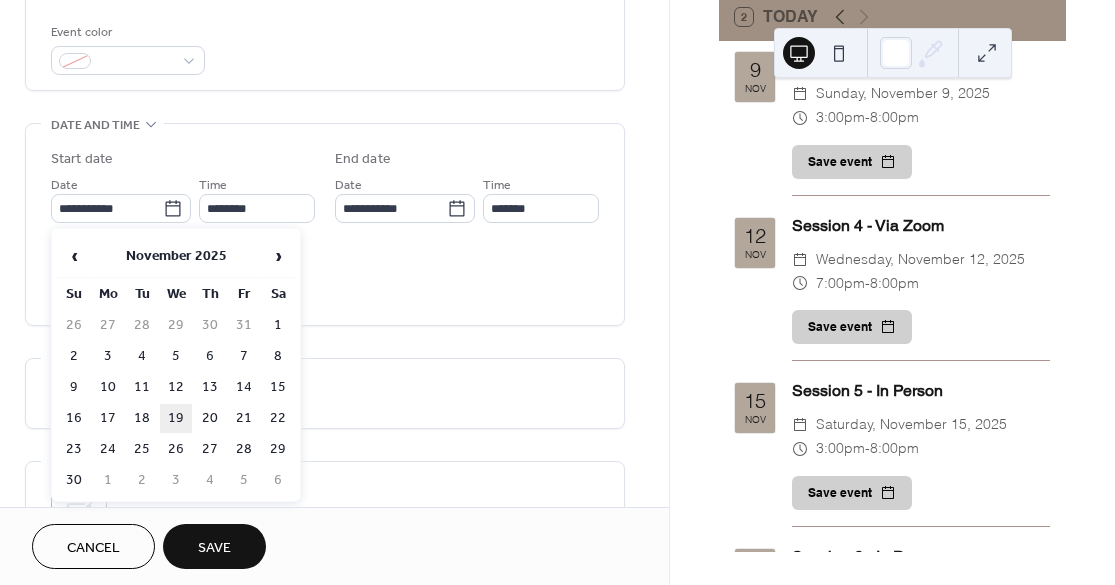 type on "**********" 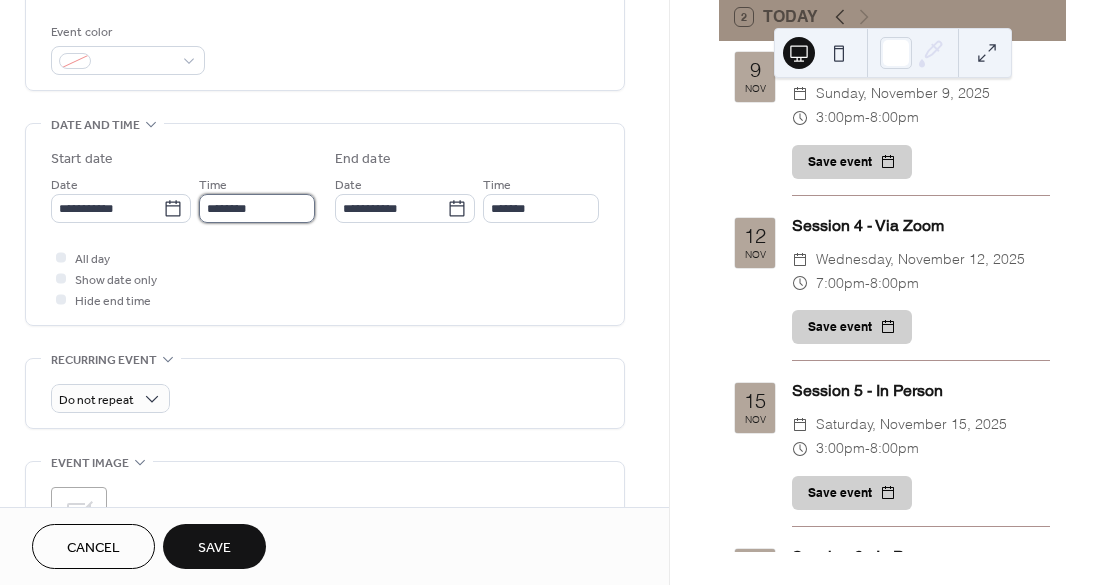 click on "********" at bounding box center (257, 208) 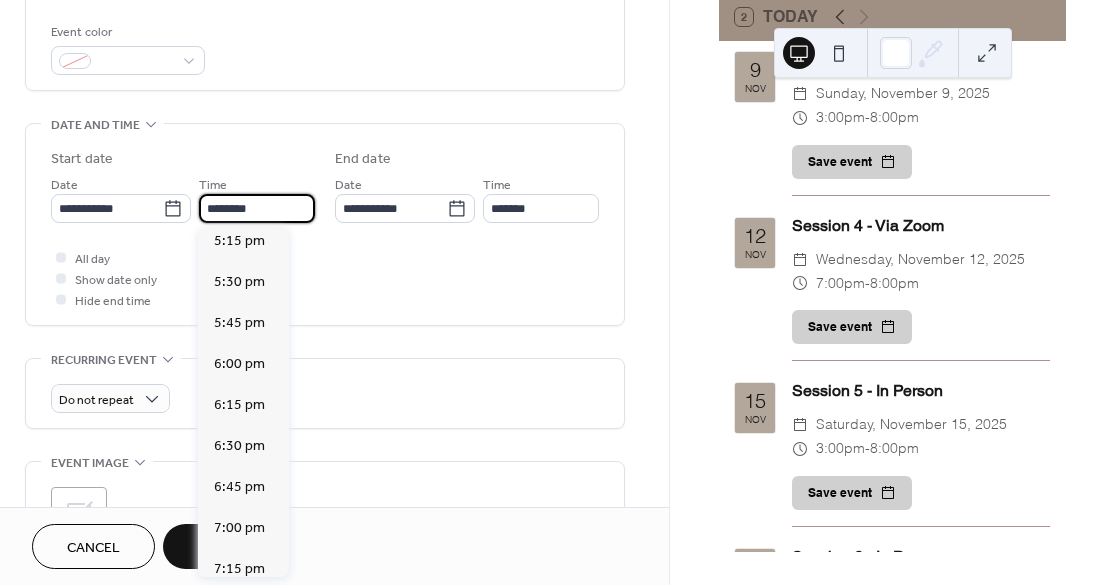 scroll, scrollTop: 2895, scrollLeft: 0, axis: vertical 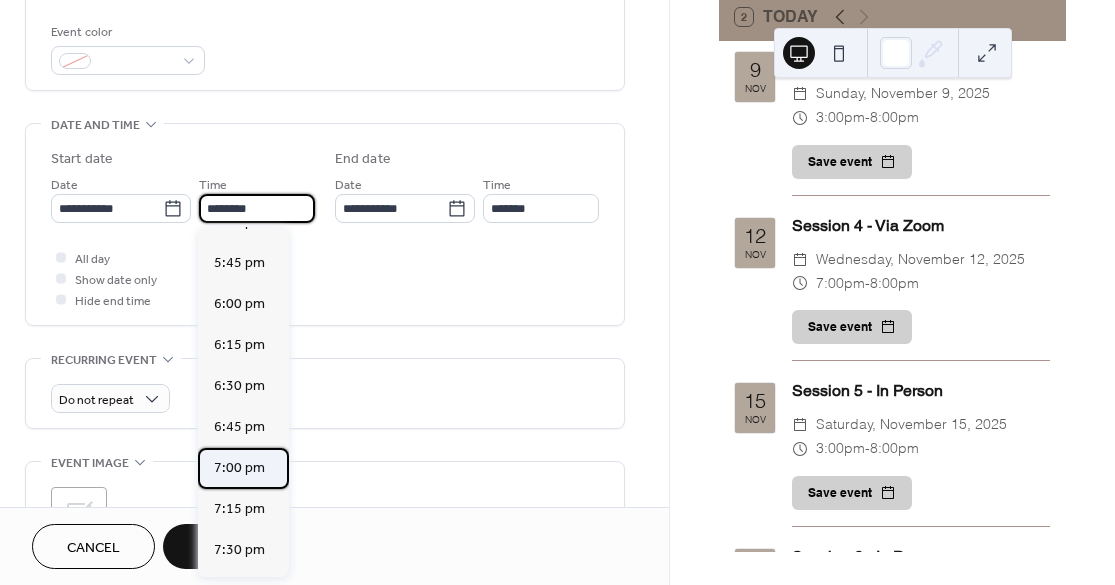 click on "7:00 pm" at bounding box center [239, 468] 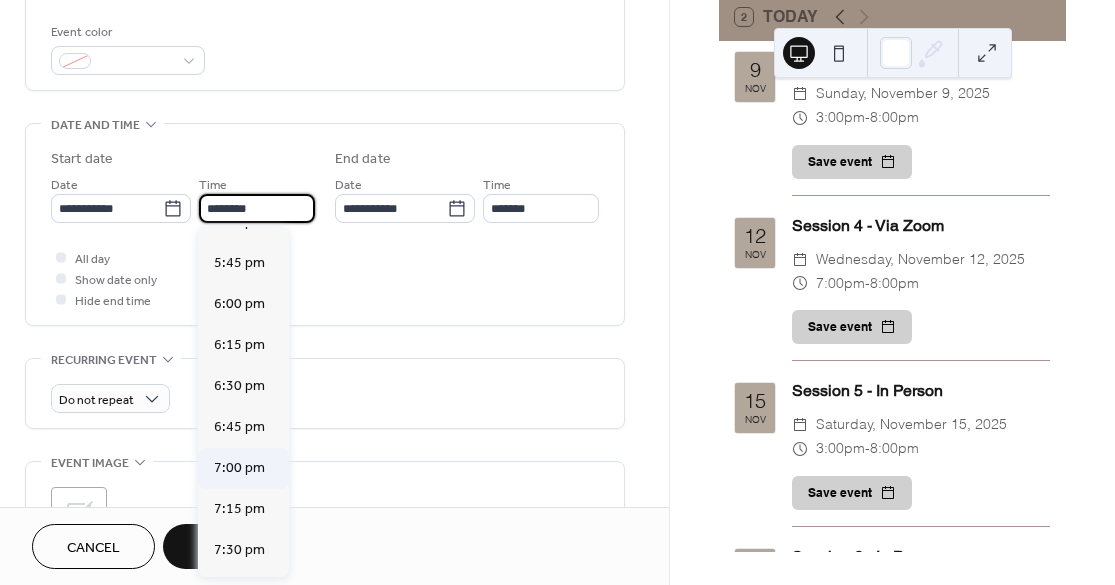 type on "*******" 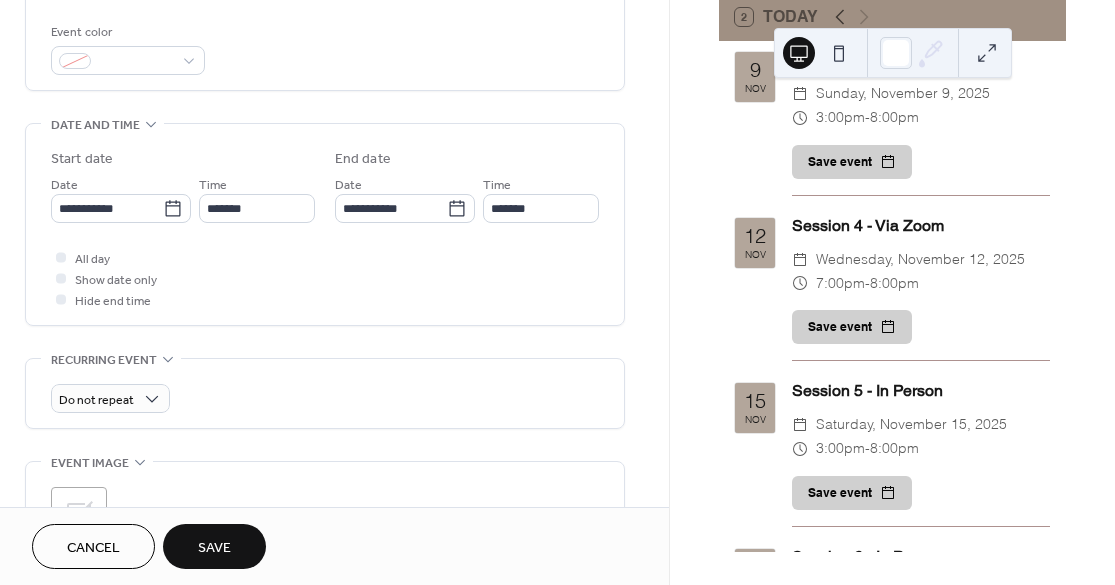click on "Save" at bounding box center (214, 546) 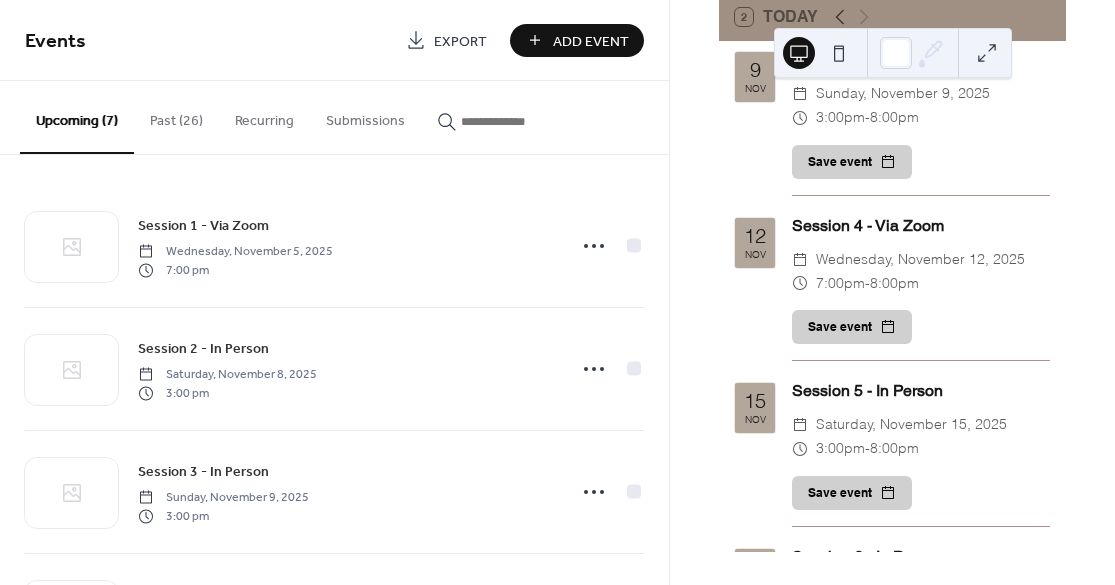 click on "Add Event" at bounding box center [577, 40] 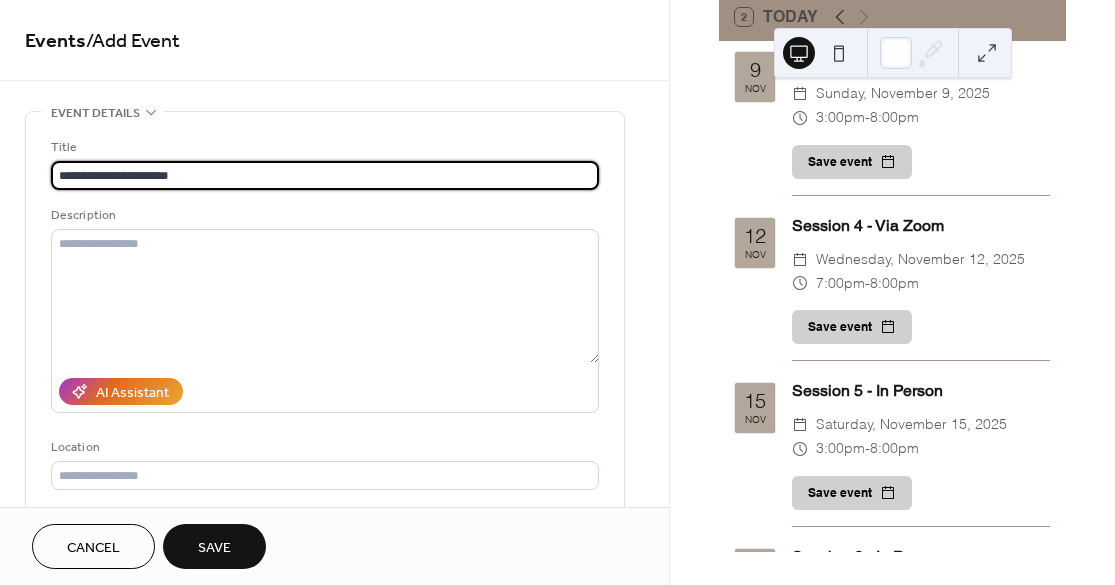 click on "**********" at bounding box center [325, 175] 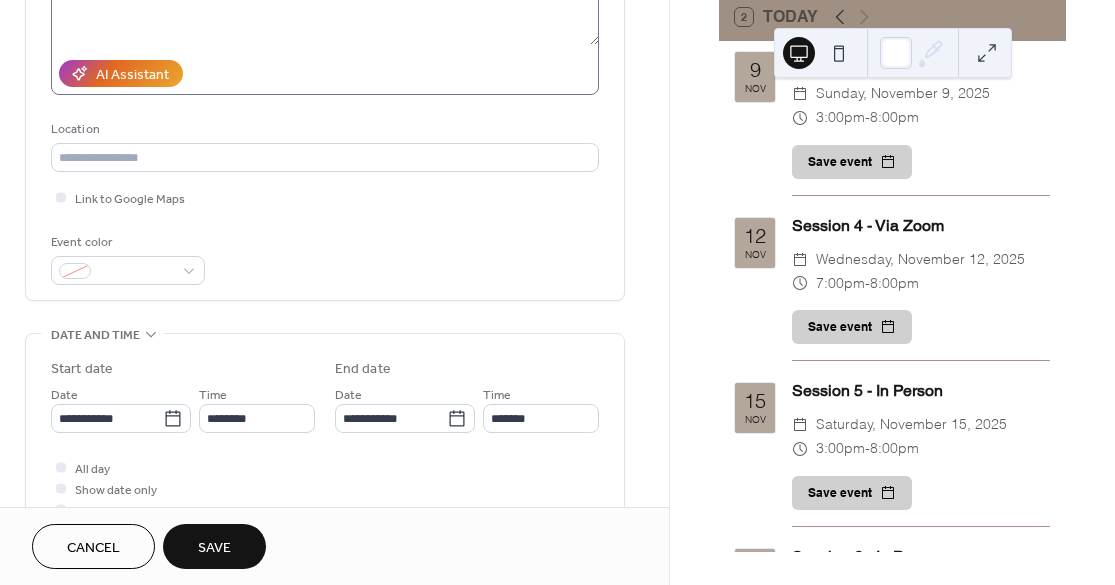 scroll, scrollTop: 445, scrollLeft: 0, axis: vertical 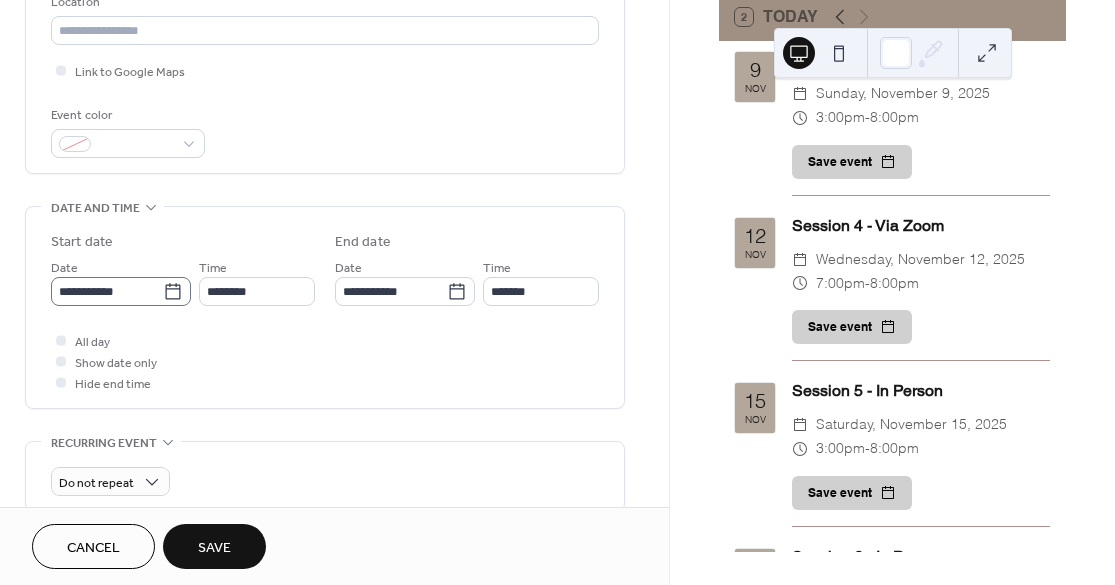 type on "**********" 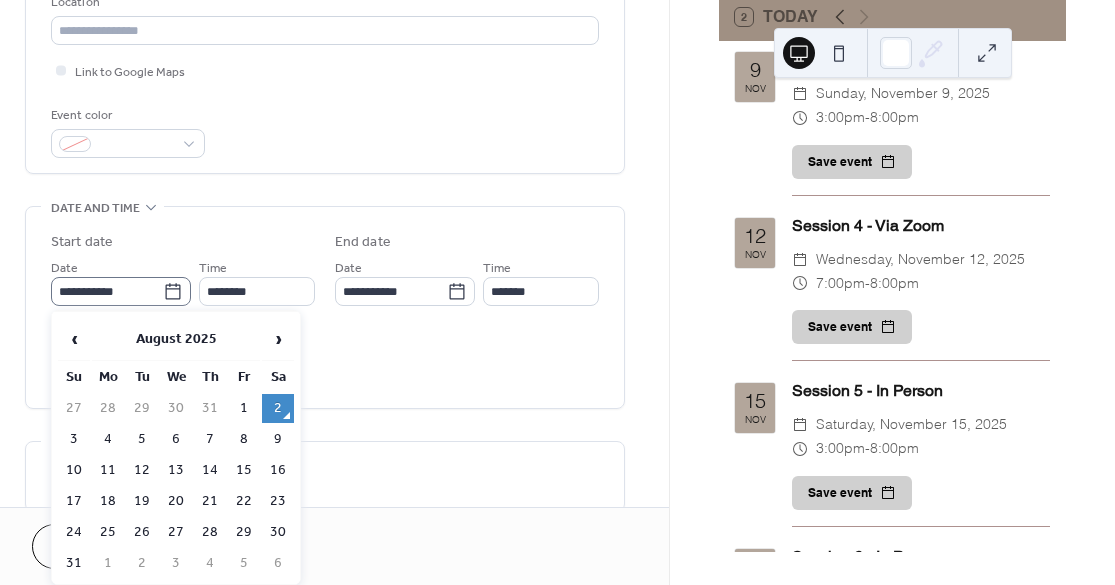 click 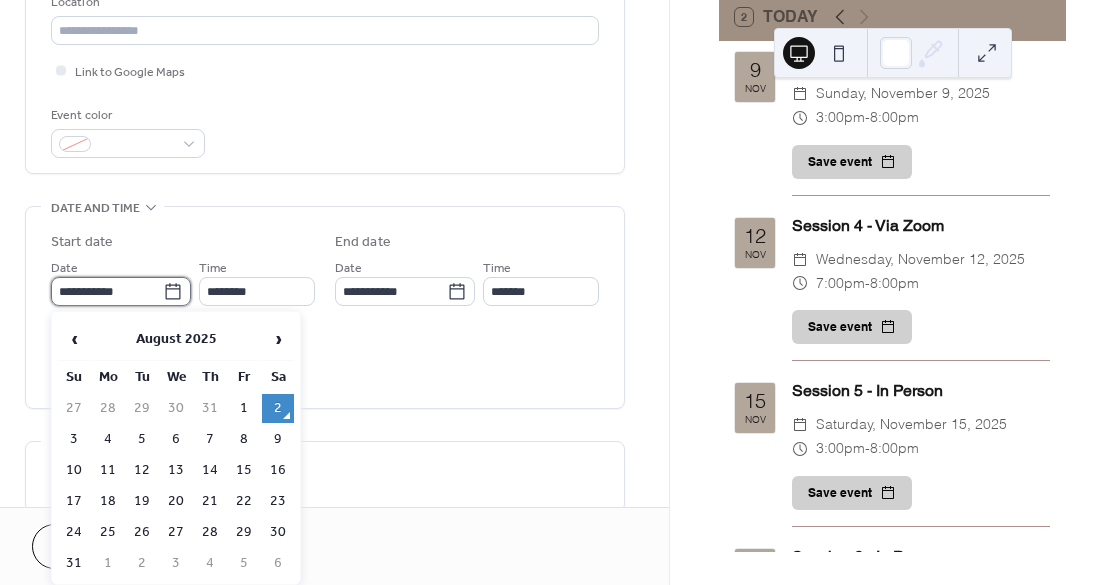 click on "**********" at bounding box center (107, 291) 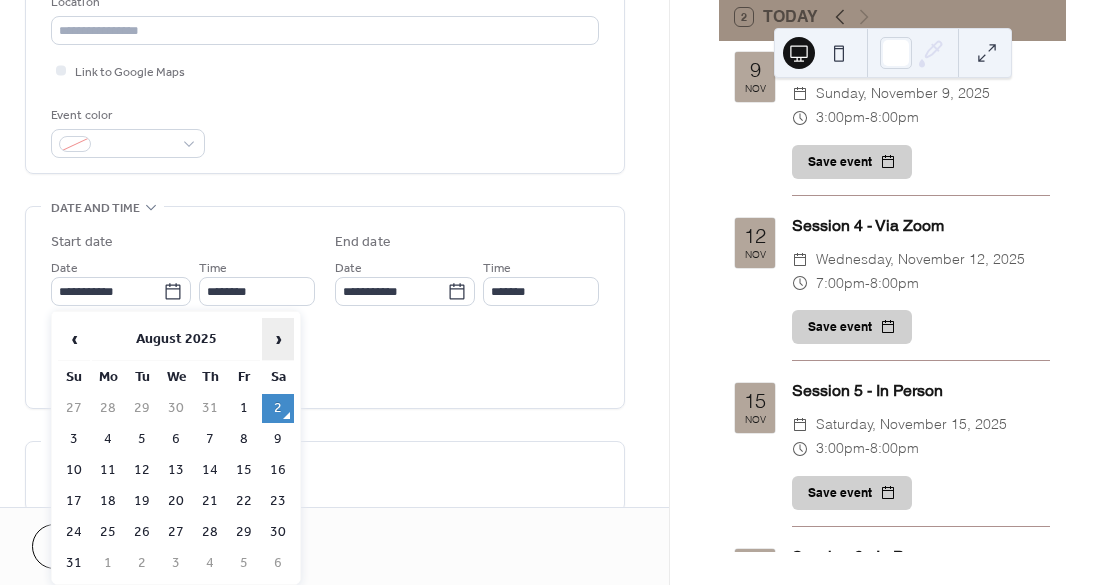 click on "›" at bounding box center [278, 339] 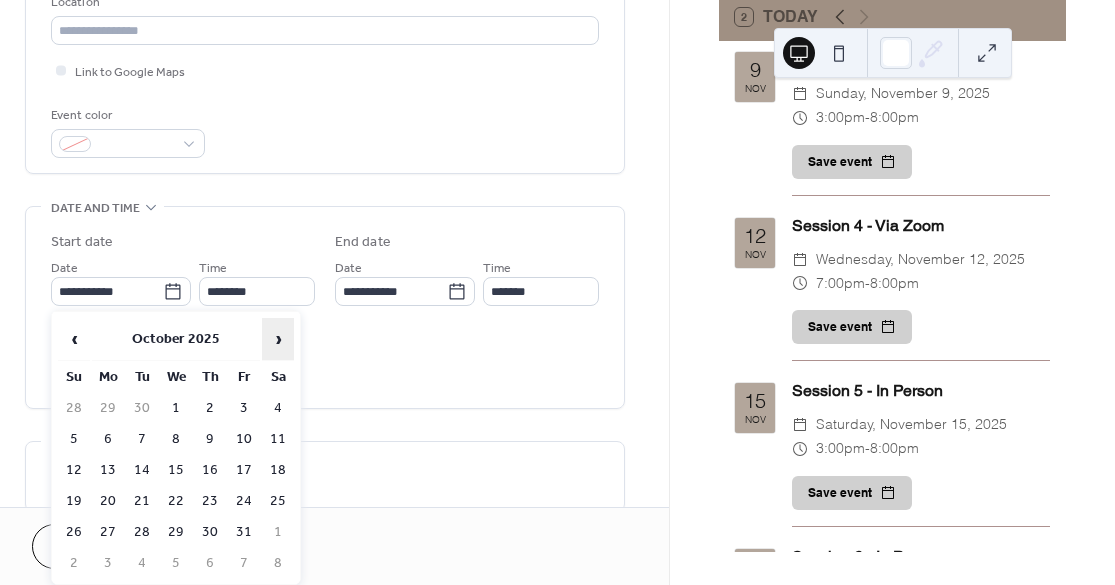 click on "›" at bounding box center [278, 339] 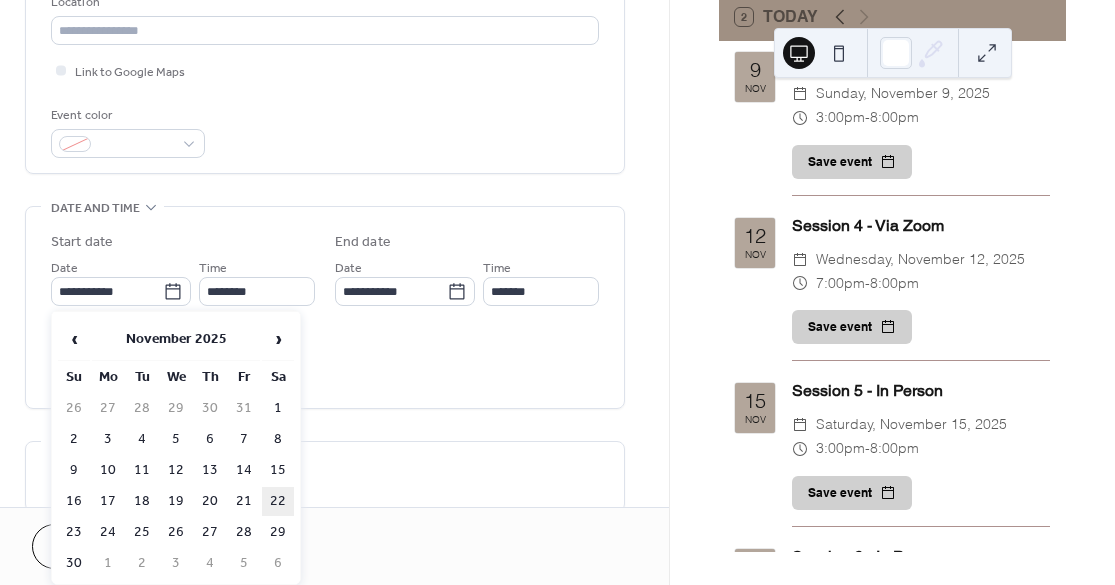 click on "22" at bounding box center [278, 501] 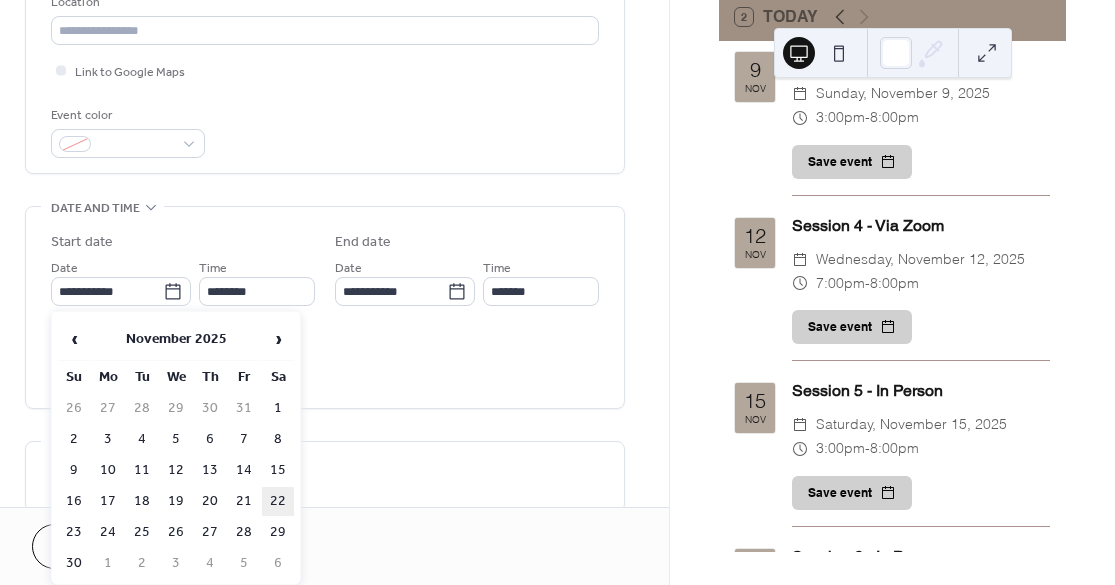 type on "**********" 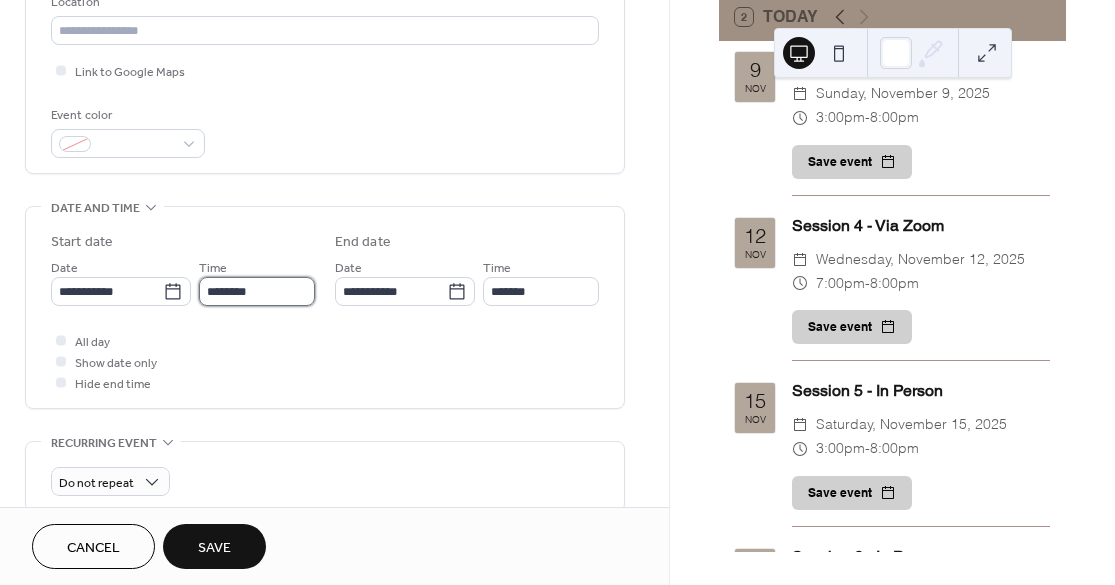 click on "********" at bounding box center [257, 291] 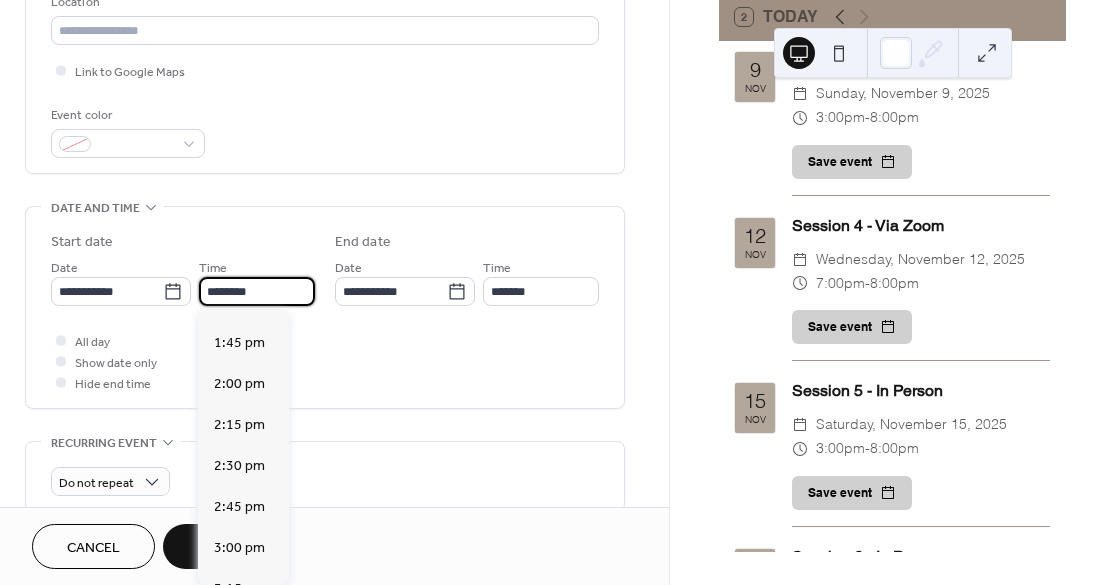 scroll, scrollTop: 2362, scrollLeft: 0, axis: vertical 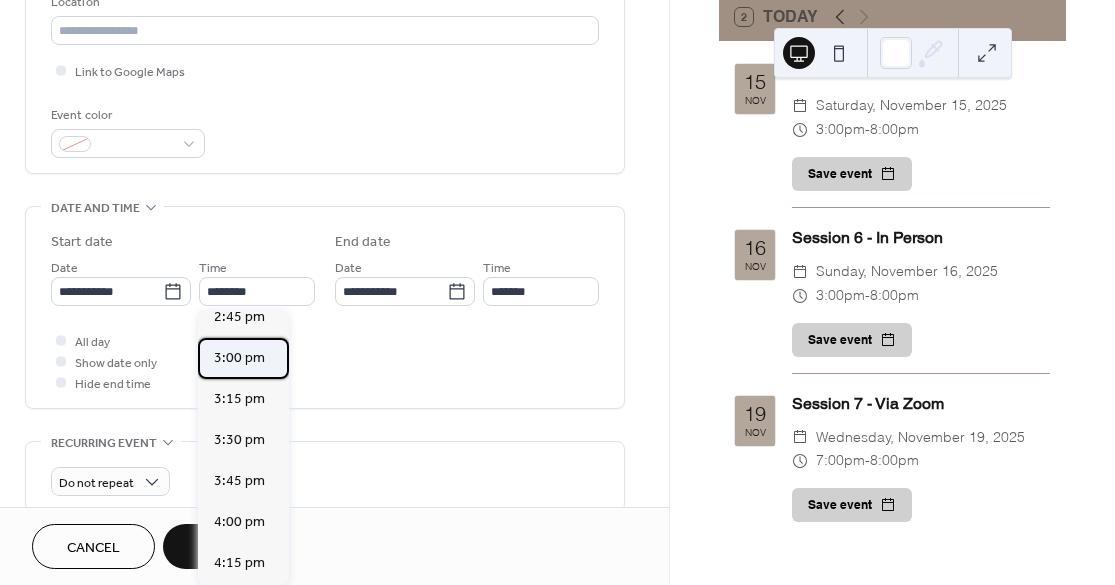 click on "3:00 pm" at bounding box center [239, 358] 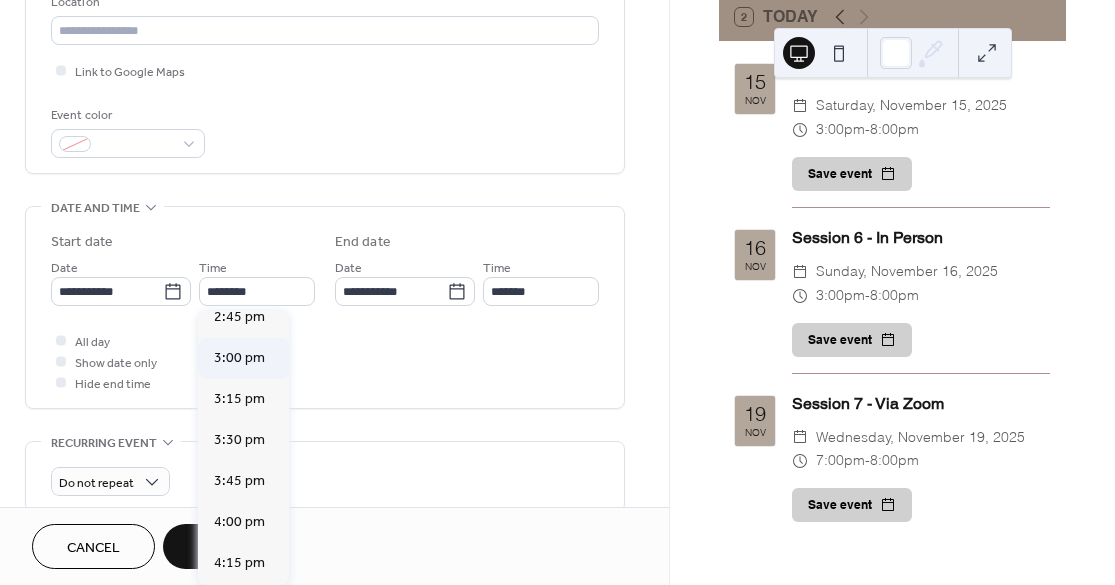 type on "*******" 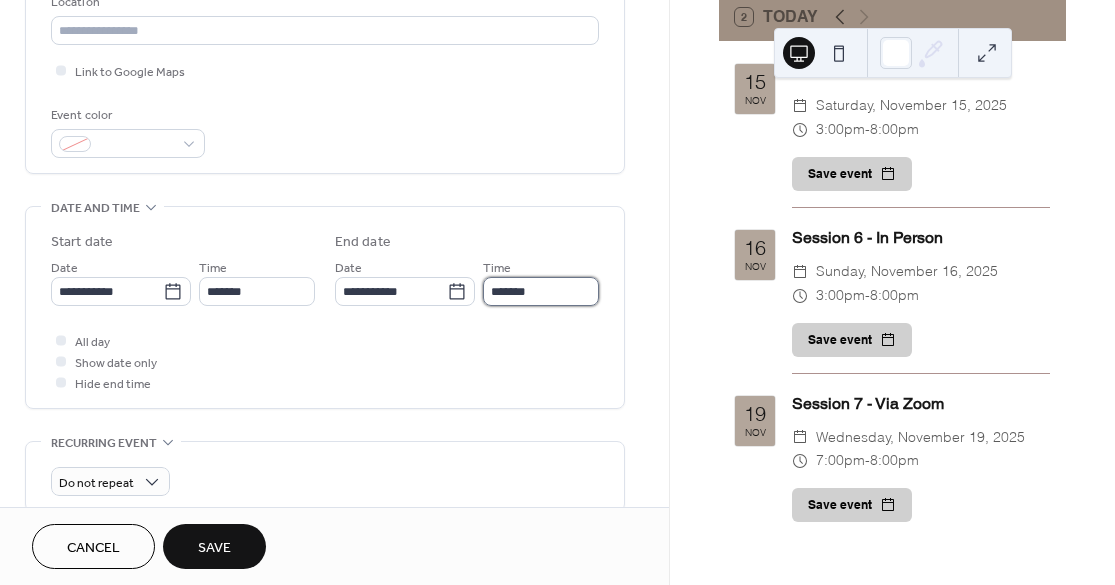 click on "*******" at bounding box center [541, 291] 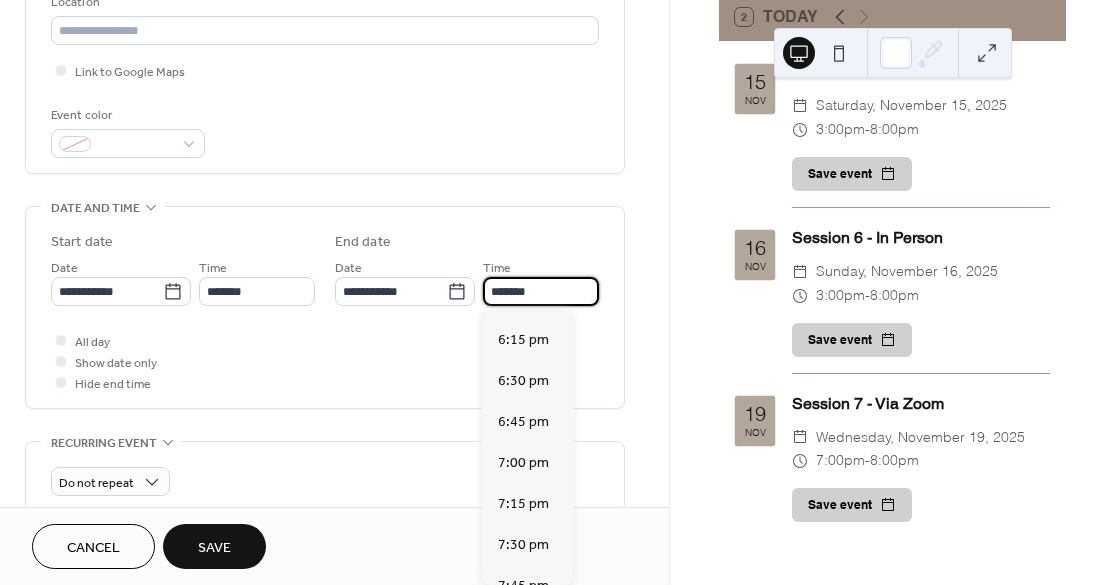 scroll, scrollTop: 563, scrollLeft: 0, axis: vertical 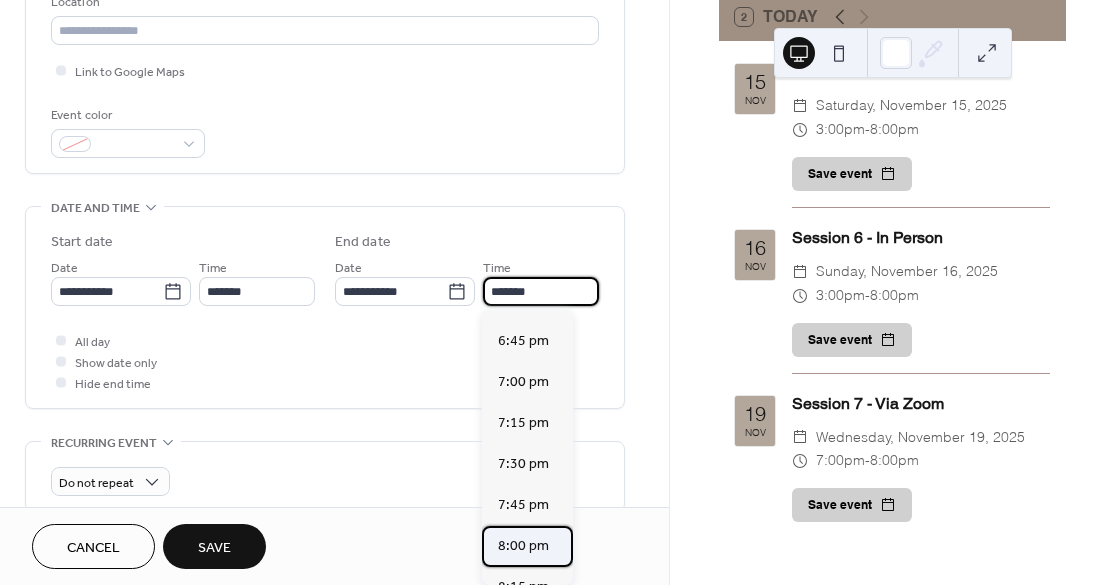 click on "8:00 pm" at bounding box center [523, 546] 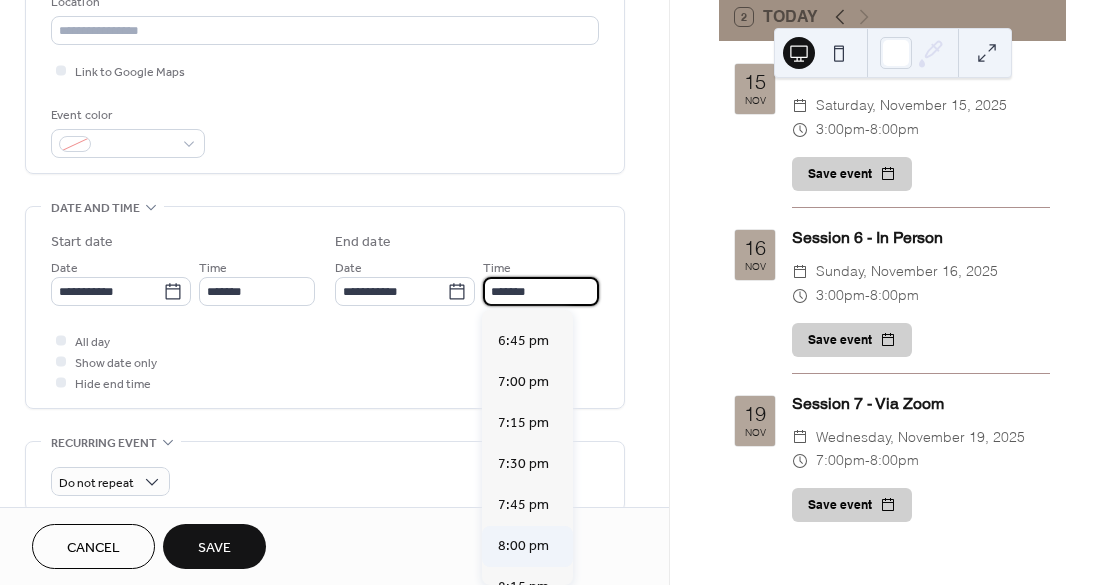 type on "*******" 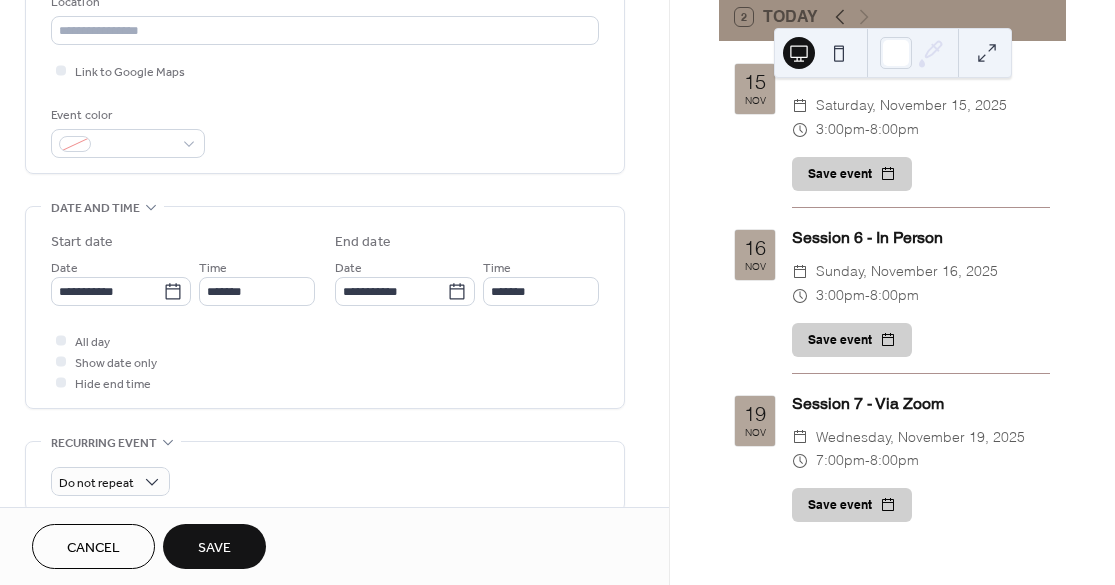 click on "Save" at bounding box center (214, 546) 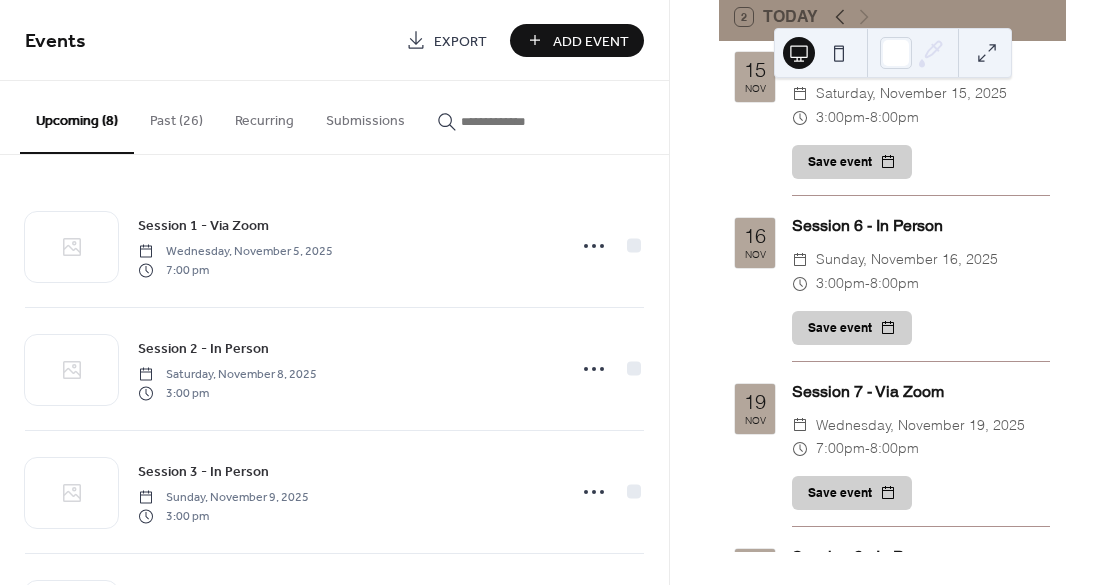 click on "Add Event" at bounding box center [591, 41] 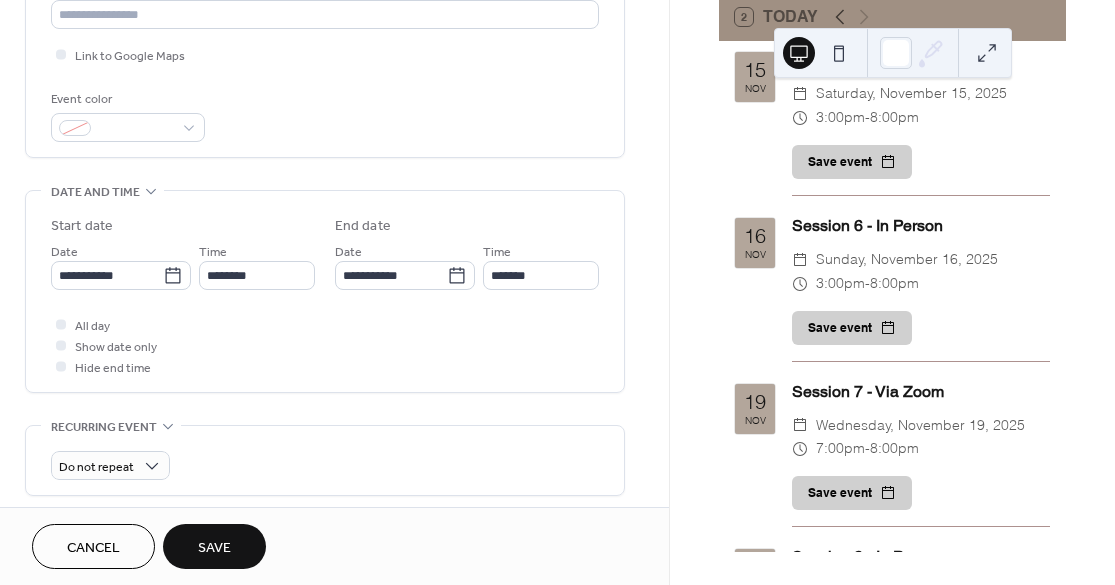scroll, scrollTop: 536, scrollLeft: 0, axis: vertical 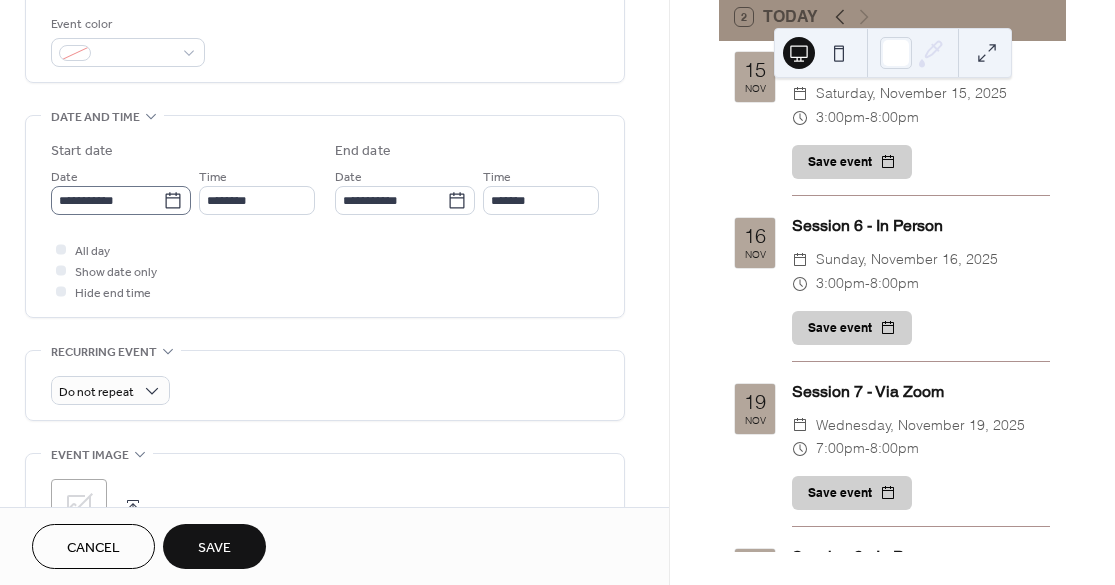 type on "**********" 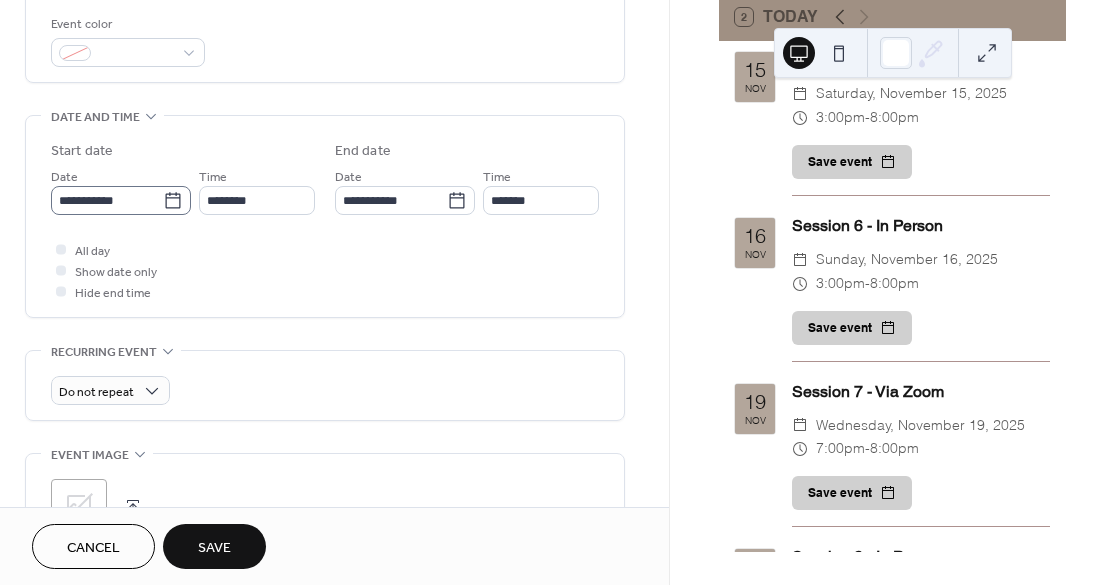 click 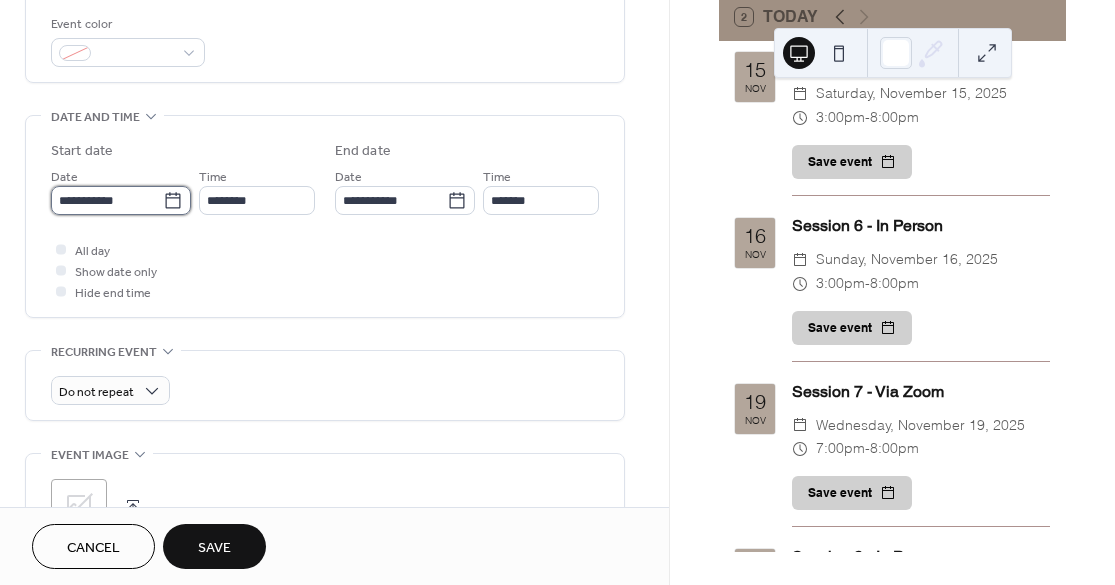 click on "**********" at bounding box center [107, 200] 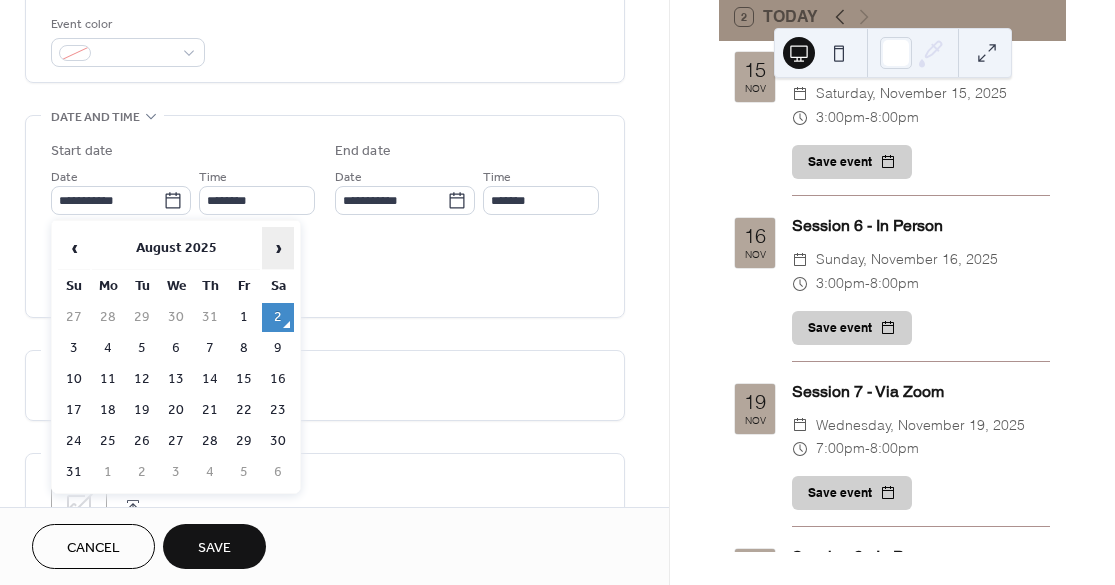 click on "›" at bounding box center [278, 248] 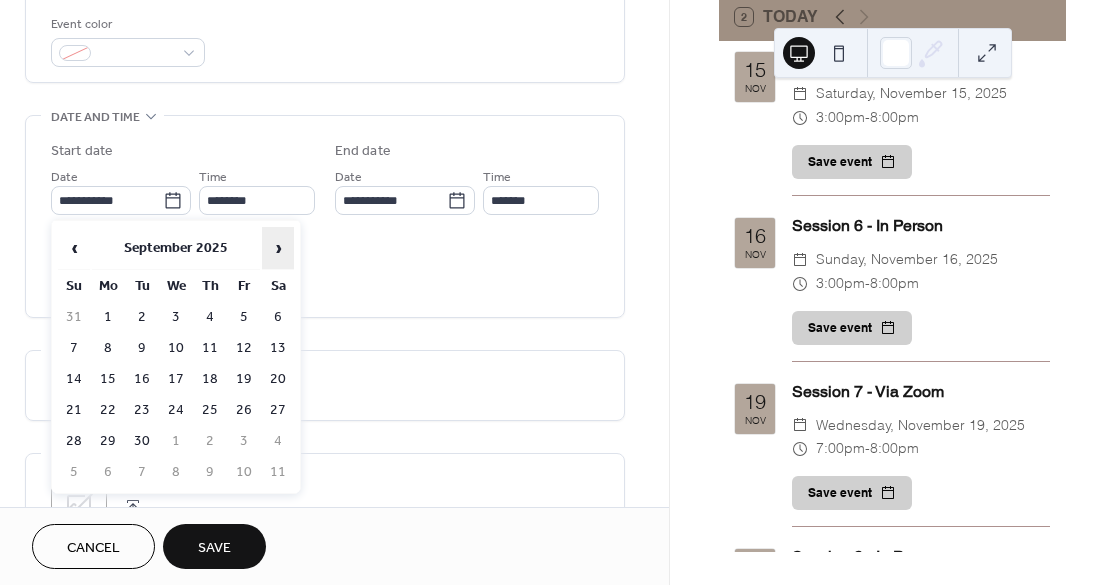 click on "›" at bounding box center [278, 248] 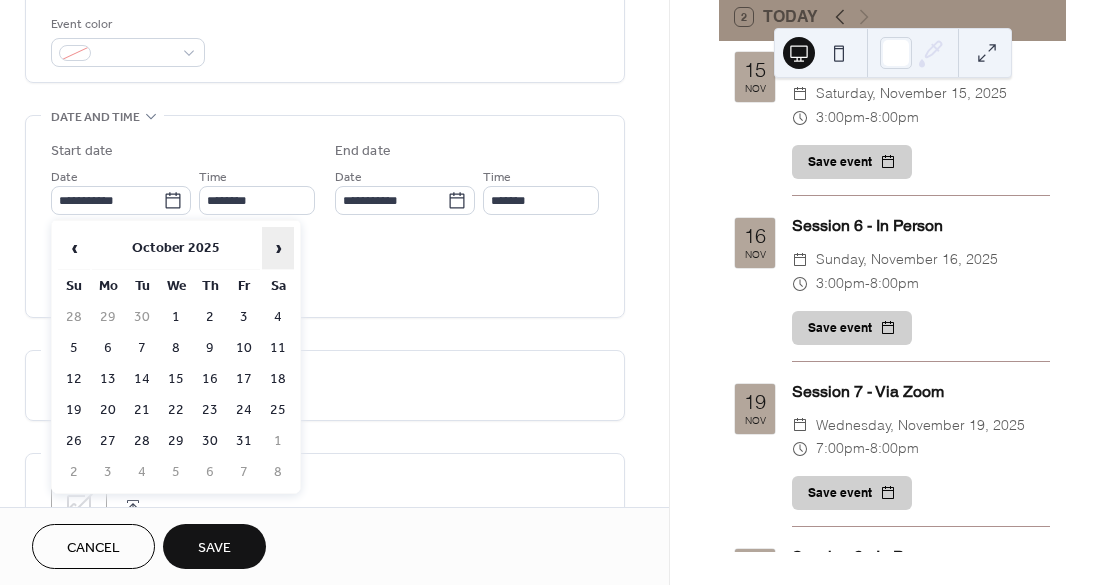 click on "›" at bounding box center [278, 248] 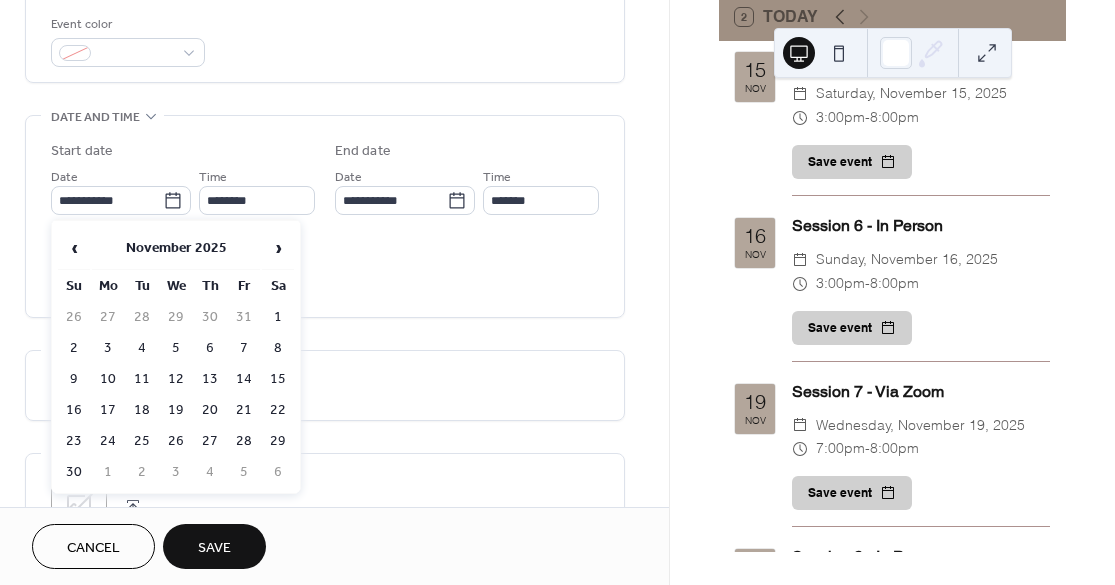 click on "23" at bounding box center (74, 441) 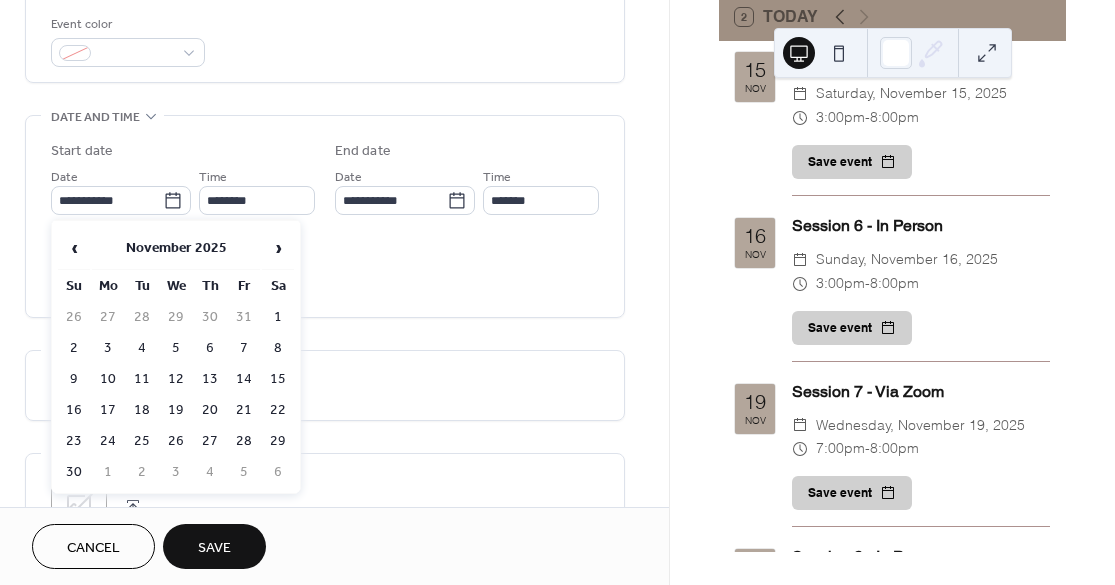 type on "**********" 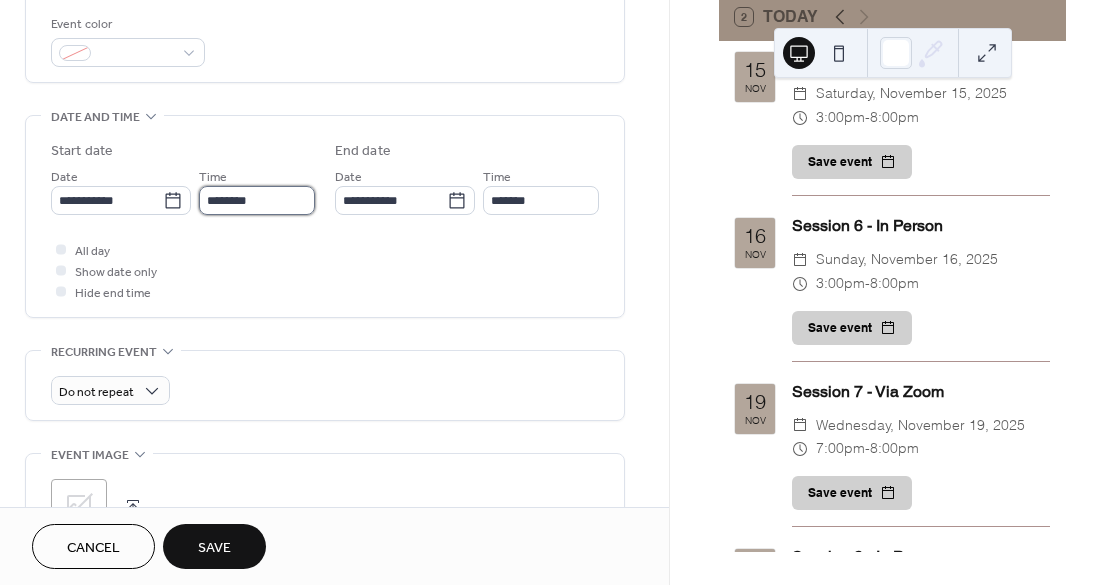 click on "********" at bounding box center [257, 200] 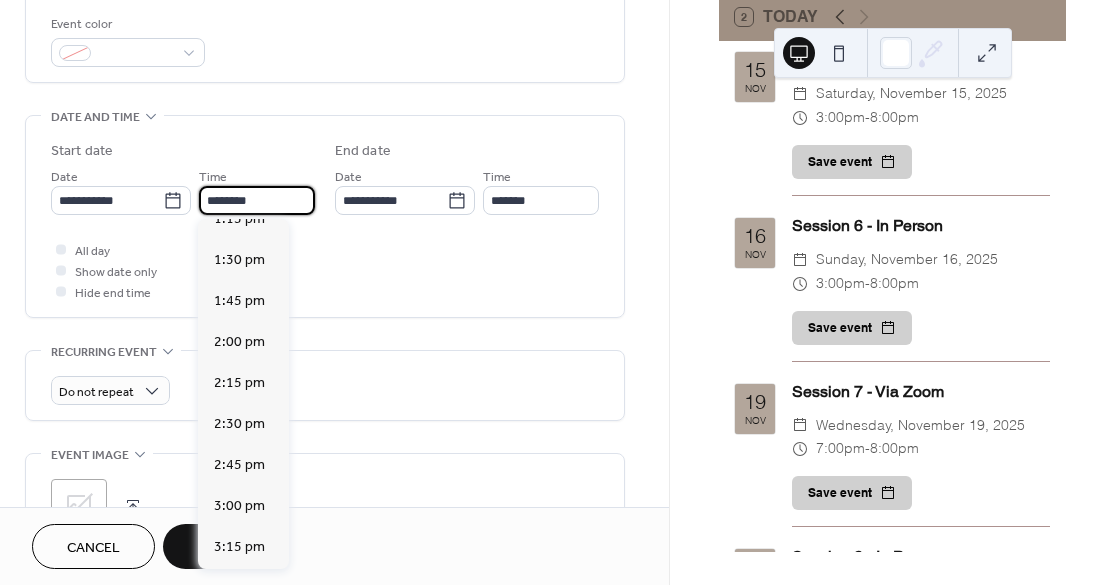 scroll, scrollTop: 2196, scrollLeft: 0, axis: vertical 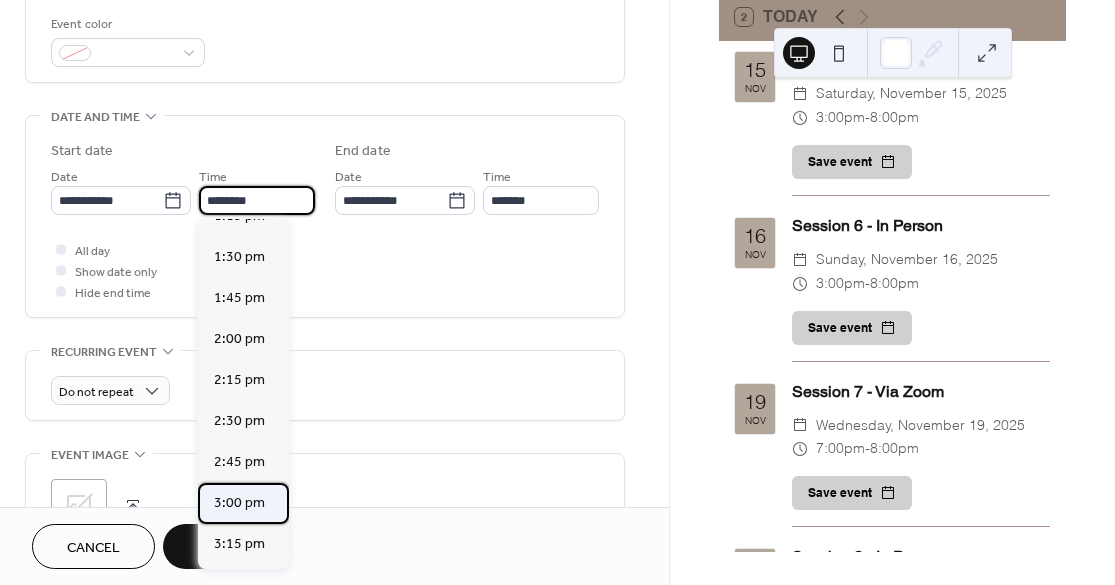 click on "3:00 pm" at bounding box center (239, 503) 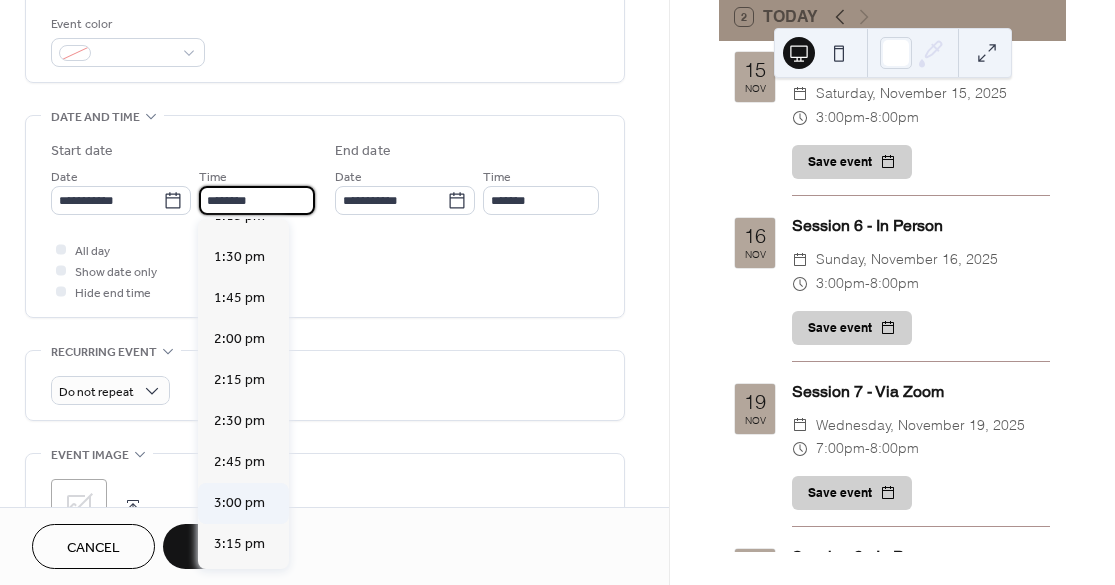 type on "*******" 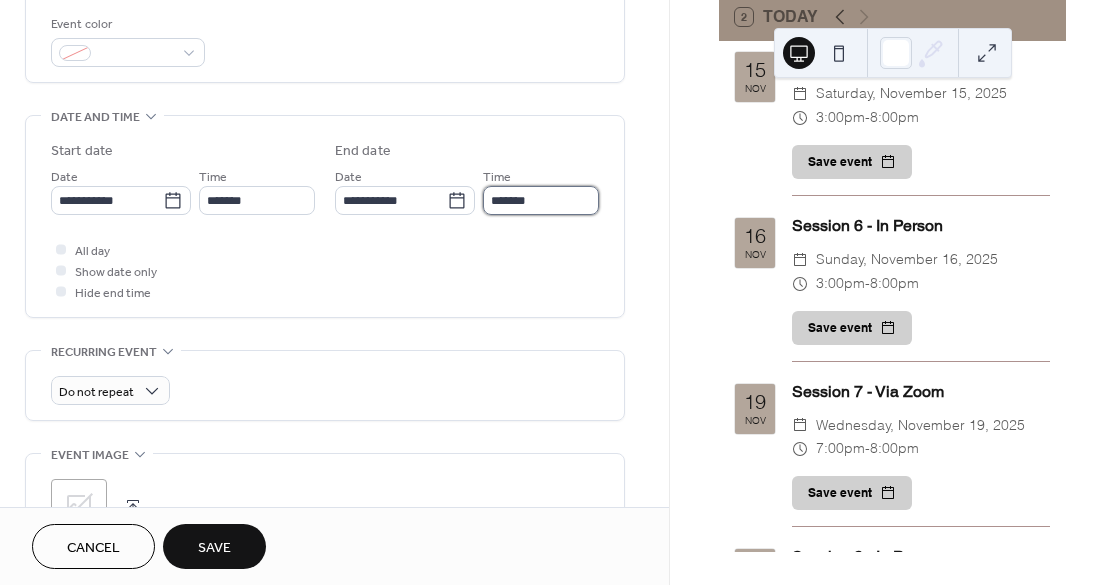 click on "*******" at bounding box center (541, 200) 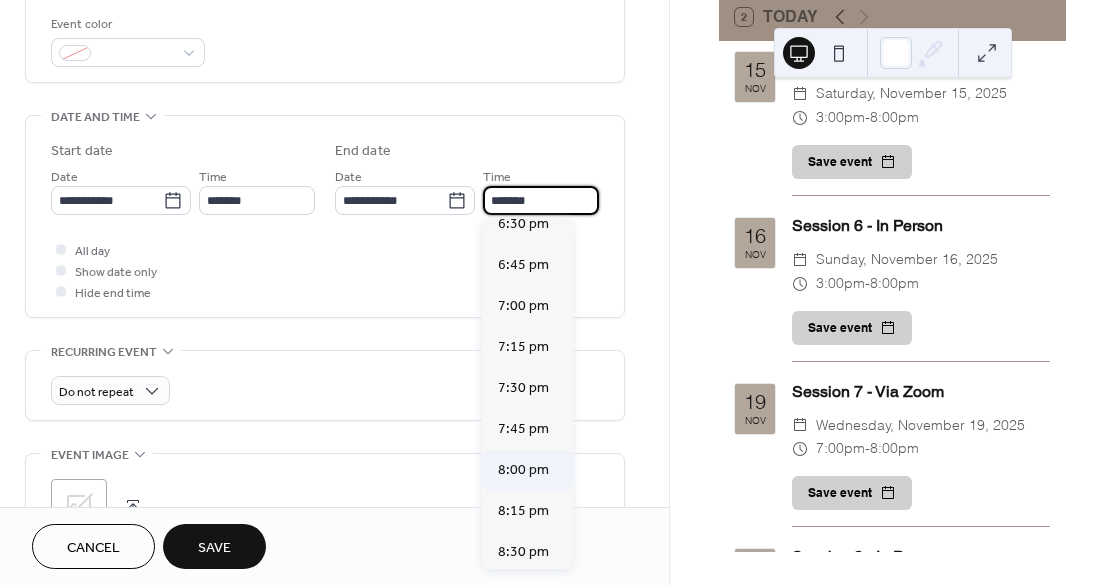 scroll, scrollTop: 556, scrollLeft: 0, axis: vertical 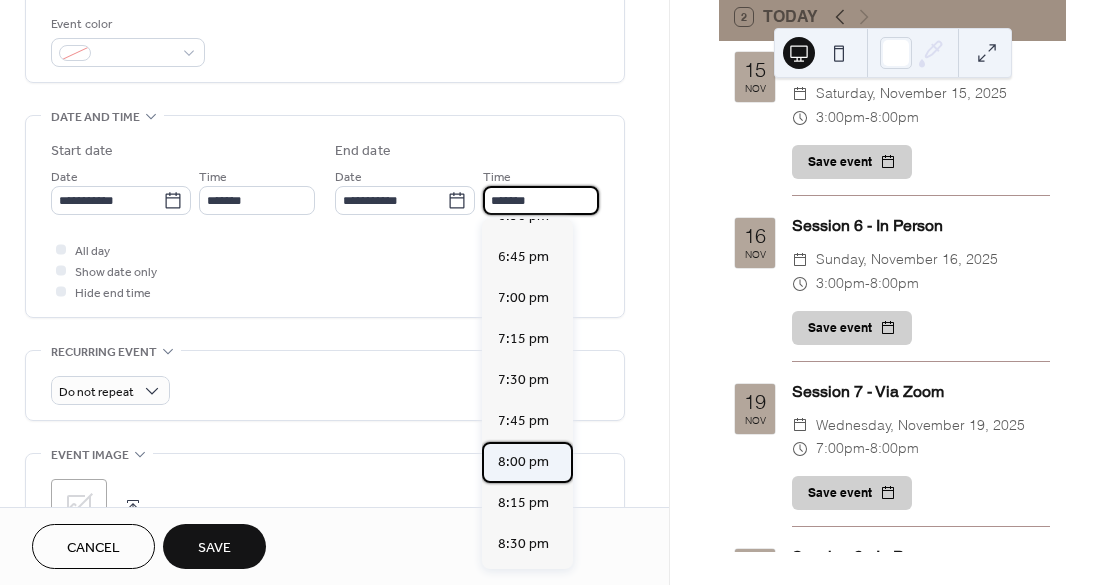 click on "8:00 pm" at bounding box center (523, 462) 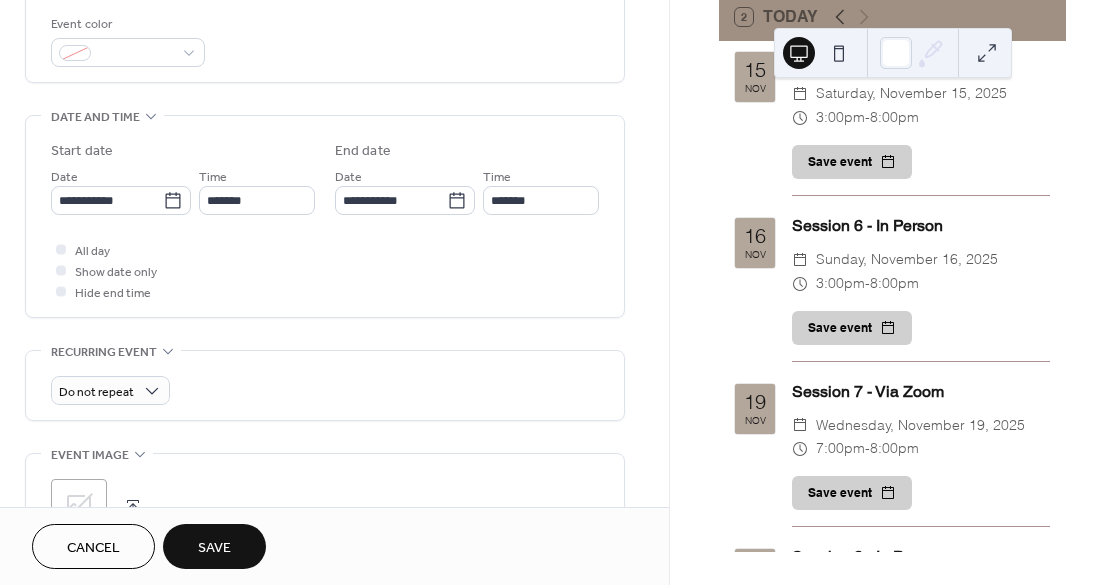 type on "*******" 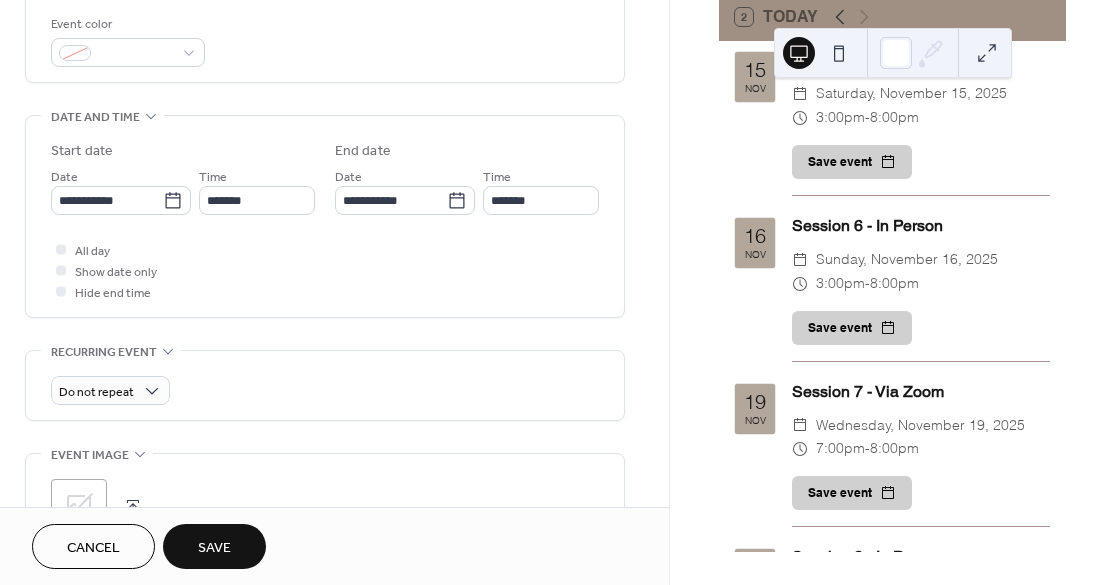 click on "Save" at bounding box center (214, 546) 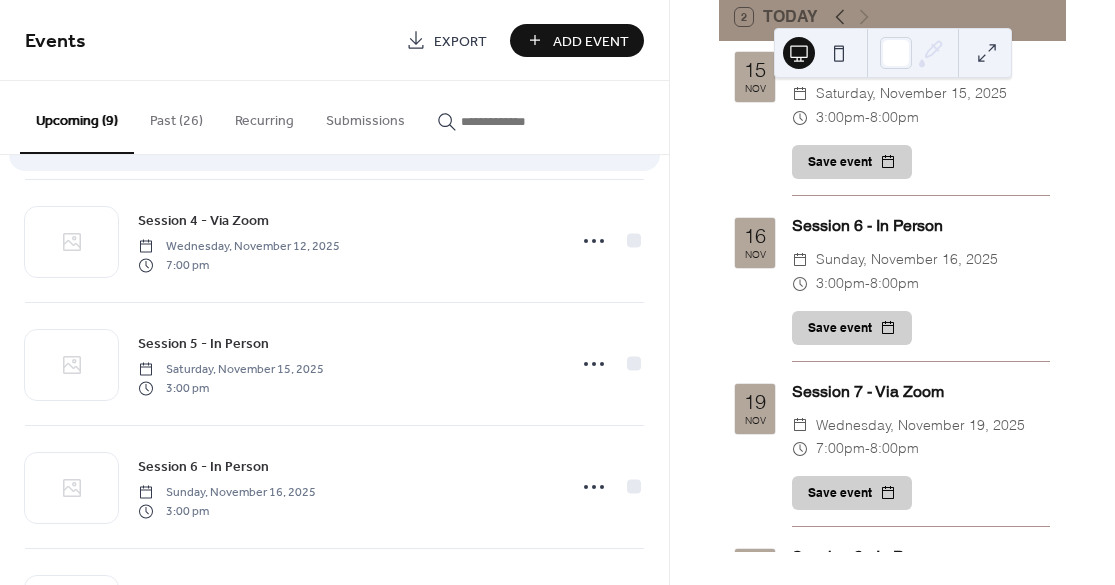 scroll, scrollTop: 736, scrollLeft: 0, axis: vertical 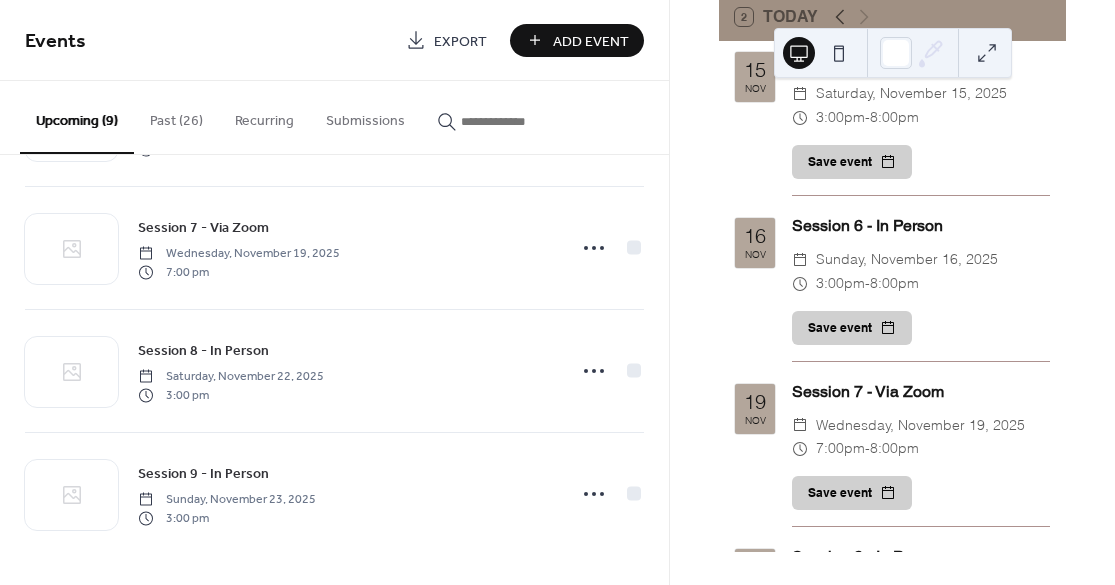 click on "Add Event" at bounding box center [591, 41] 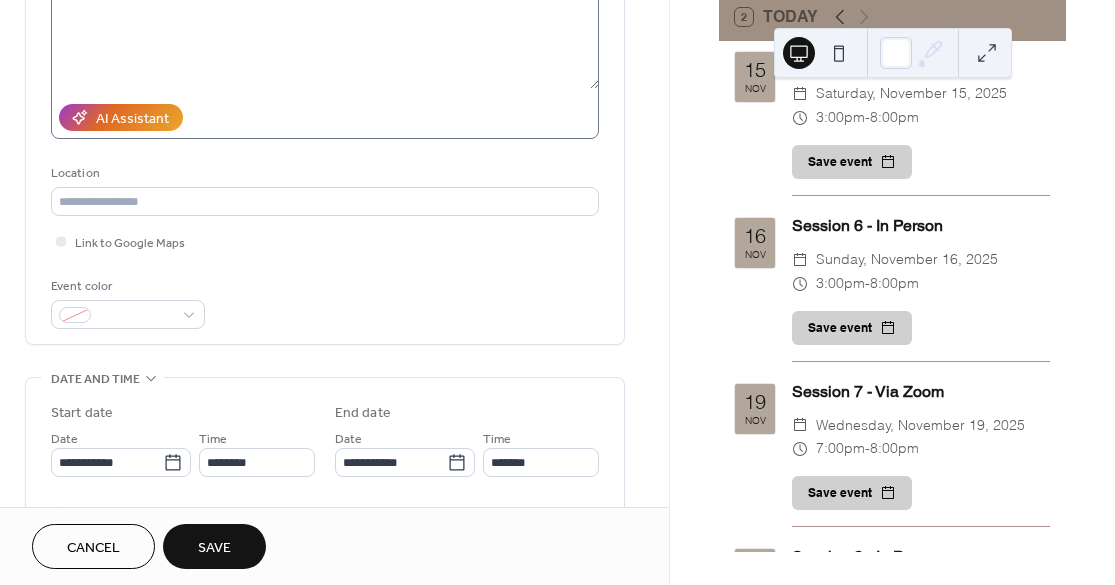 scroll, scrollTop: 381, scrollLeft: 0, axis: vertical 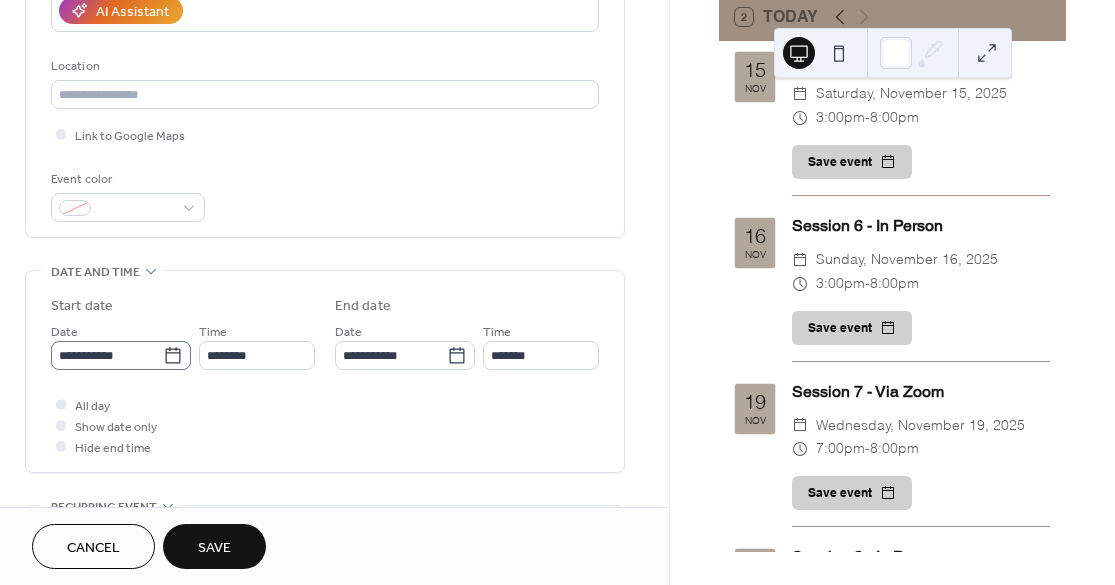 type on "**********" 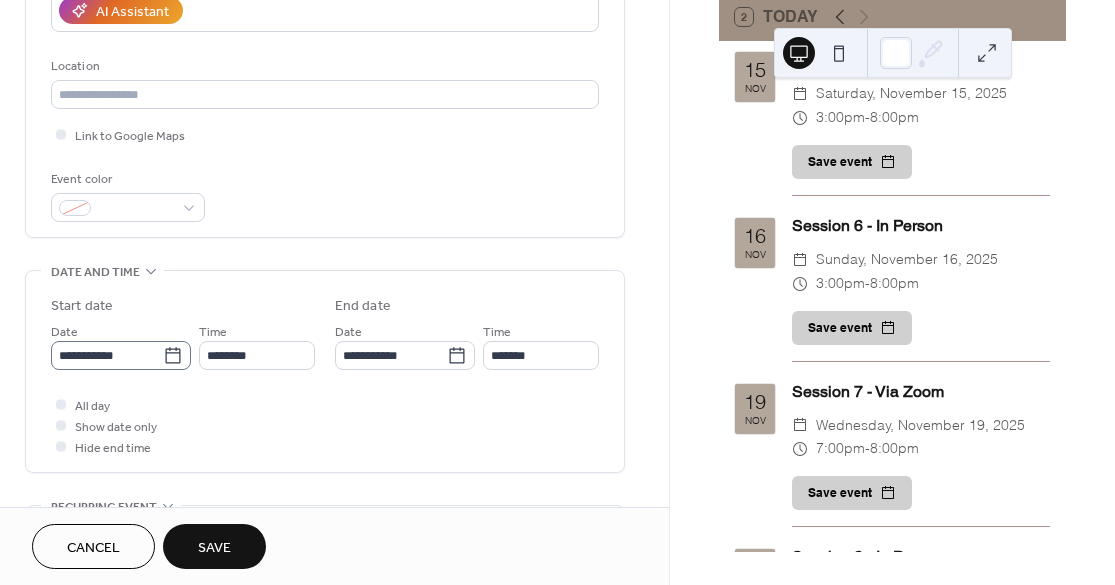 click 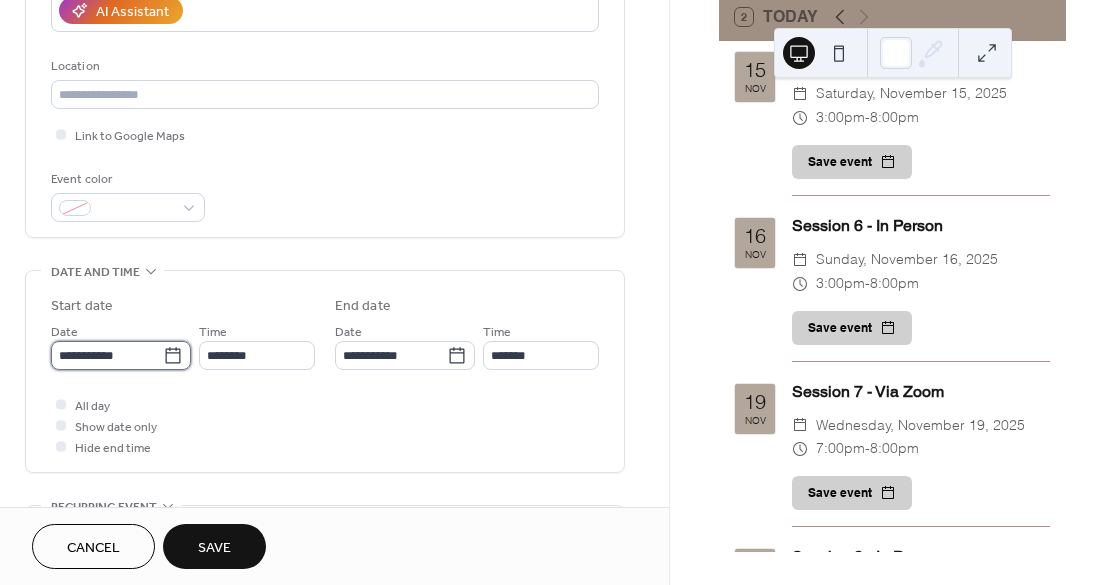click on "**********" at bounding box center [107, 355] 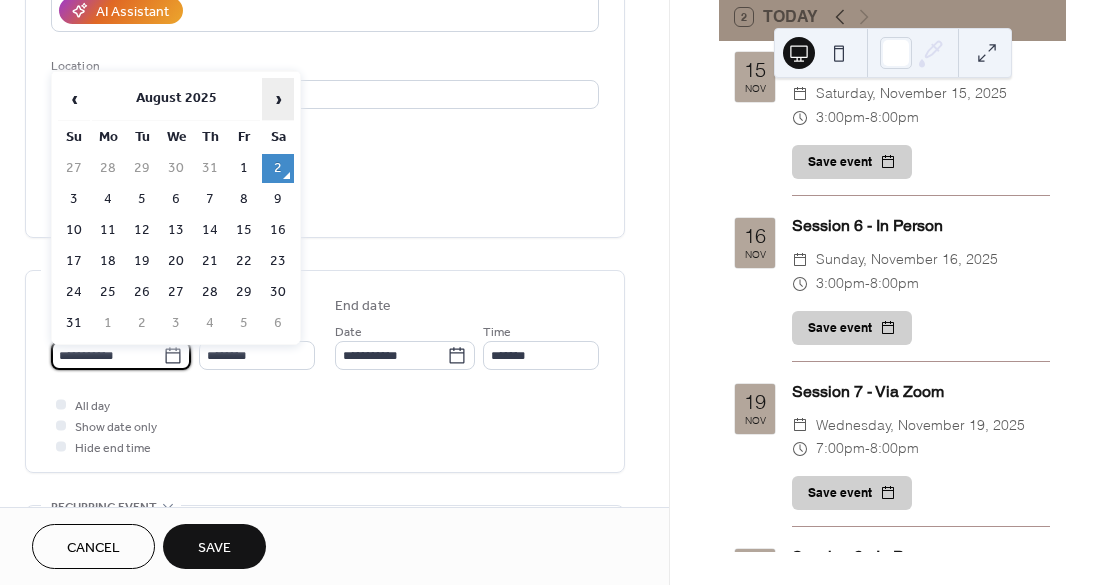 click on "›" at bounding box center (278, 99) 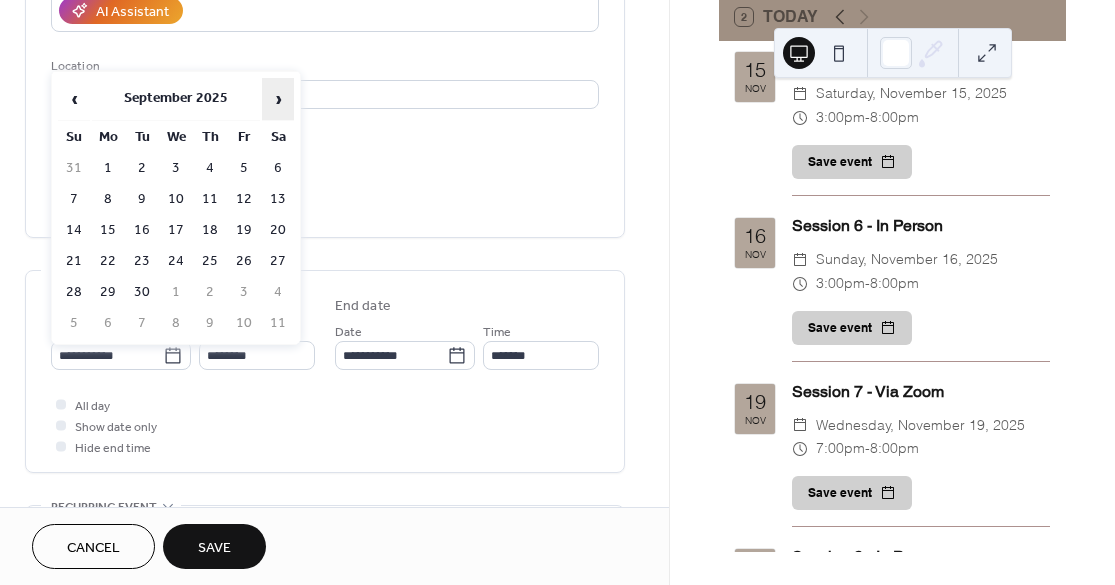 click on "›" at bounding box center [278, 99] 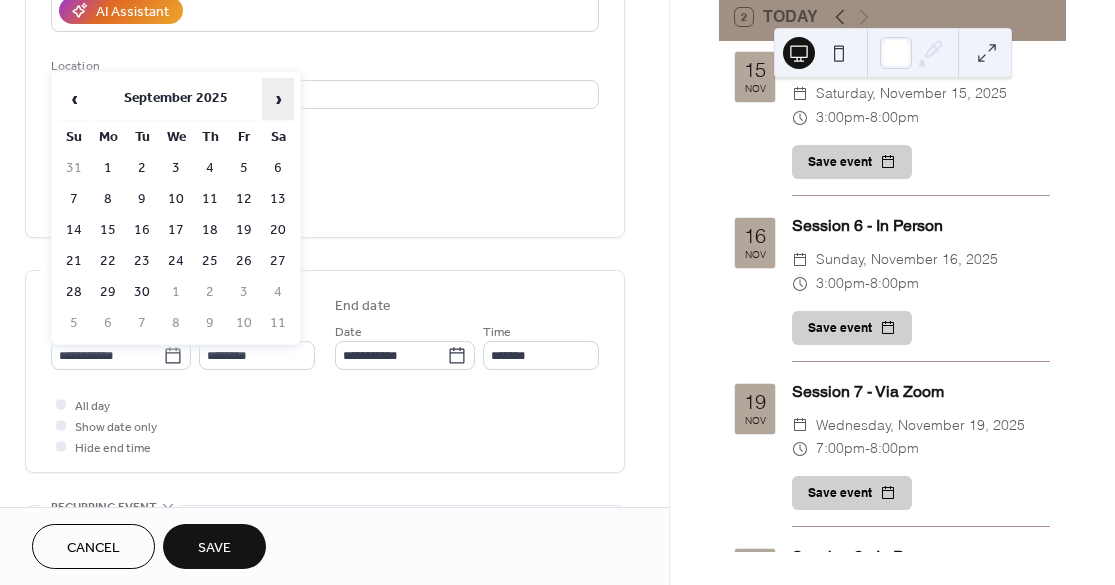 click on "›" at bounding box center [278, 99] 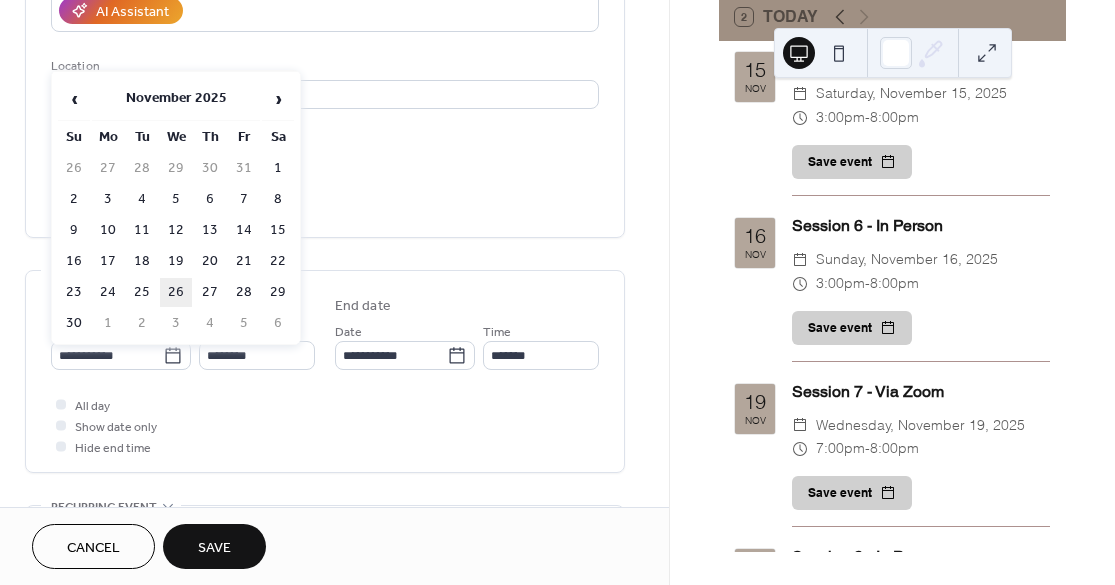 click on "26" at bounding box center [176, 292] 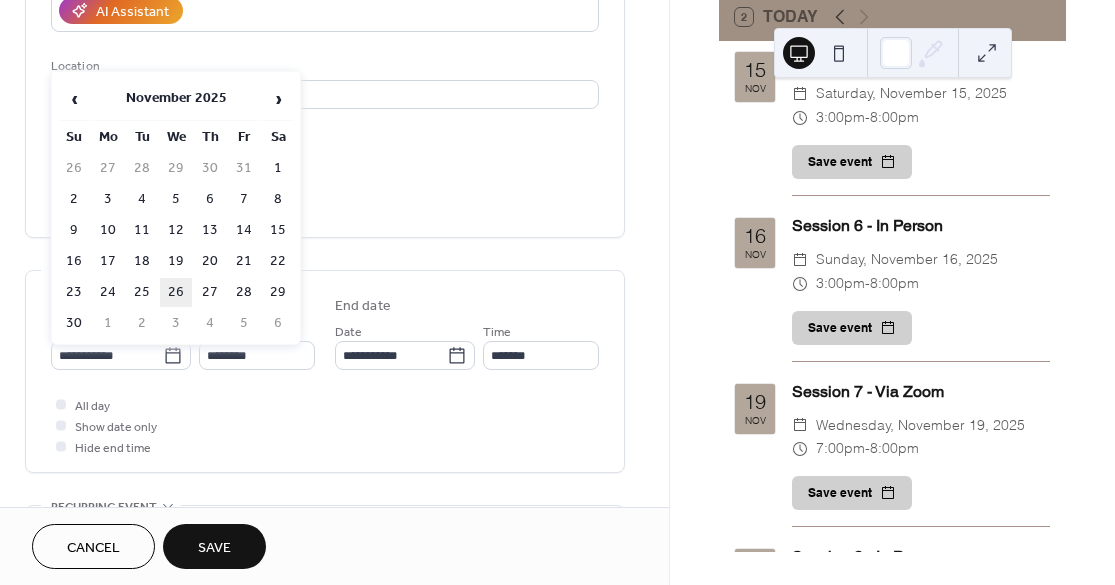 type on "**********" 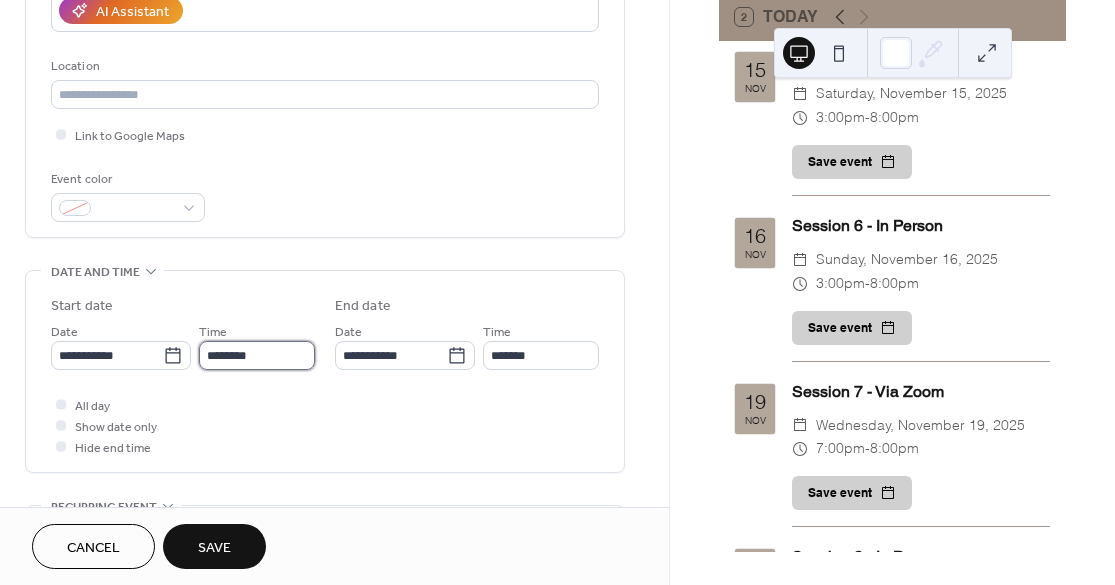 click on "********" at bounding box center (257, 355) 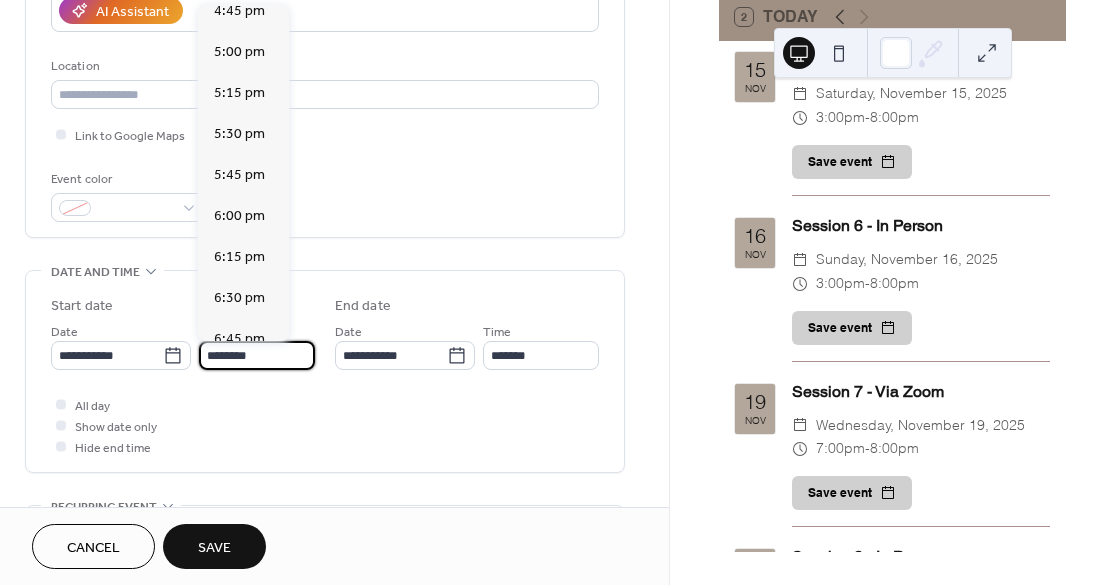 scroll, scrollTop: 2963, scrollLeft: 0, axis: vertical 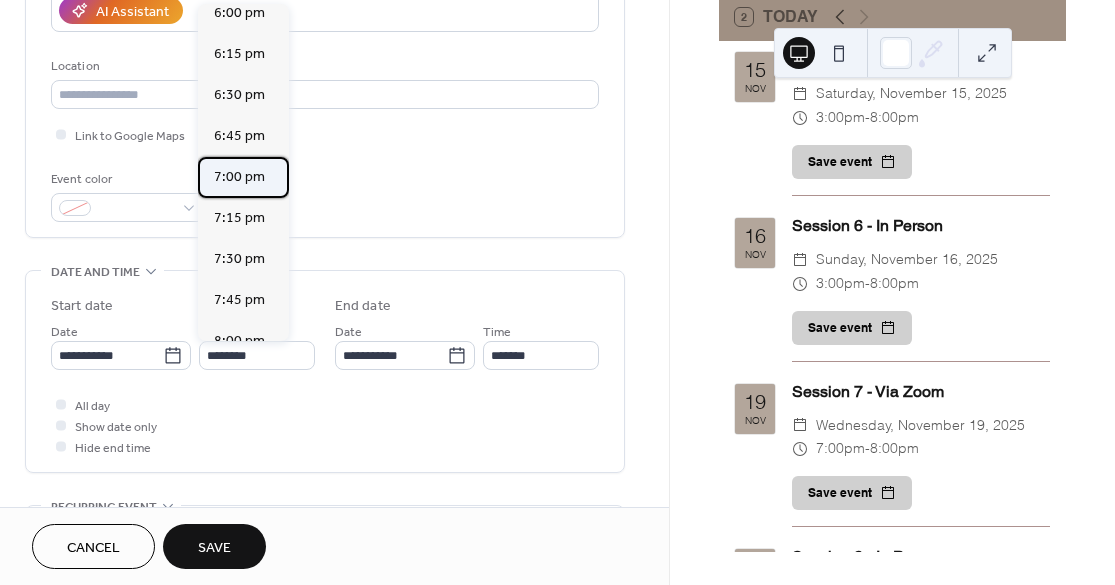 click on "7:00 pm" at bounding box center (239, 177) 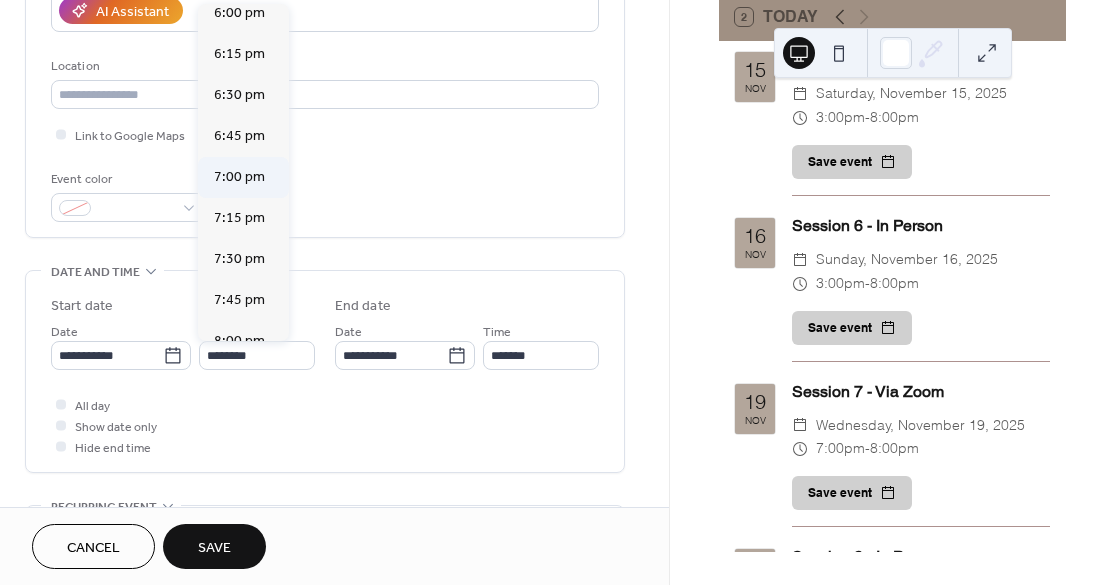 type on "*******" 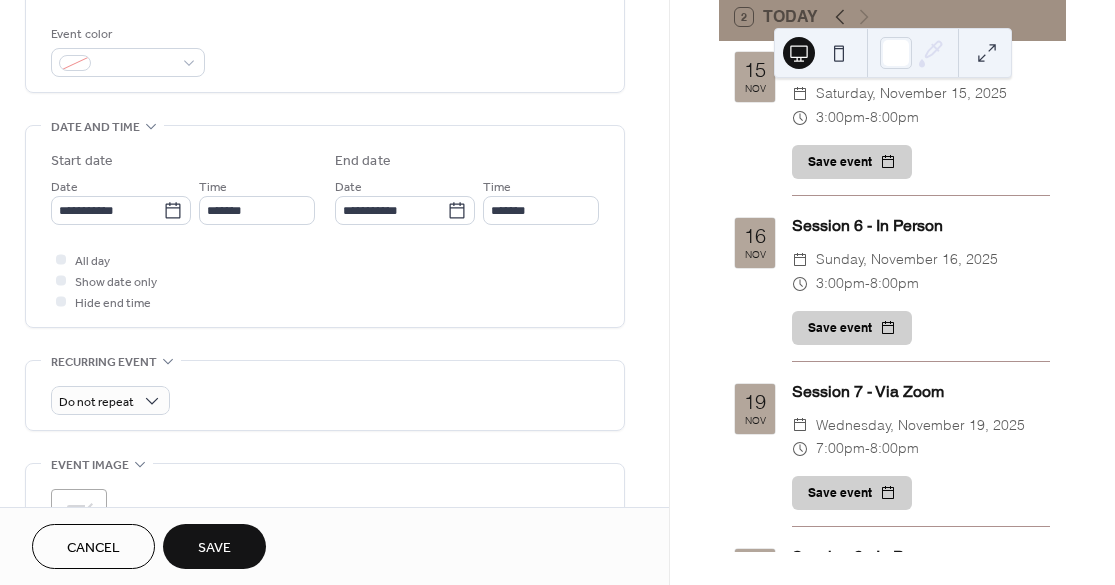 scroll, scrollTop: 616, scrollLeft: 0, axis: vertical 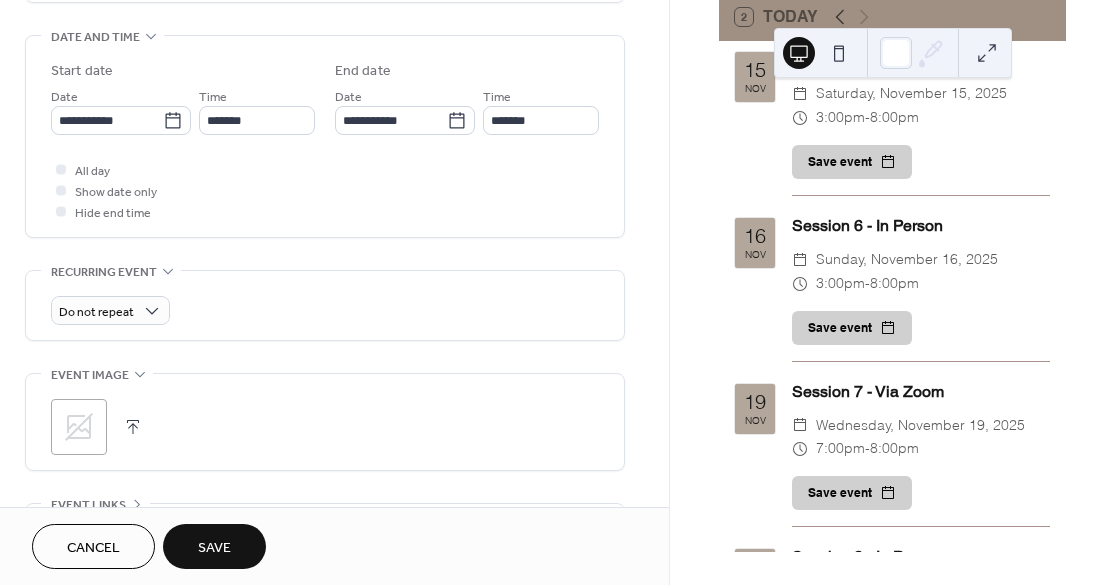 click on "Save" at bounding box center (214, 548) 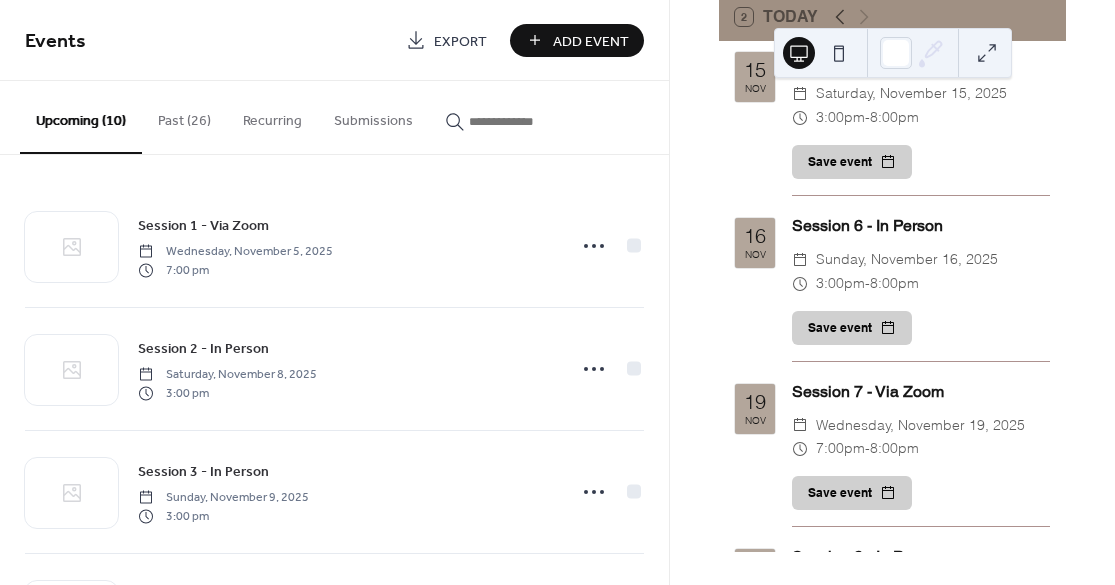 click on "Add Event" at bounding box center [591, 41] 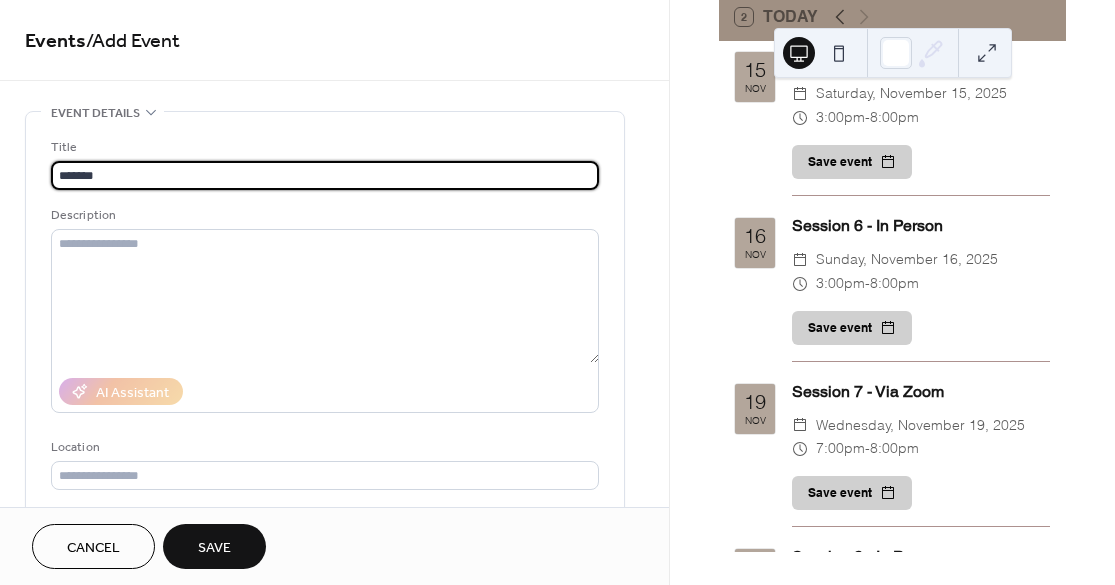 scroll, scrollTop: 1165, scrollLeft: 0, axis: vertical 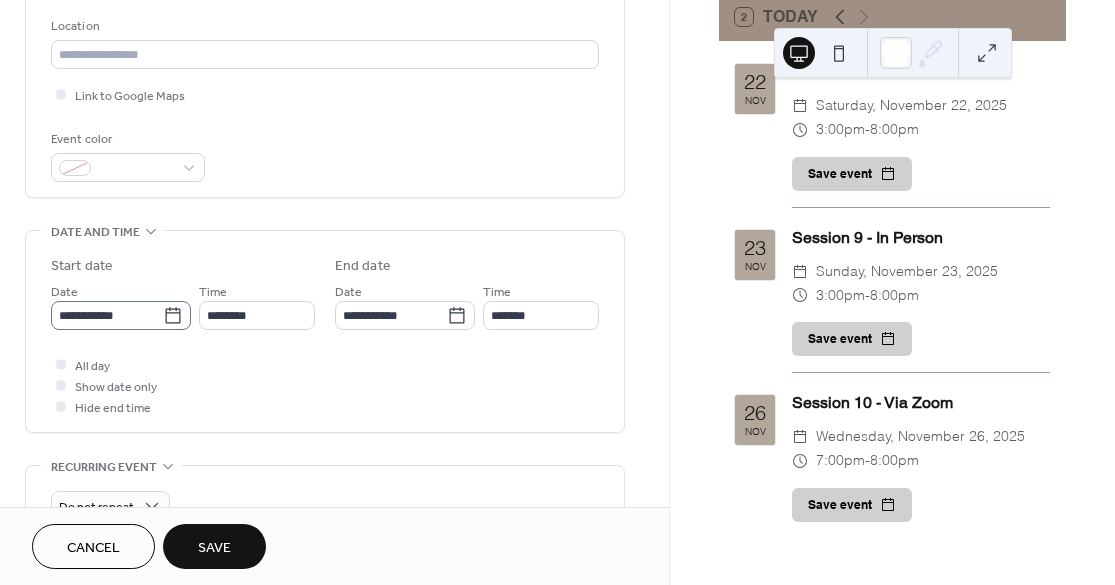 type on "**********" 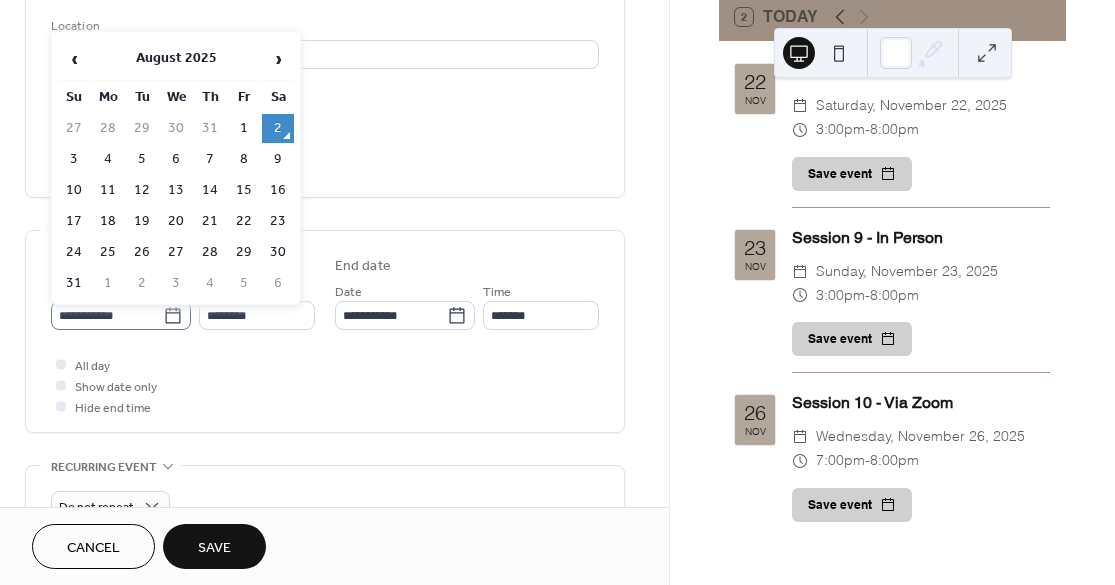 click 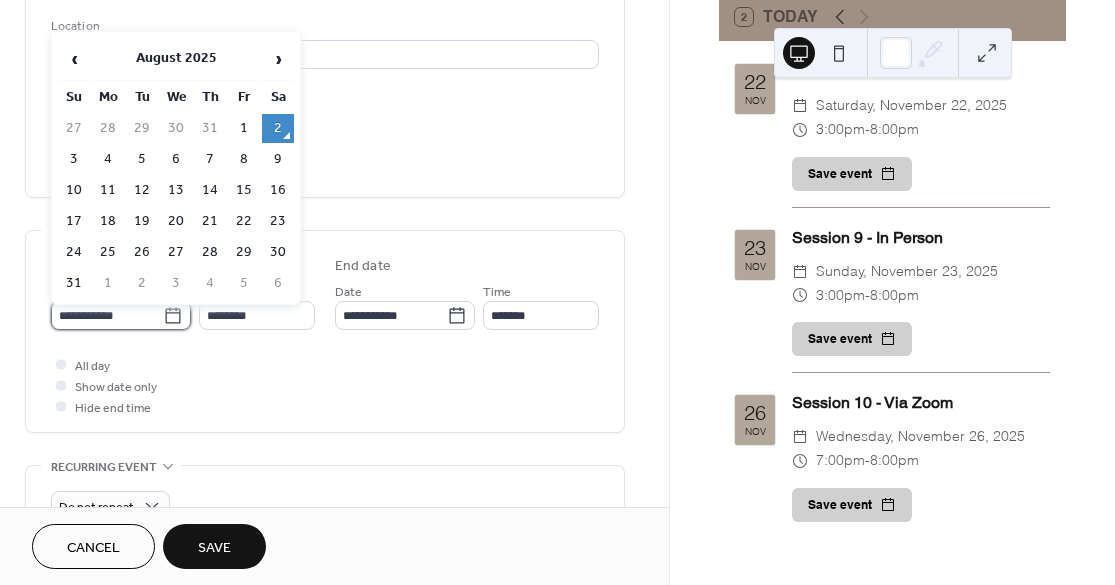 click on "**********" at bounding box center (107, 315) 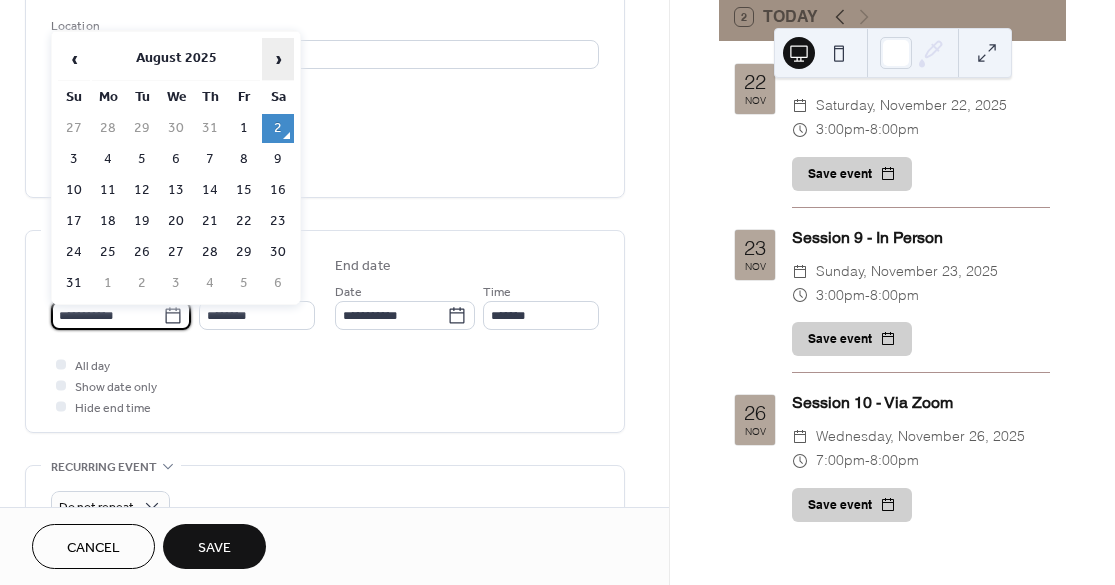 click on "›" at bounding box center (278, 59) 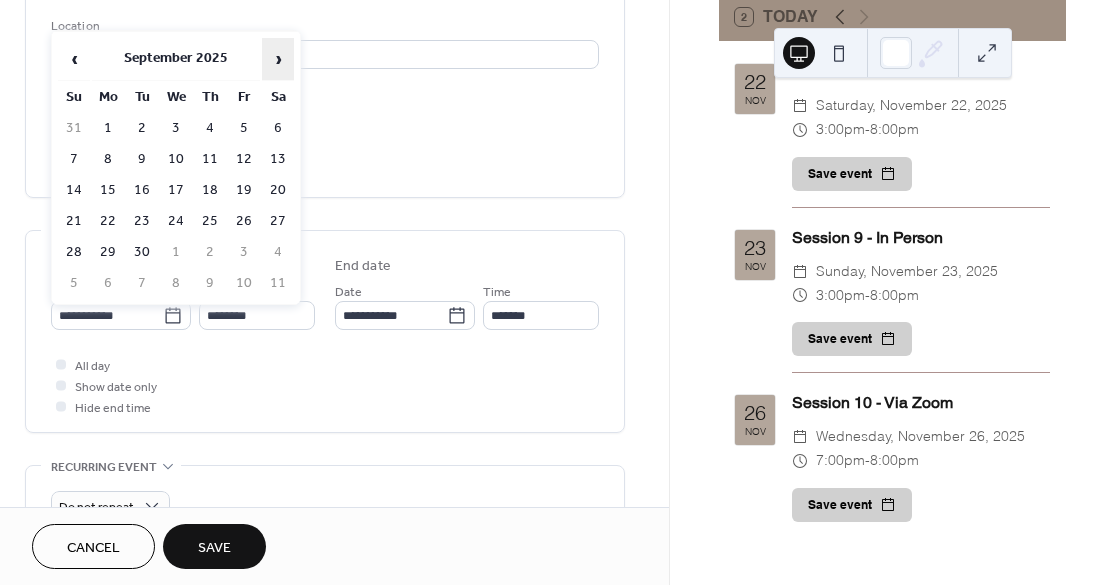 click on "›" at bounding box center [278, 59] 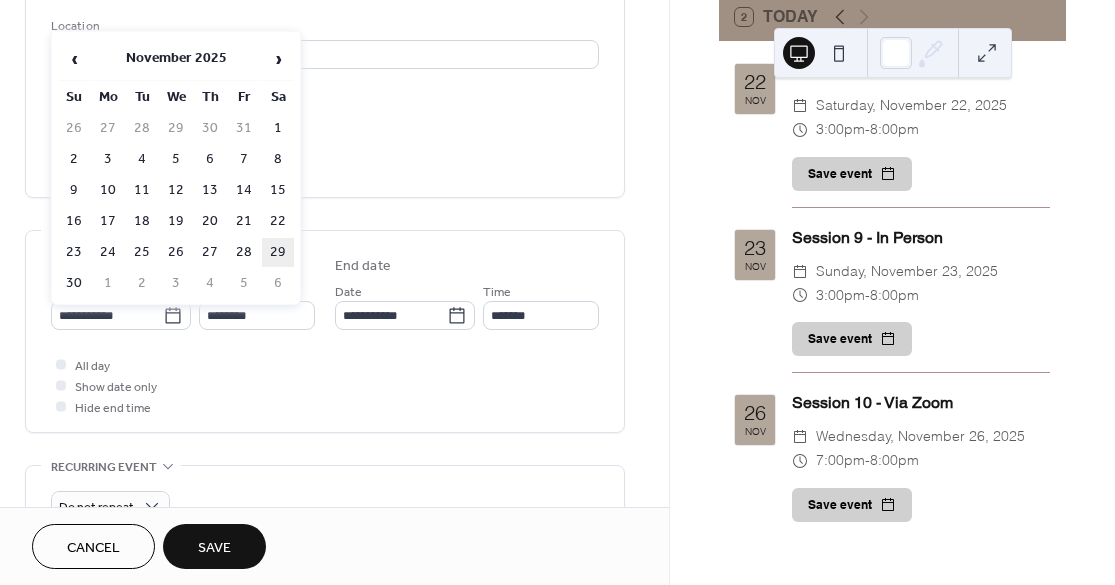 click on "29" at bounding box center (278, 252) 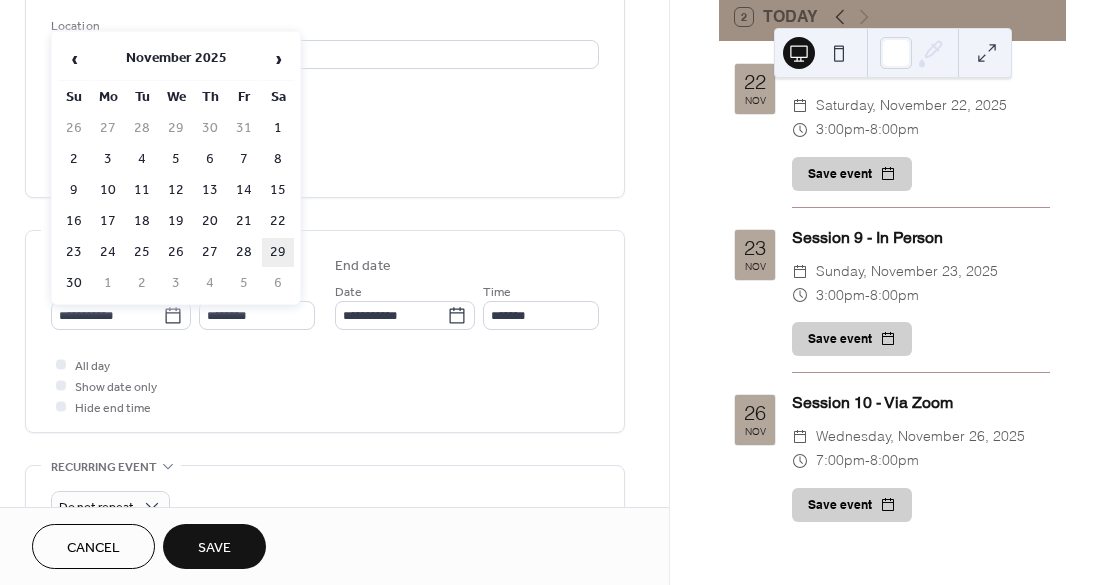 type on "**********" 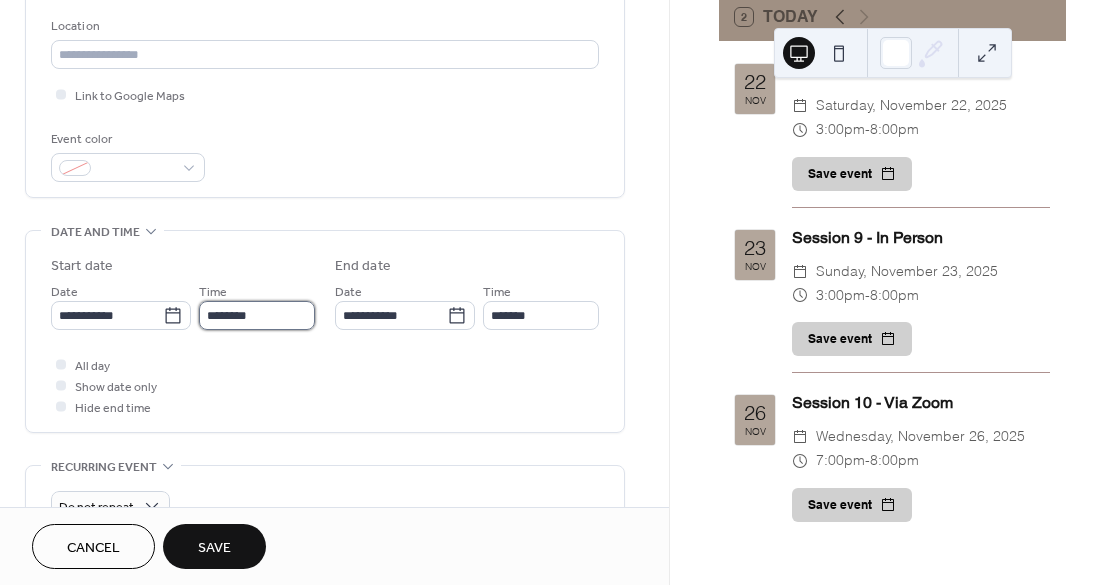 click on "********" at bounding box center [257, 315] 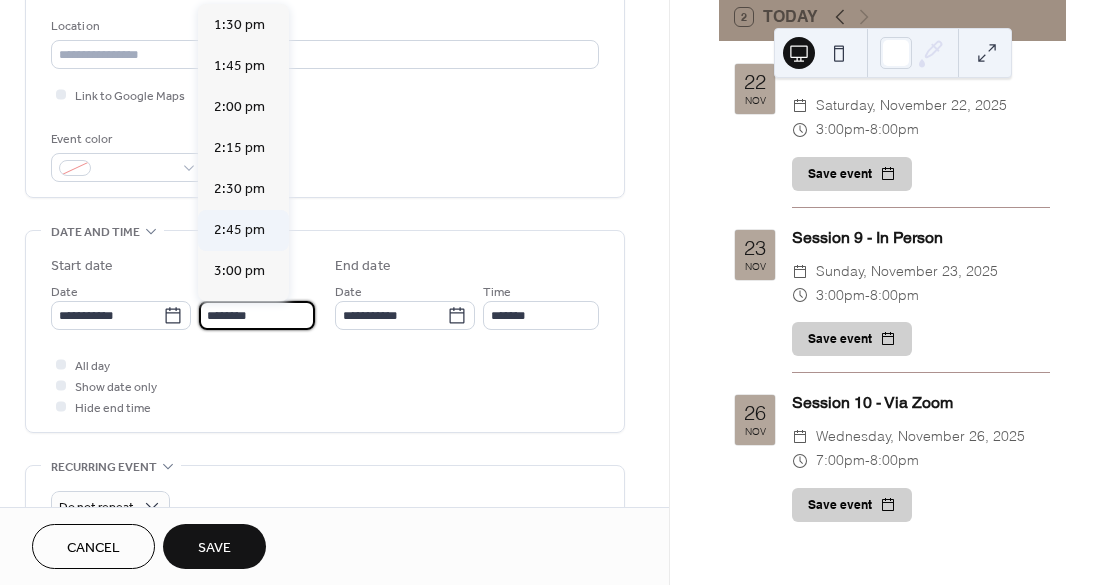 scroll, scrollTop: 2241, scrollLeft: 0, axis: vertical 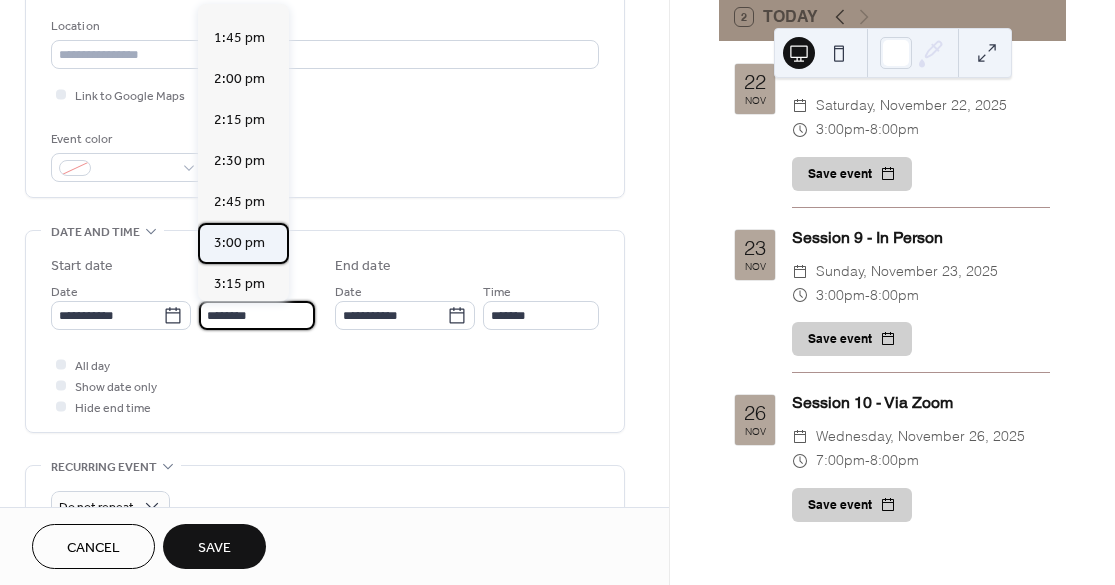 click on "3:00 pm" at bounding box center [239, 243] 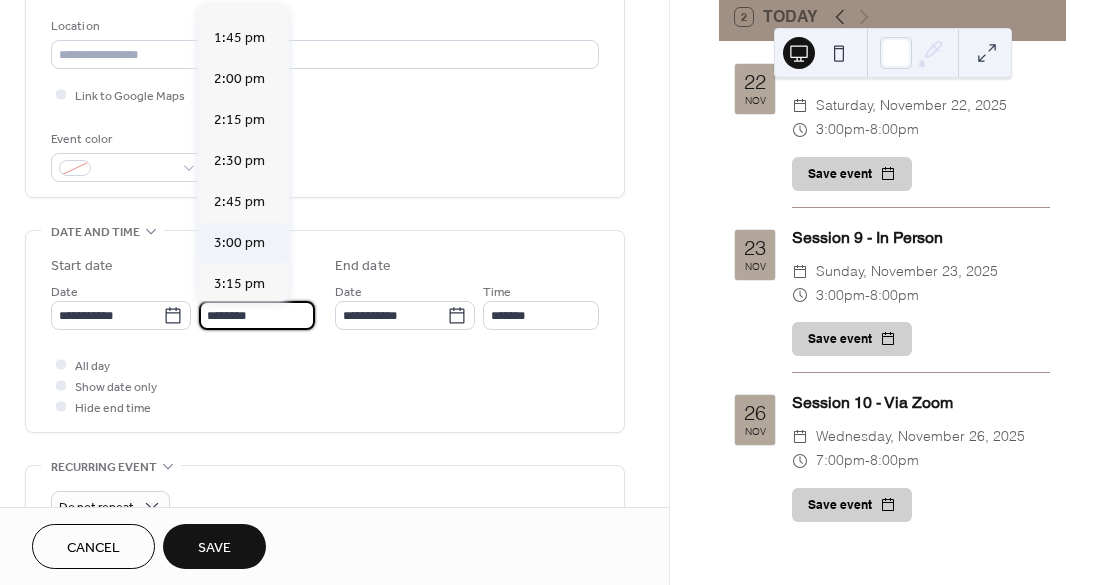 type on "*******" 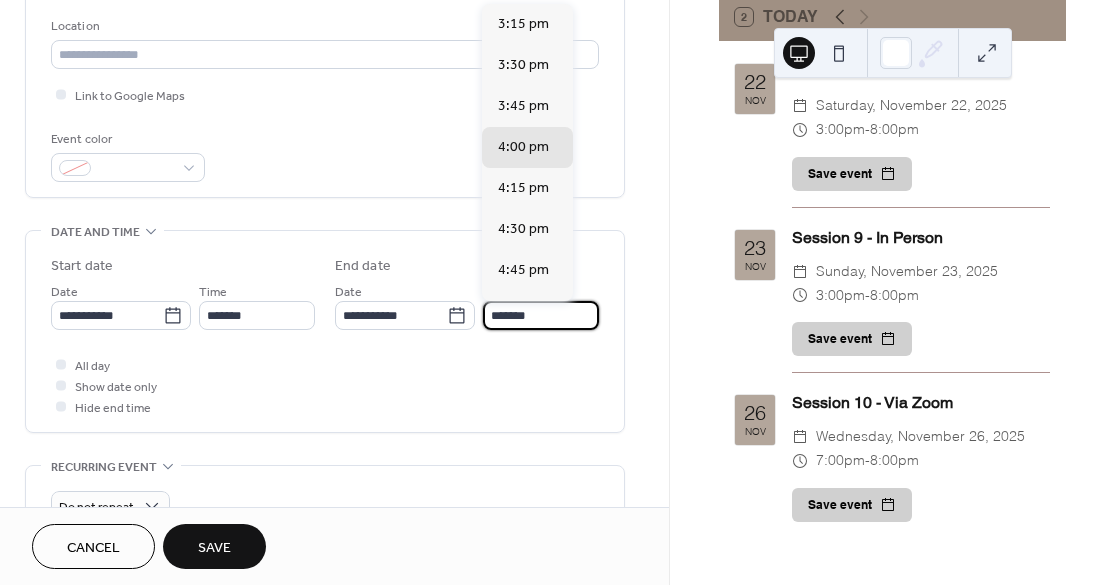 click on "*******" at bounding box center (541, 315) 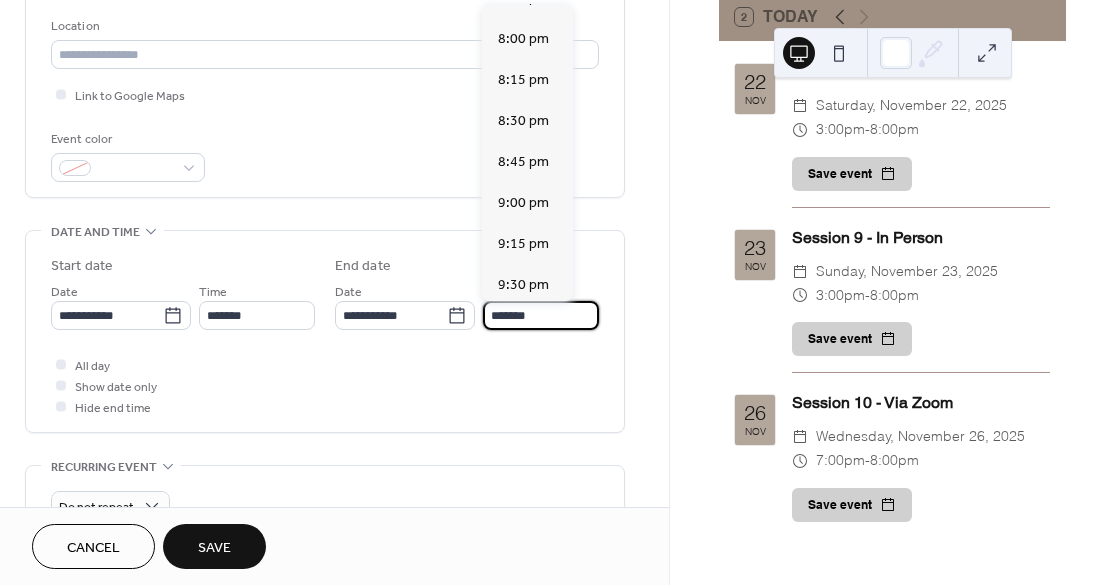 scroll, scrollTop: 731, scrollLeft: 0, axis: vertical 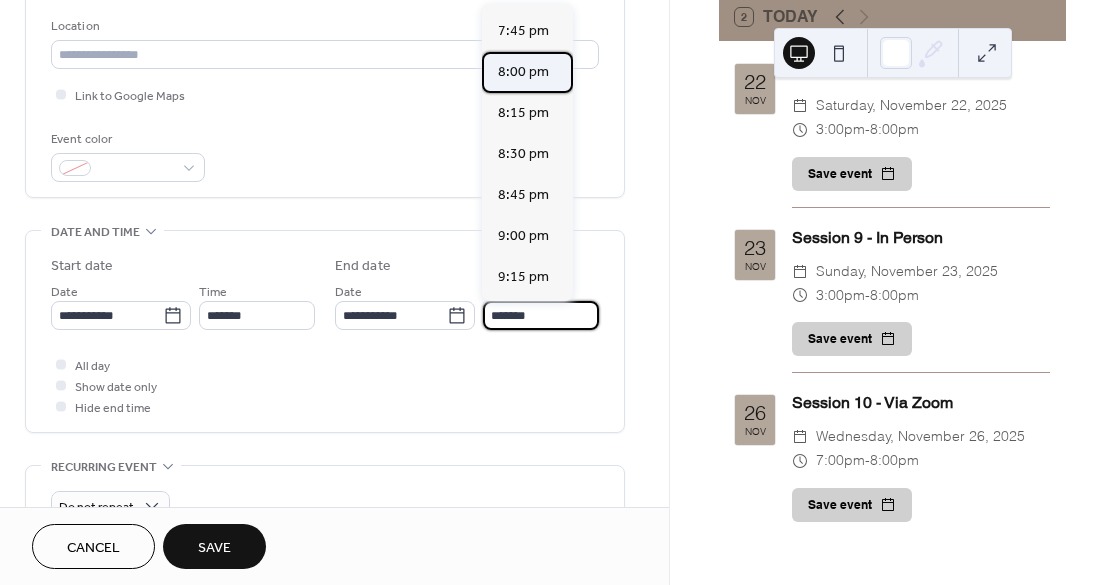 click on "8:00 pm" at bounding box center (523, 72) 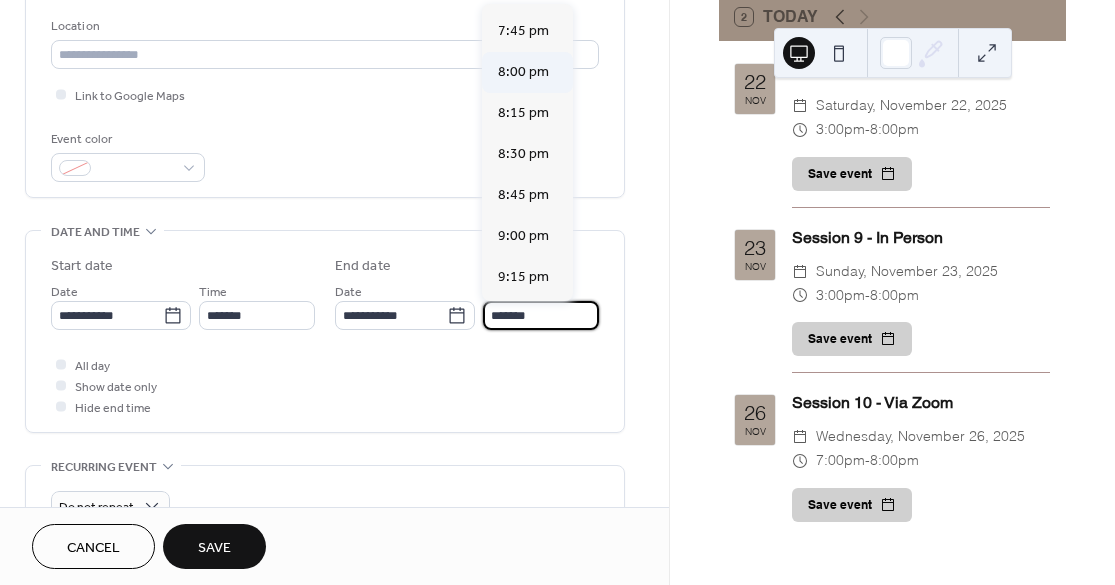 type on "*******" 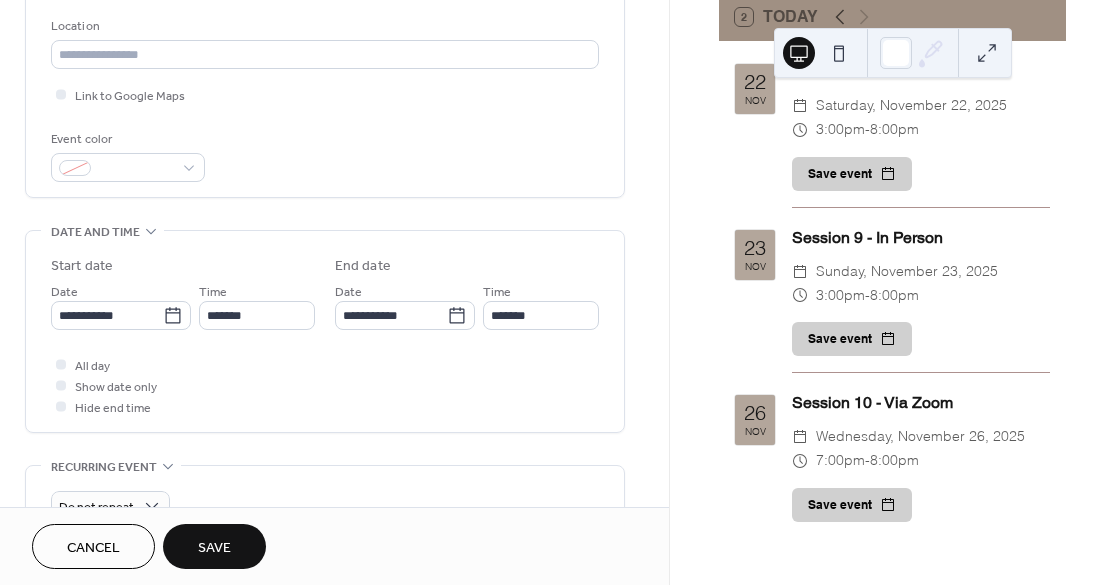 click on "Save" at bounding box center (214, 546) 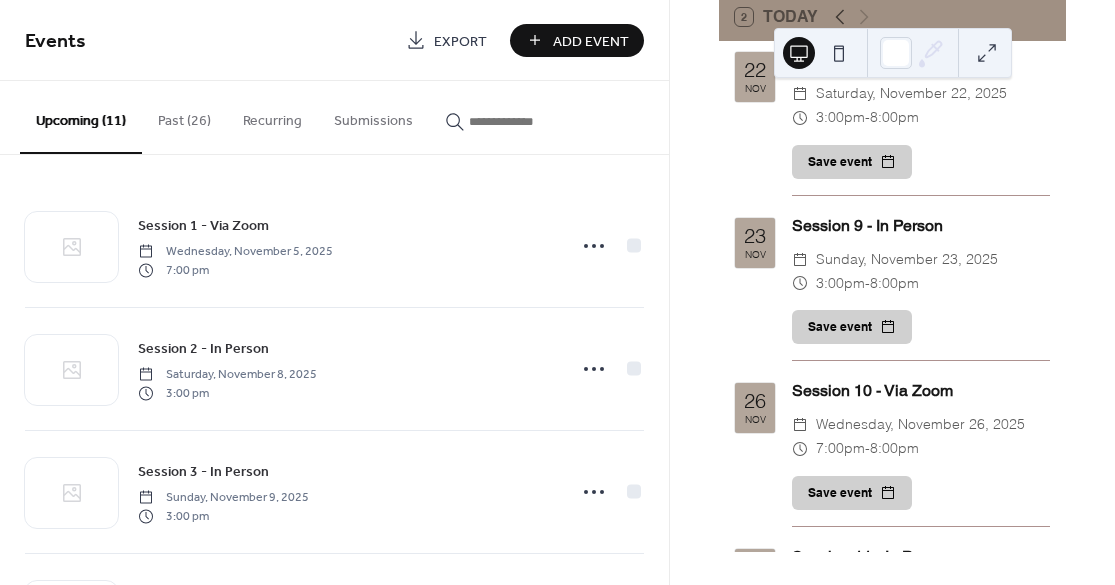 click on "Add Event" at bounding box center [591, 41] 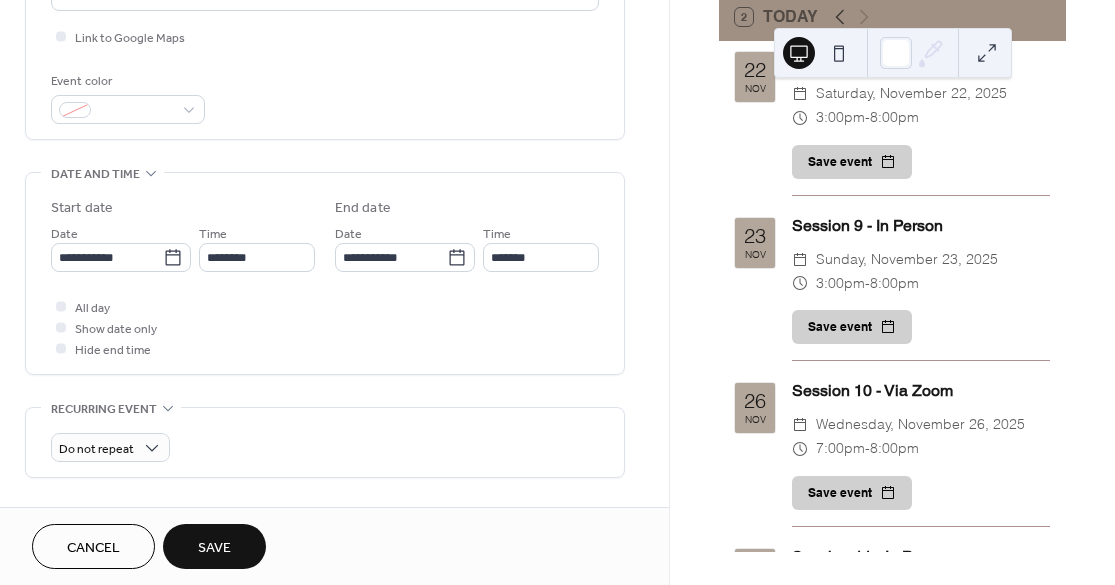 scroll, scrollTop: 541, scrollLeft: 0, axis: vertical 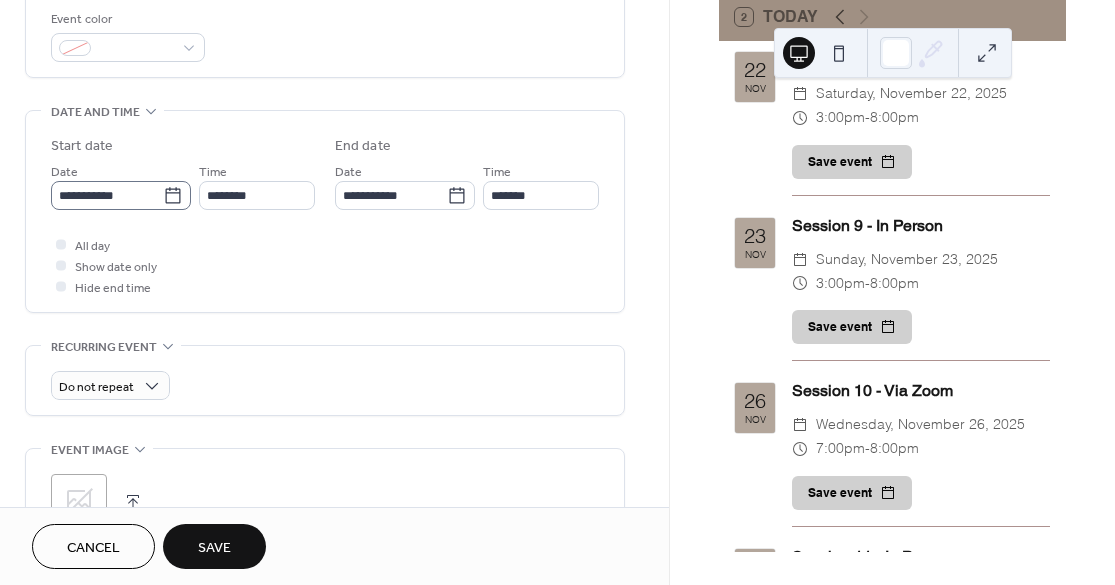 type on "**********" 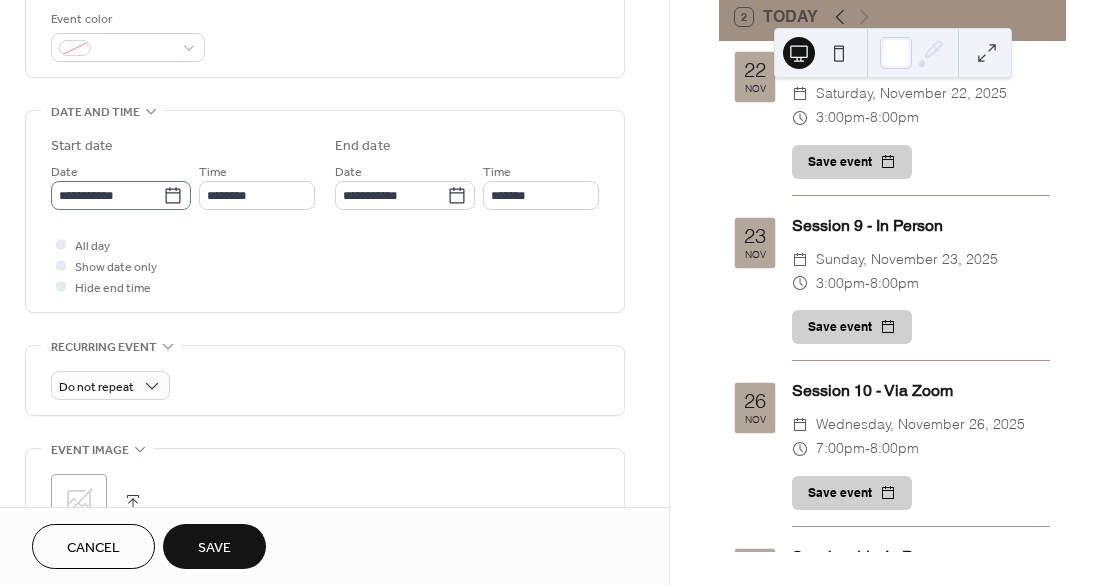 click 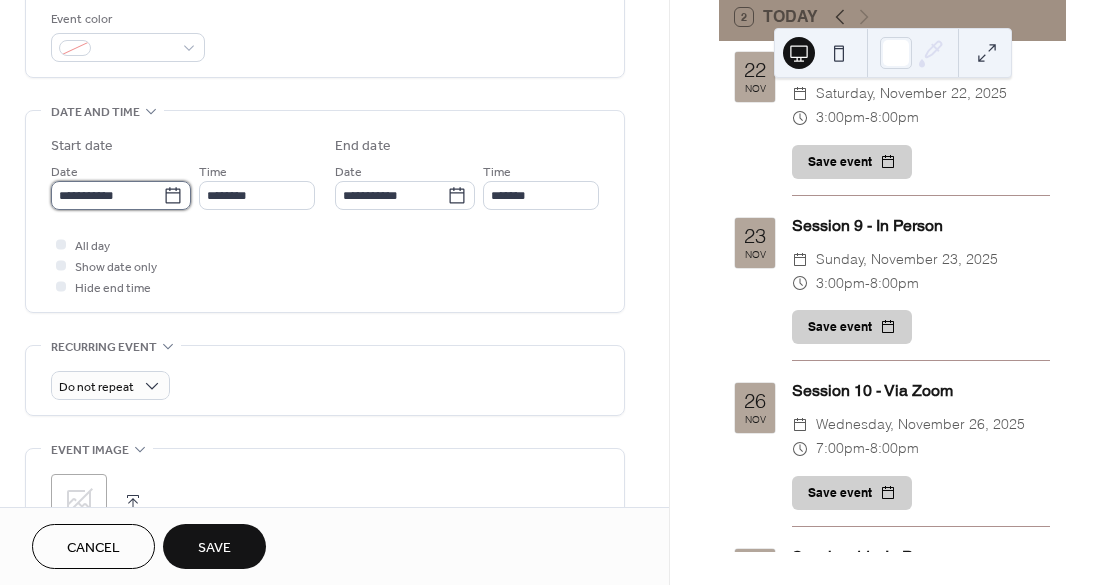 click on "**********" at bounding box center (107, 195) 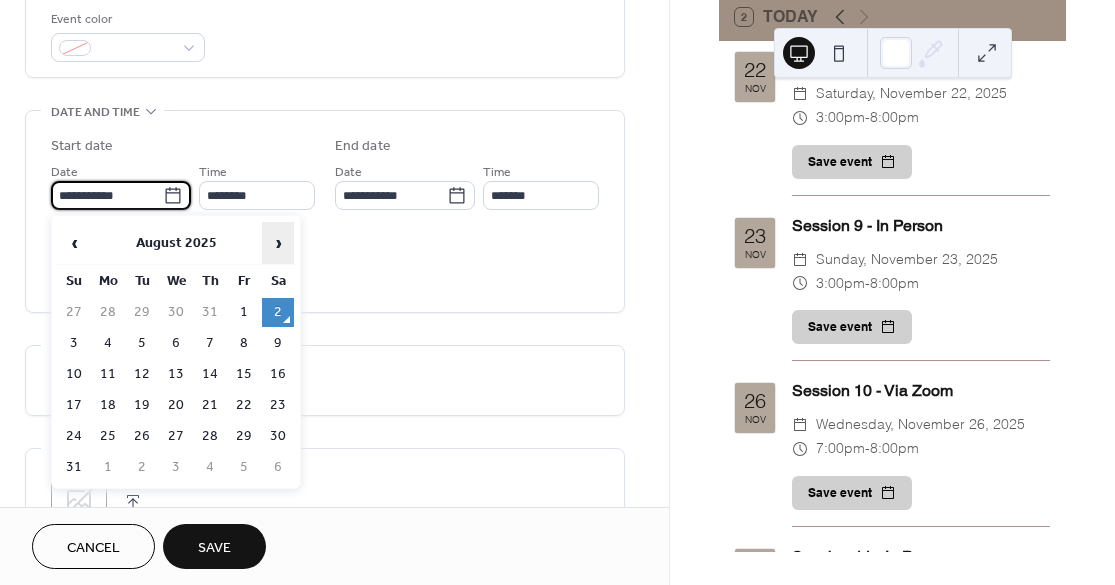 click on "›" at bounding box center [278, 243] 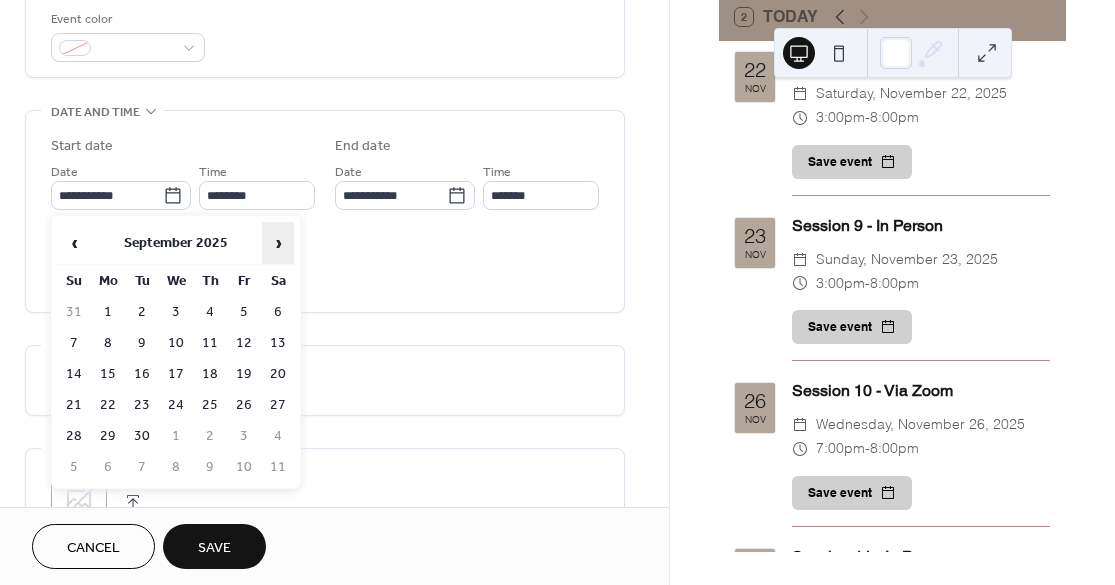 click on "›" at bounding box center [278, 243] 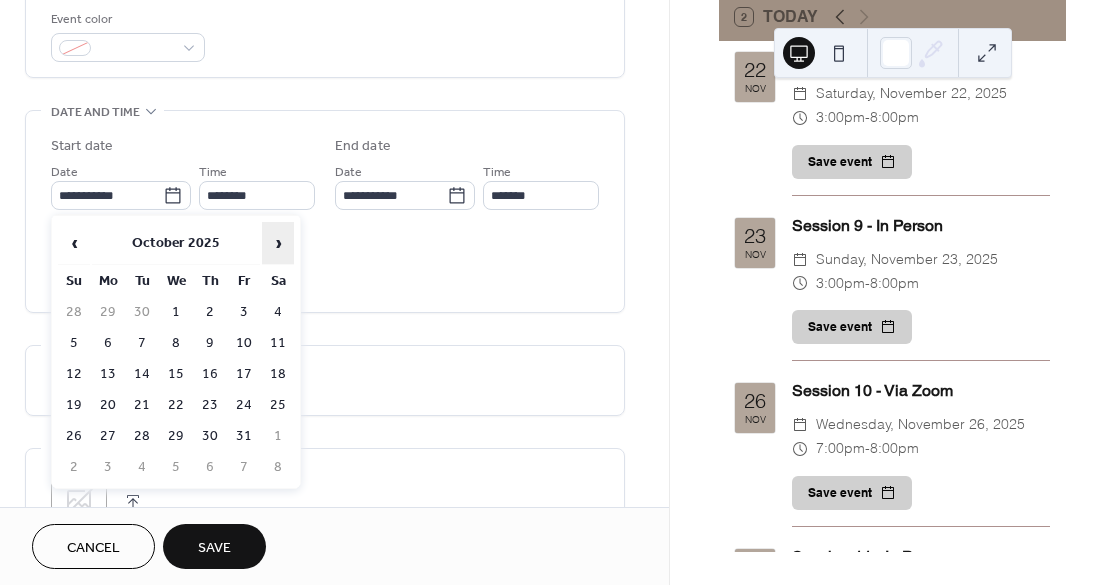 click on "›" at bounding box center [278, 243] 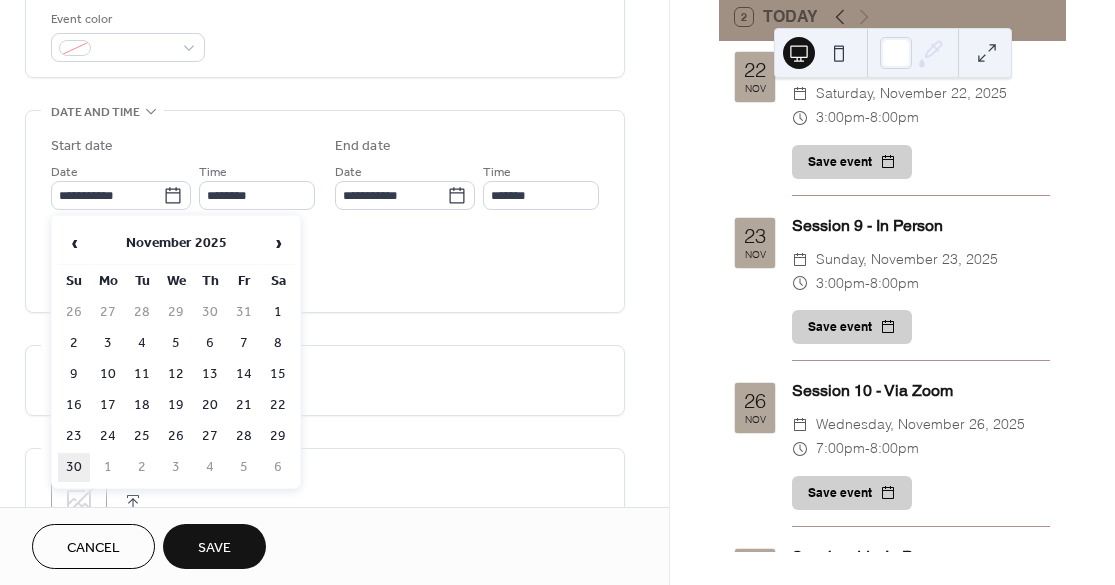 click on "30" at bounding box center [74, 467] 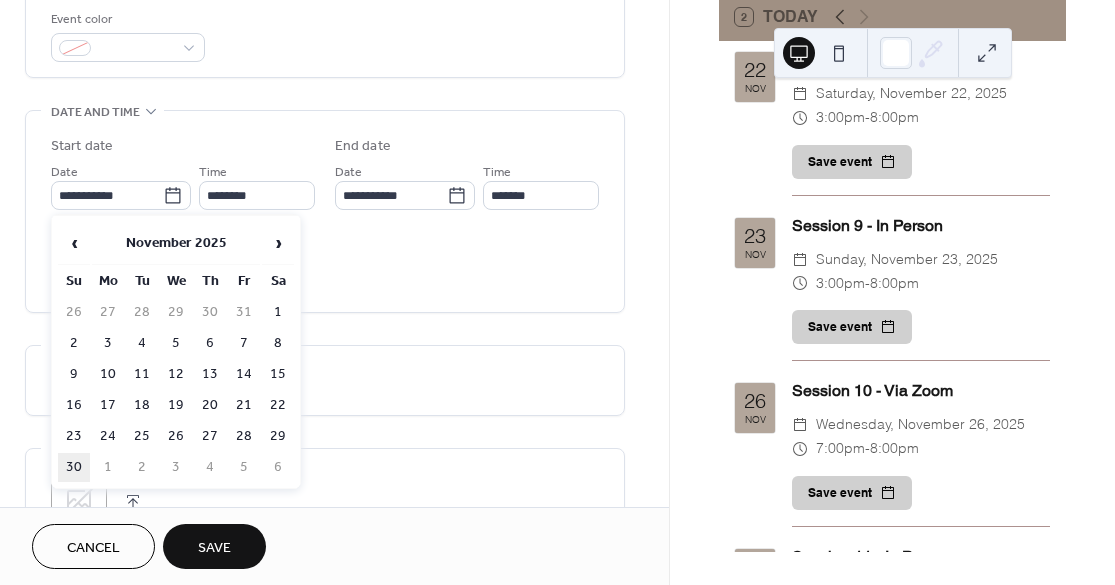 type on "**********" 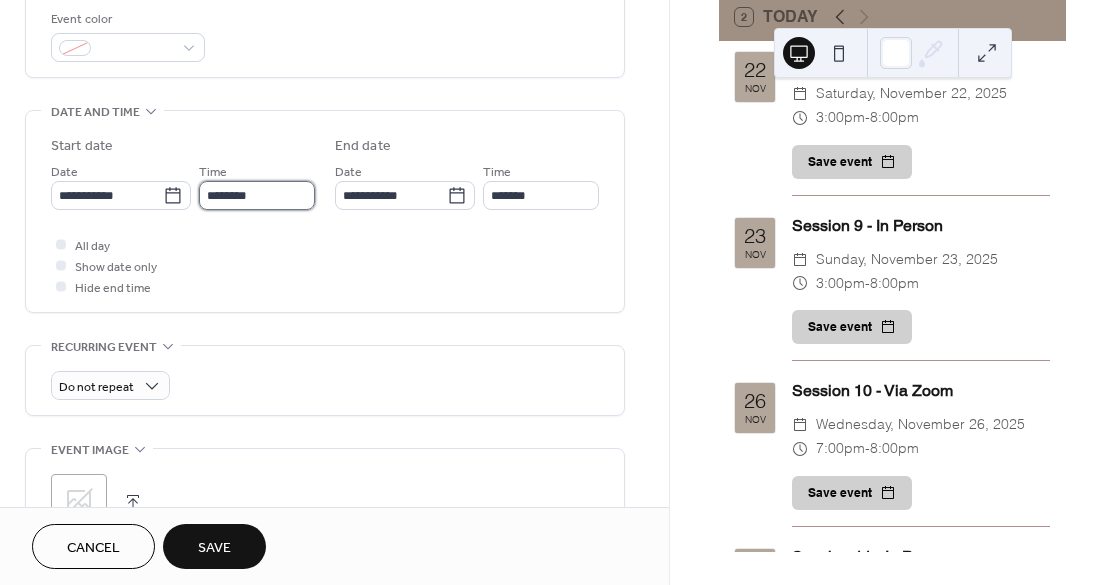 click on "********" at bounding box center [257, 195] 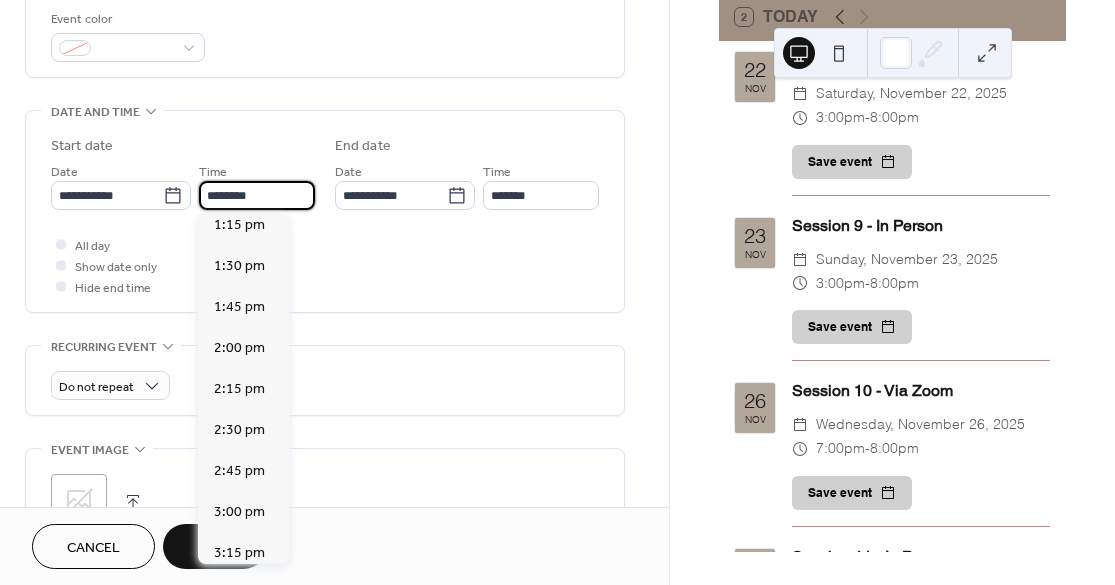 scroll, scrollTop: 2195, scrollLeft: 0, axis: vertical 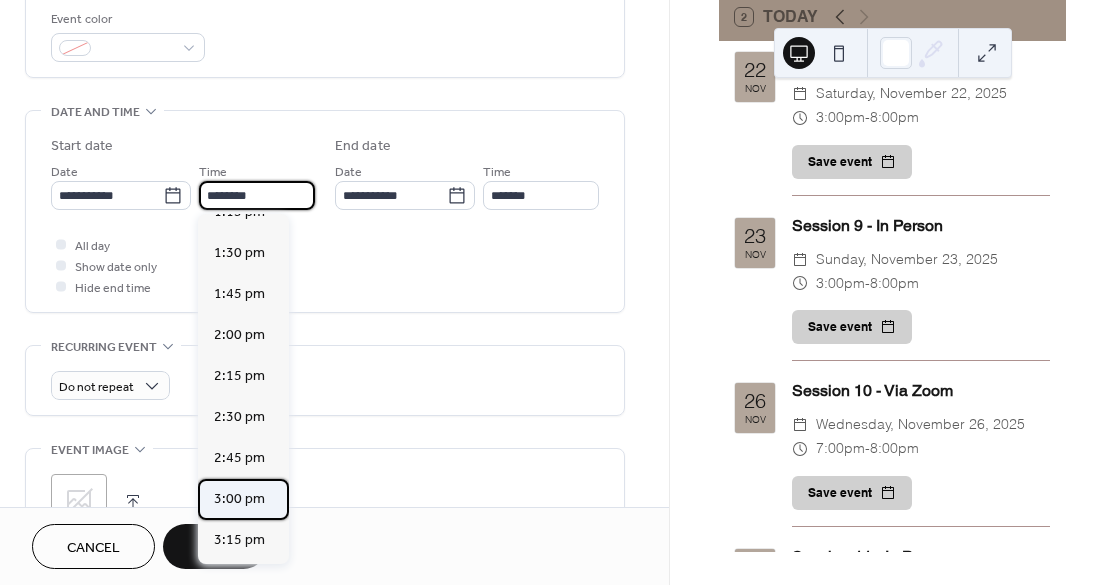 click on "3:00 pm" at bounding box center [239, 499] 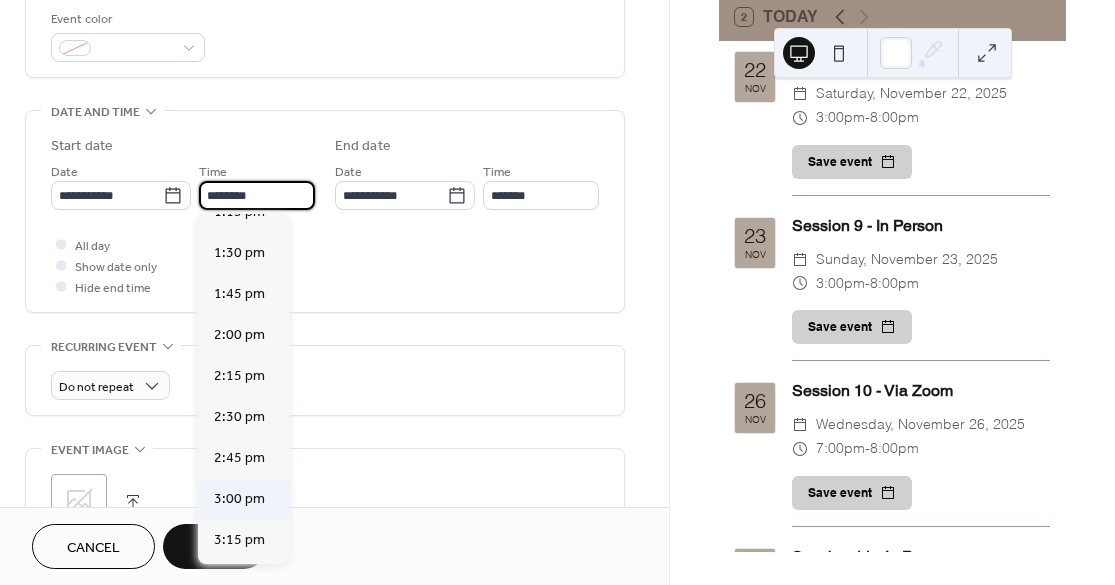type on "*******" 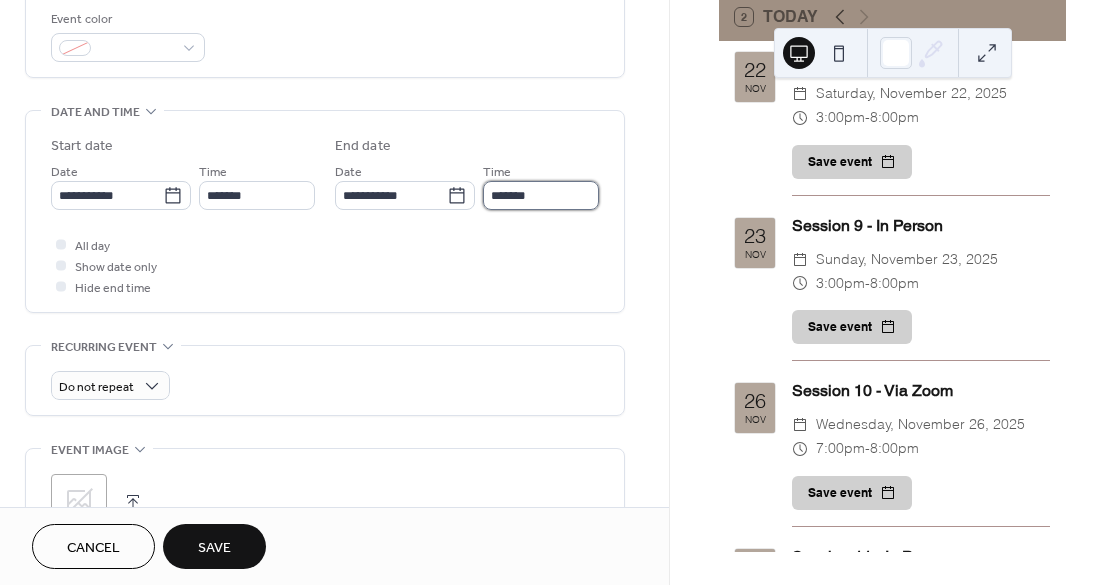click on "*******" at bounding box center (541, 195) 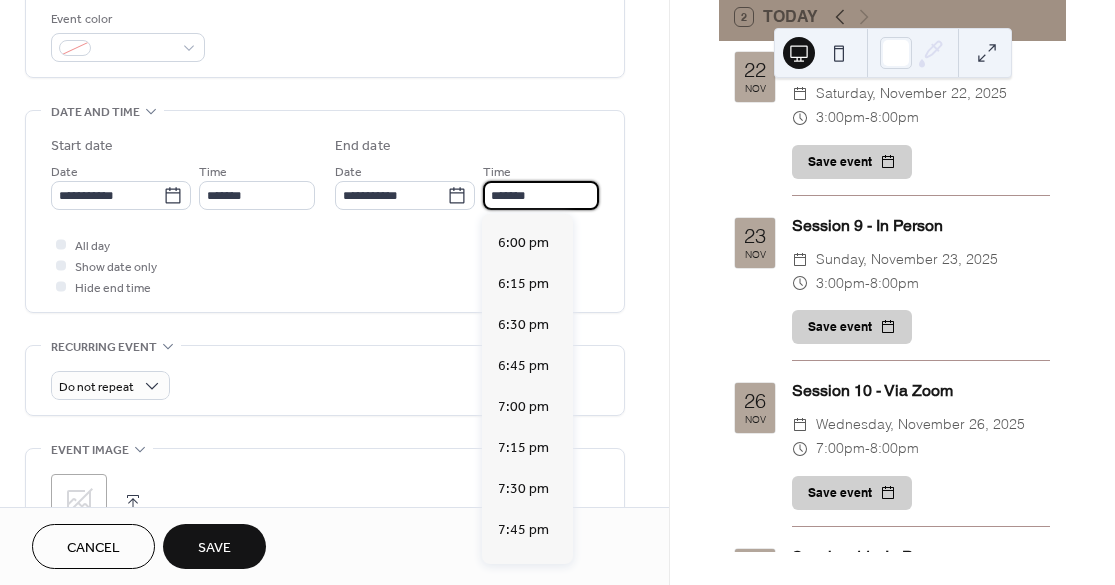 scroll, scrollTop: 523, scrollLeft: 0, axis: vertical 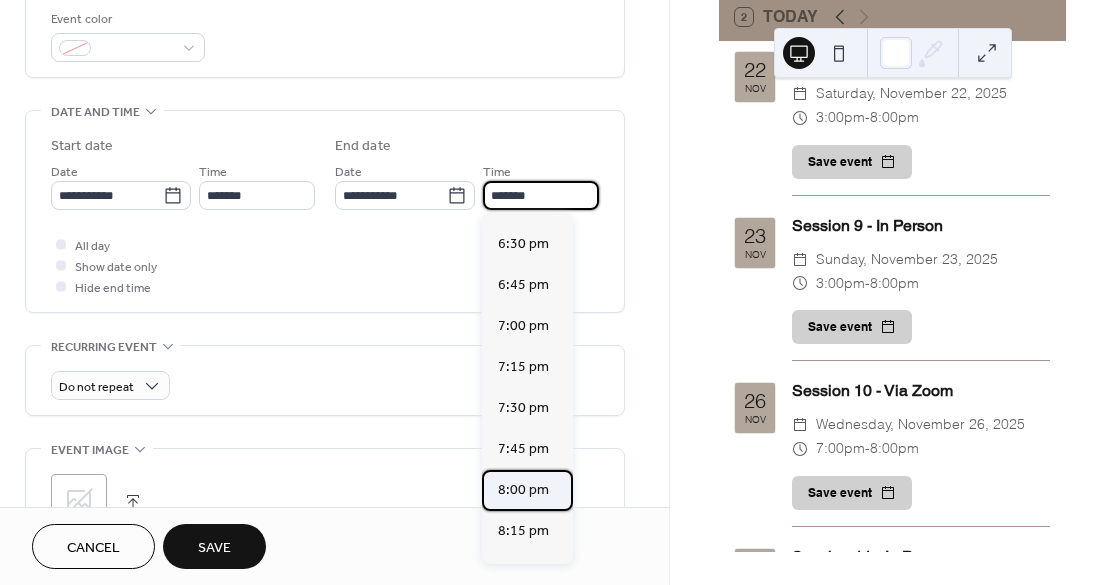 click on "8:00 pm" at bounding box center [523, 490] 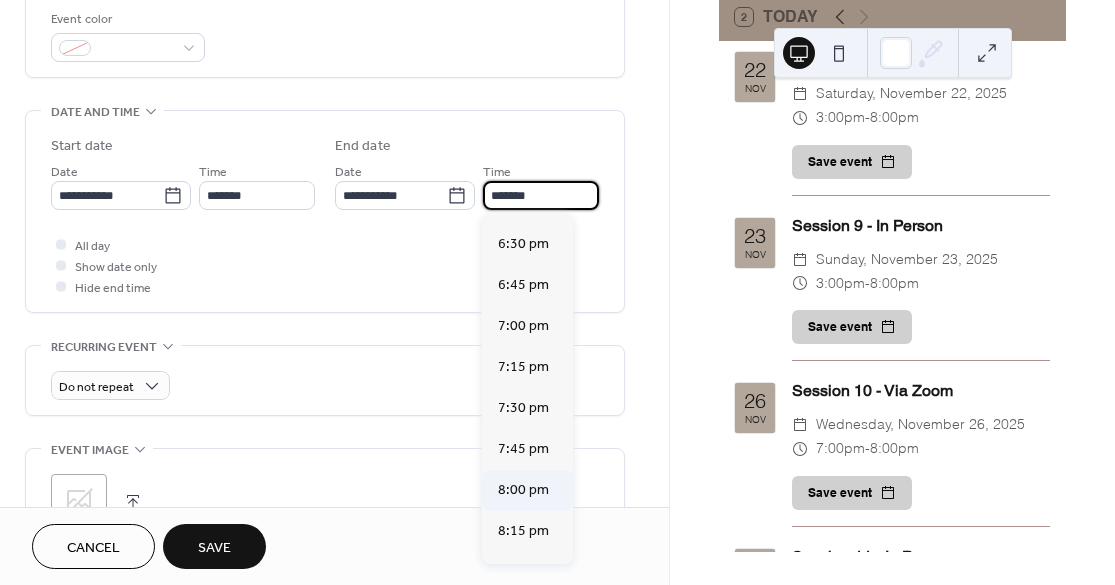 type on "*******" 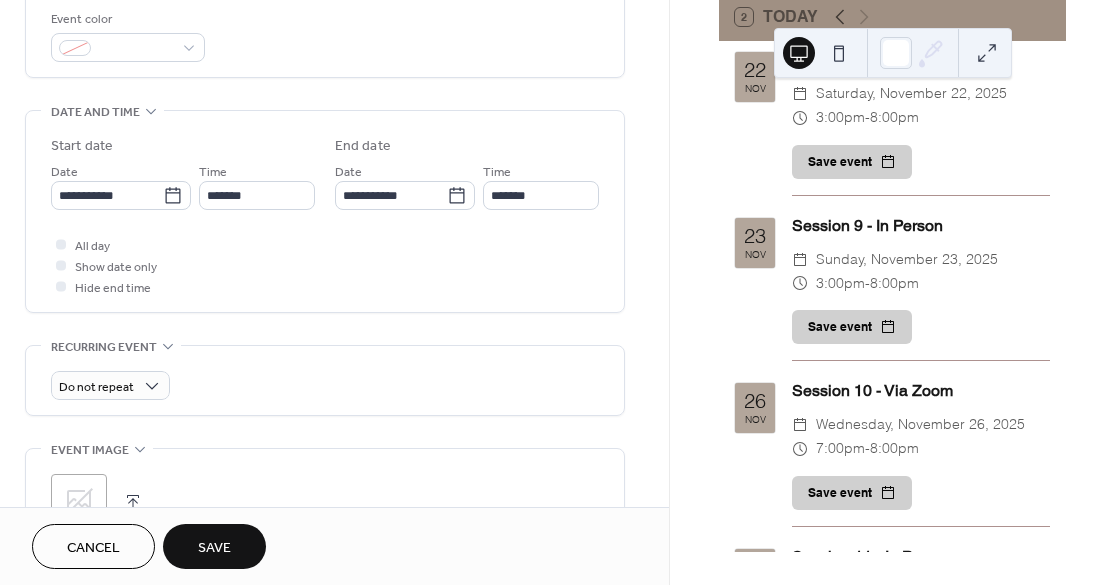 click on "Save" at bounding box center (214, 548) 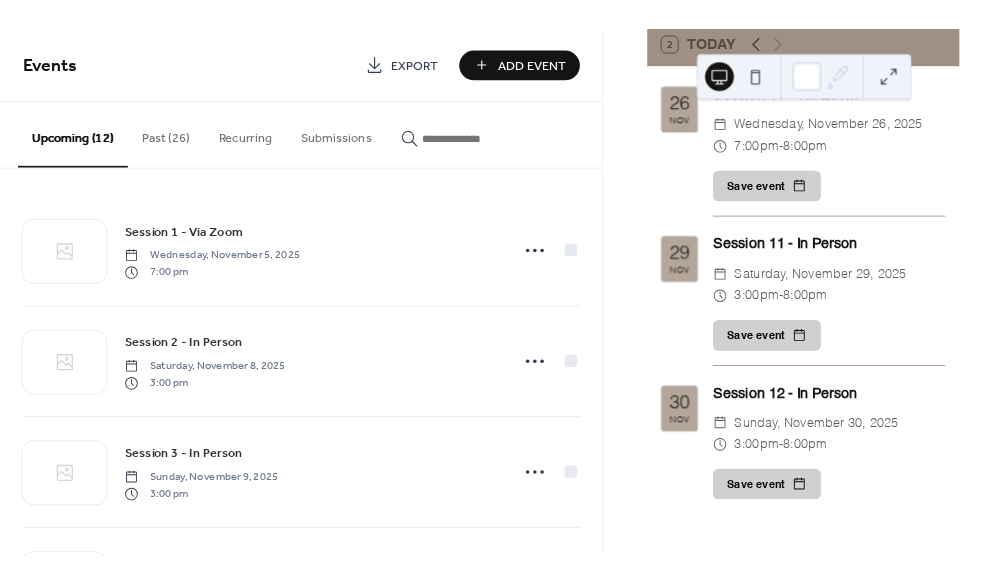 scroll, scrollTop: 1686, scrollLeft: 0, axis: vertical 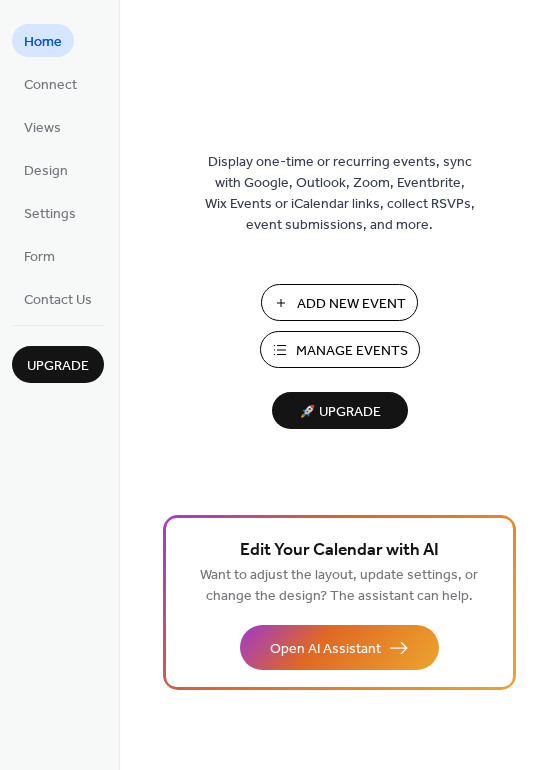 click on "Manage Events" at bounding box center [352, 351] 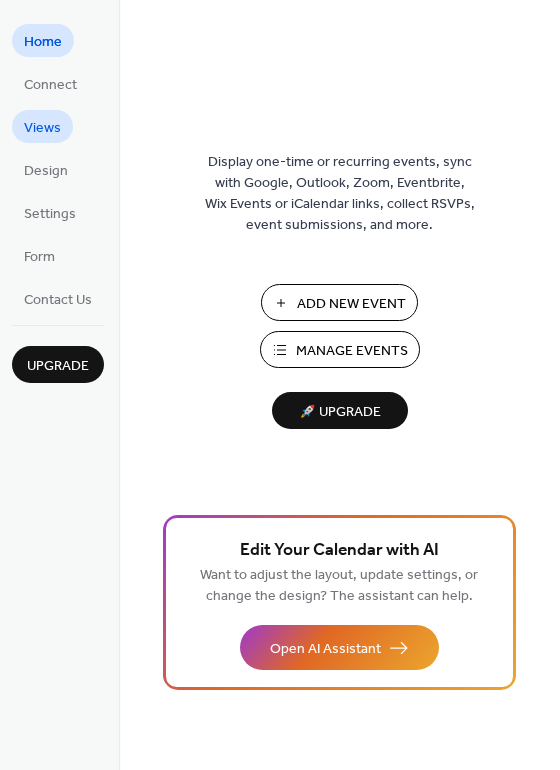 click on "Views" at bounding box center [42, 128] 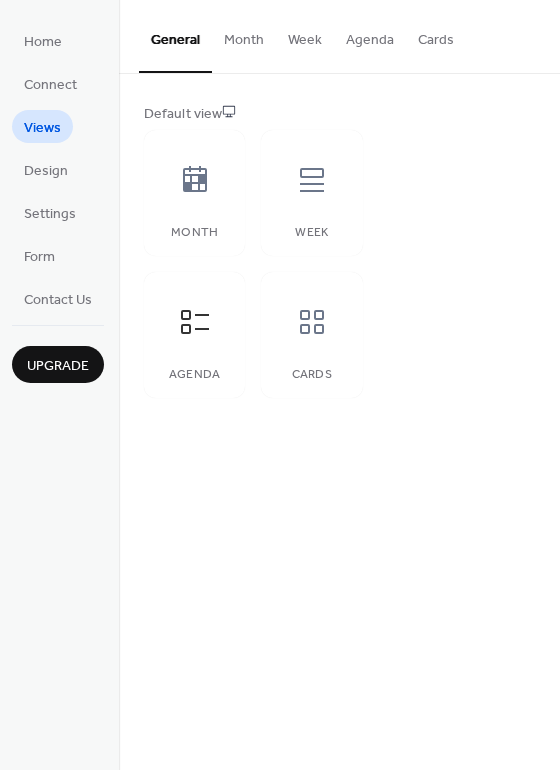 click on "Cards" at bounding box center (436, 35) 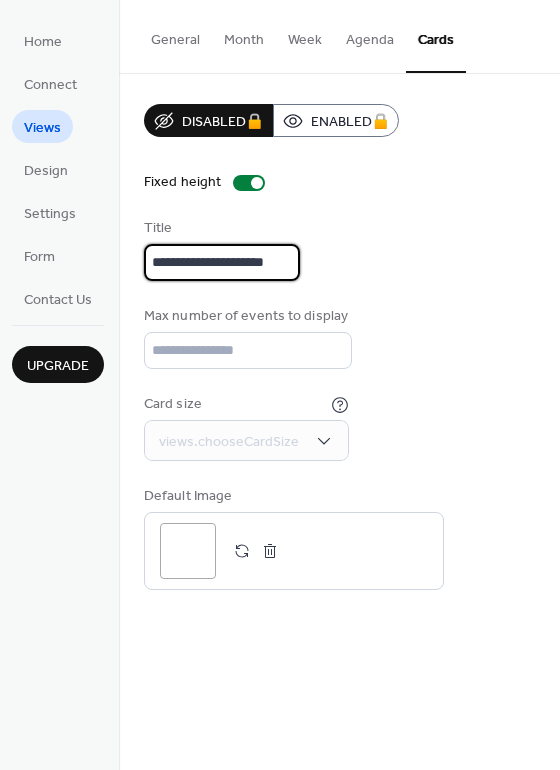 drag, startPoint x: 287, startPoint y: 256, endPoint x: 229, endPoint y: 257, distance: 58.00862 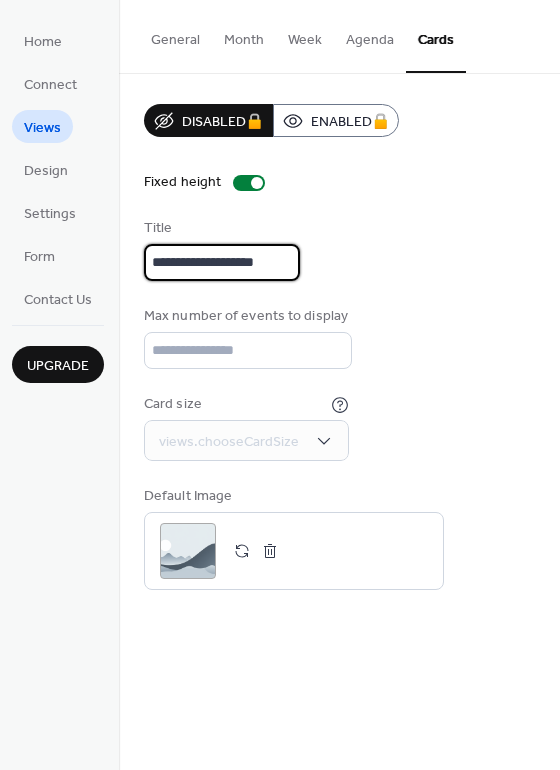 type on "**********" 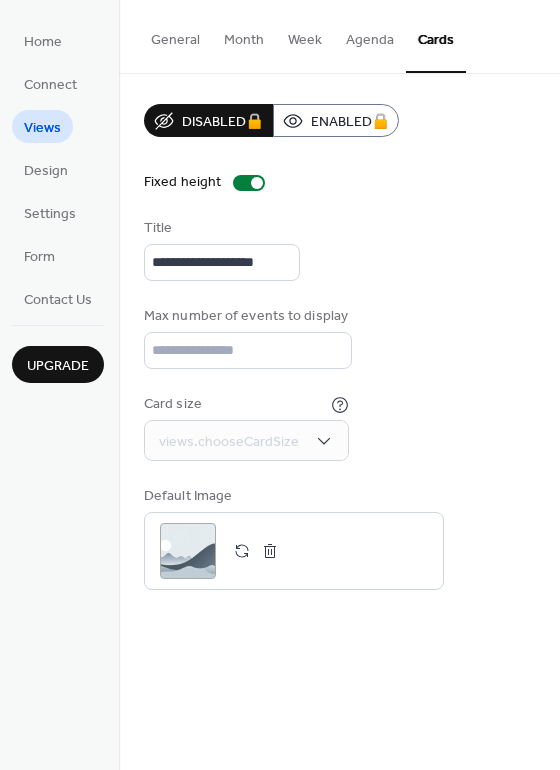 click on "General" at bounding box center (175, 35) 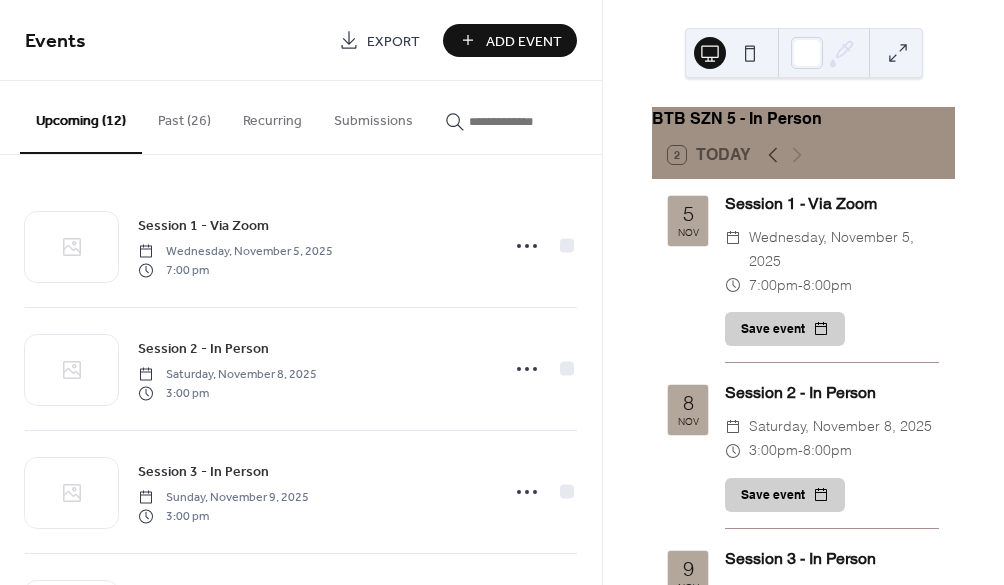 scroll, scrollTop: 0, scrollLeft: 0, axis: both 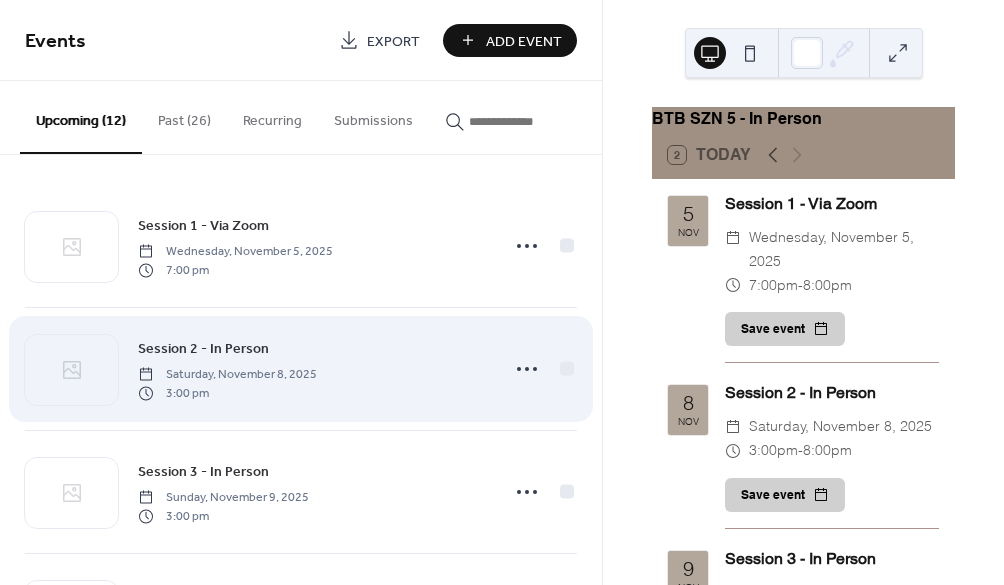 click on "Session 2 - In Person [DAY], [MONTH] [DAY], [YEAR] [TIME]" at bounding box center (312, 369) 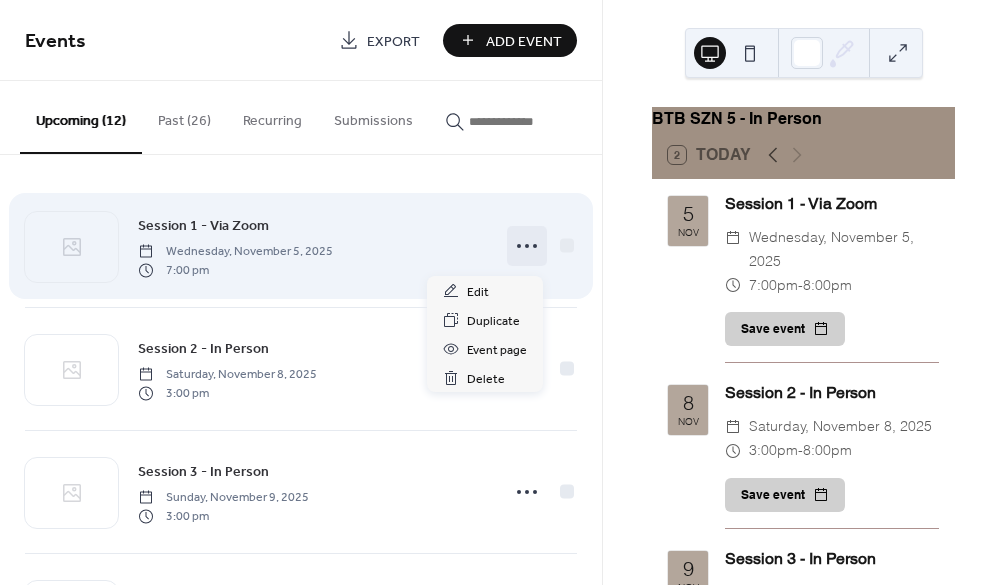 click 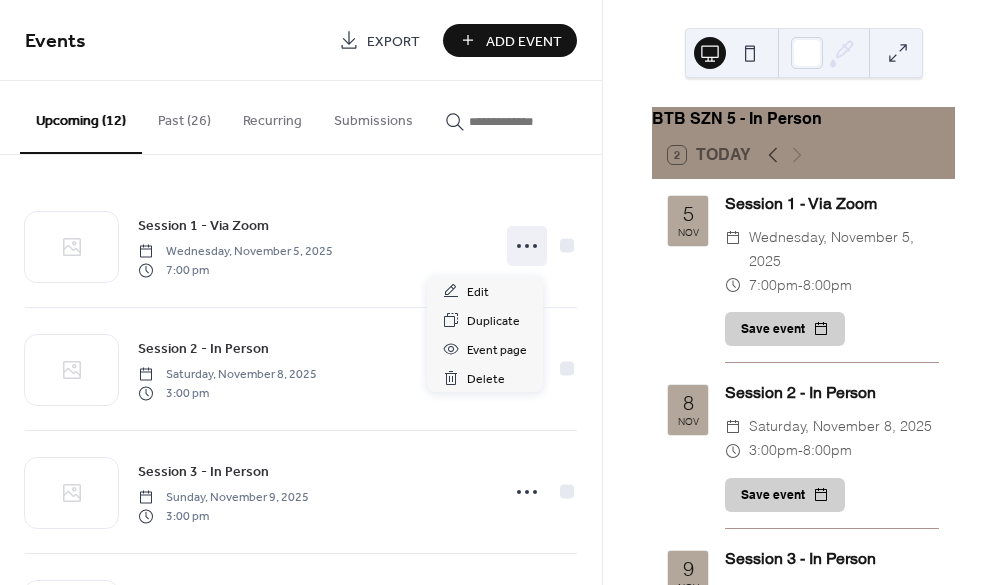 click on "Session 1 - Via Zoom  Wednesday, November 5, 2025 7:00 pm Session 2 - In Person Saturday, November 8, 2025 3:00 pm Session 3 - In Person Sunday, November 9, 2025 3:00 pm Session 4 - Via Zoom  Wednesday, November 12, 2025 7:00 pm Session 5 - In Person Saturday, November 15, 2025 3:00 pm Session 6 - In Person Sunday, November 16, 2025 3:00 pm Session 7 - Via Zoom Wednesday, November 19, 2025 7:00 pm Session  8 - In Person Saturday, November 22, 2025 3:00 pm Session 9 - In Person Sunday, November 23, 2025 3:00 pm Session 10 - Via Zoom Wednesday, November 26, 2025 7:00 pm Session 11 - In Person Saturday, November 29, 2025 3:00 pm Session 12 - In Person Sunday, November 30, 2025 3:00 pm" at bounding box center [301, 370] 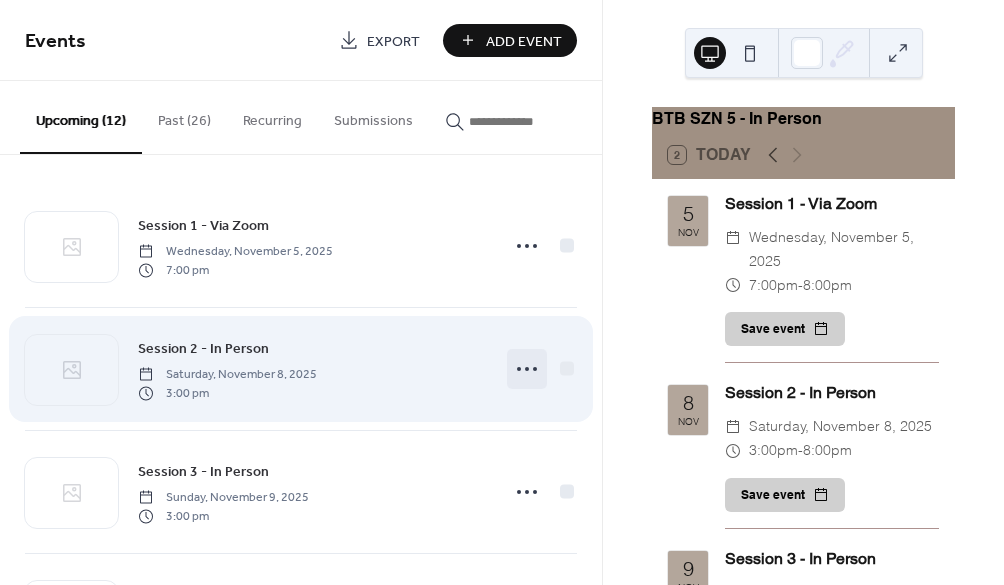 click 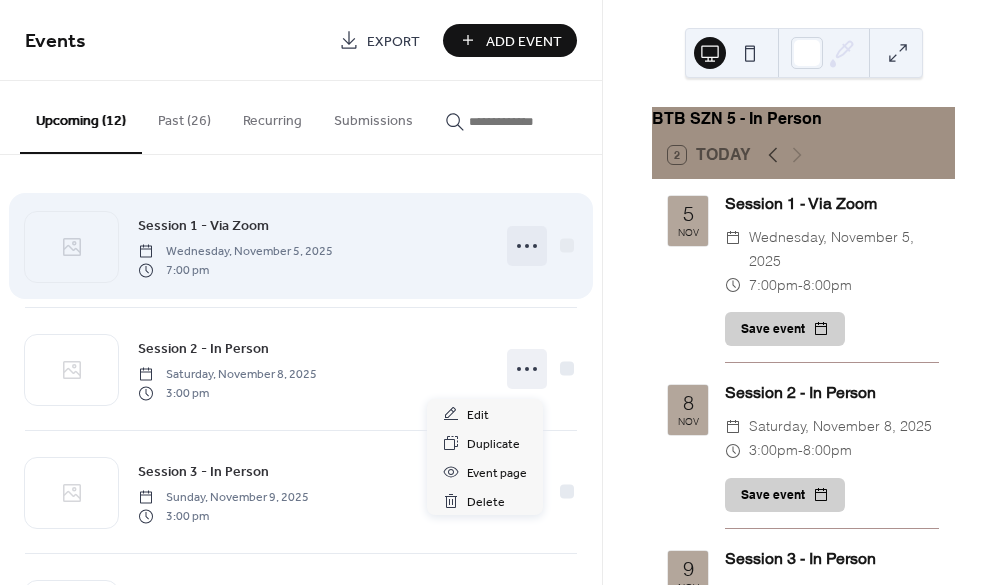 click 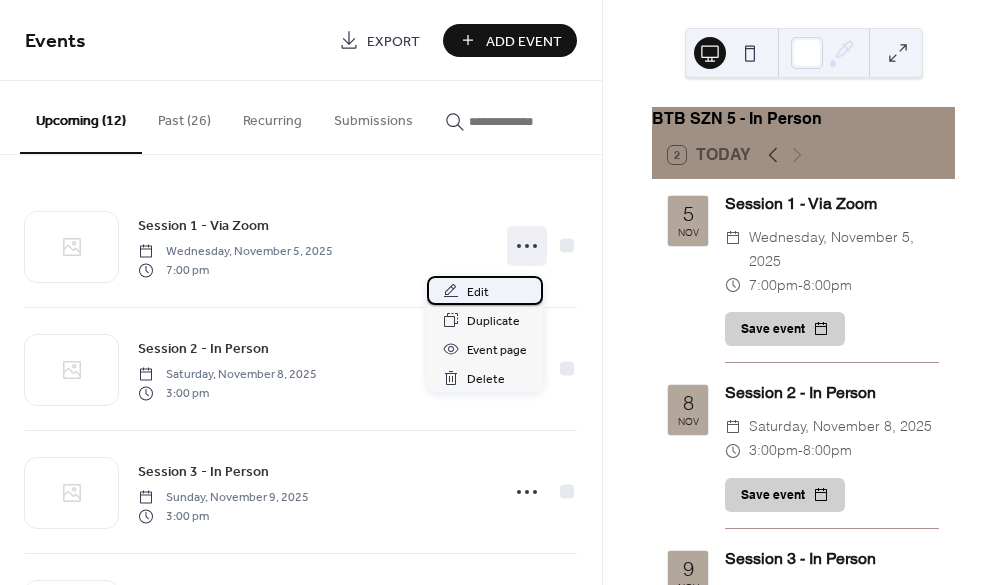 click on "Edit" at bounding box center [485, 290] 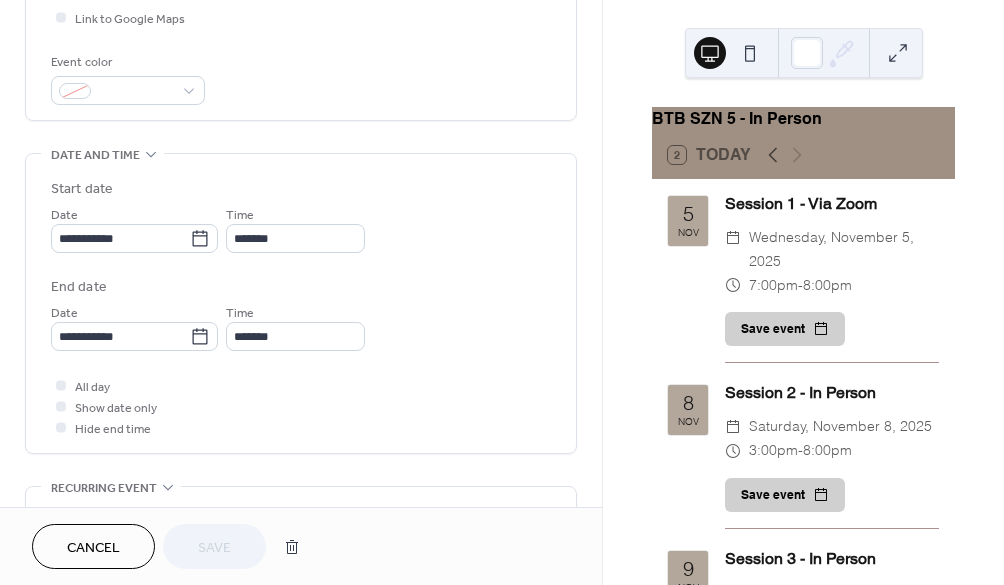 scroll, scrollTop: 636, scrollLeft: 0, axis: vertical 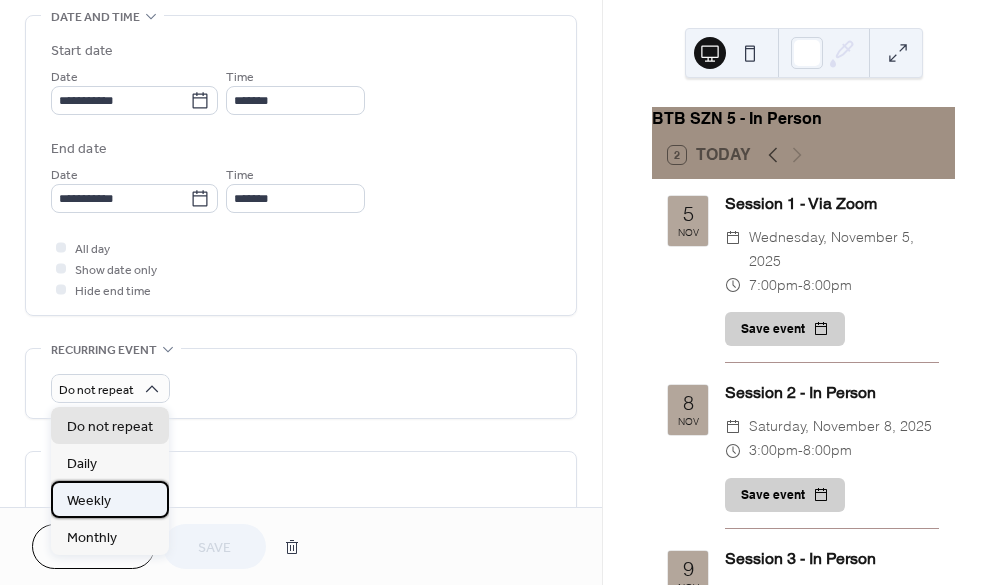 click on "Weekly" at bounding box center (89, 501) 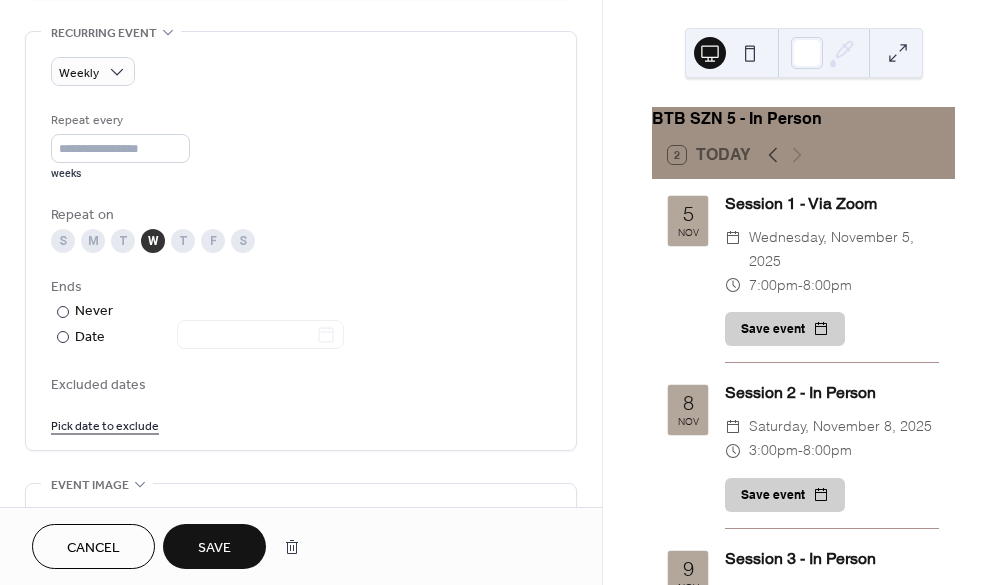 scroll, scrollTop: 968, scrollLeft: 0, axis: vertical 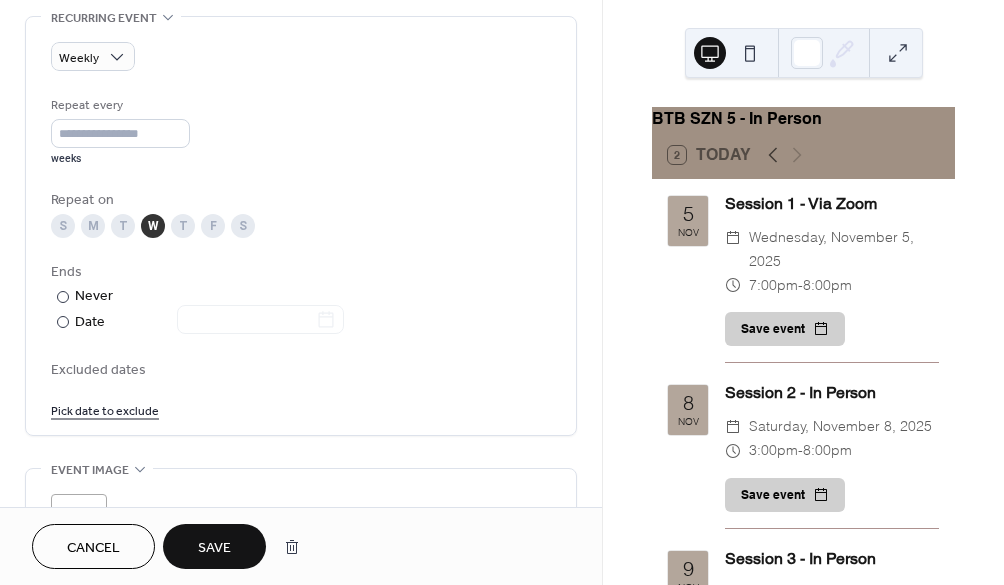 click on "Save" at bounding box center [214, 546] 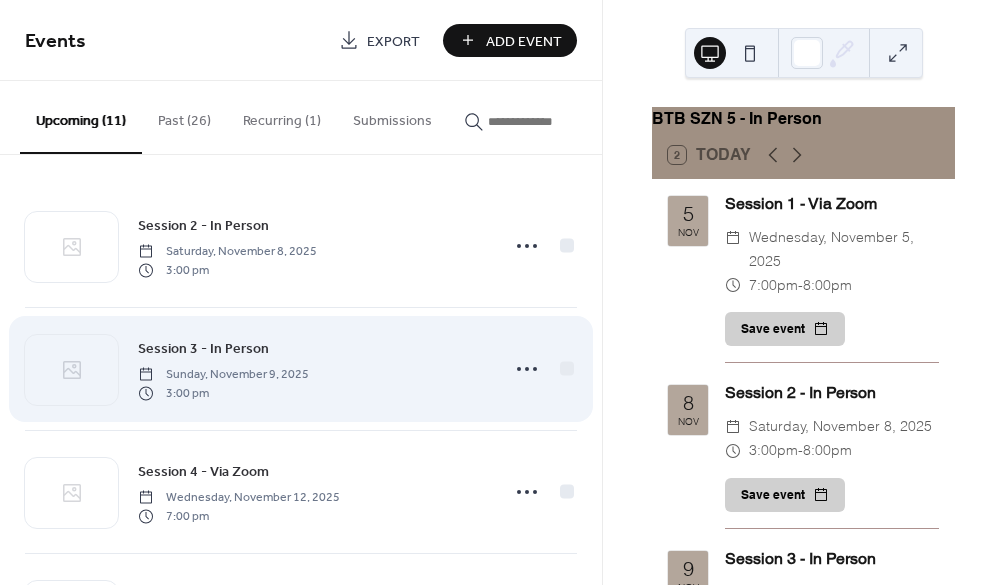 scroll, scrollTop: 7, scrollLeft: 0, axis: vertical 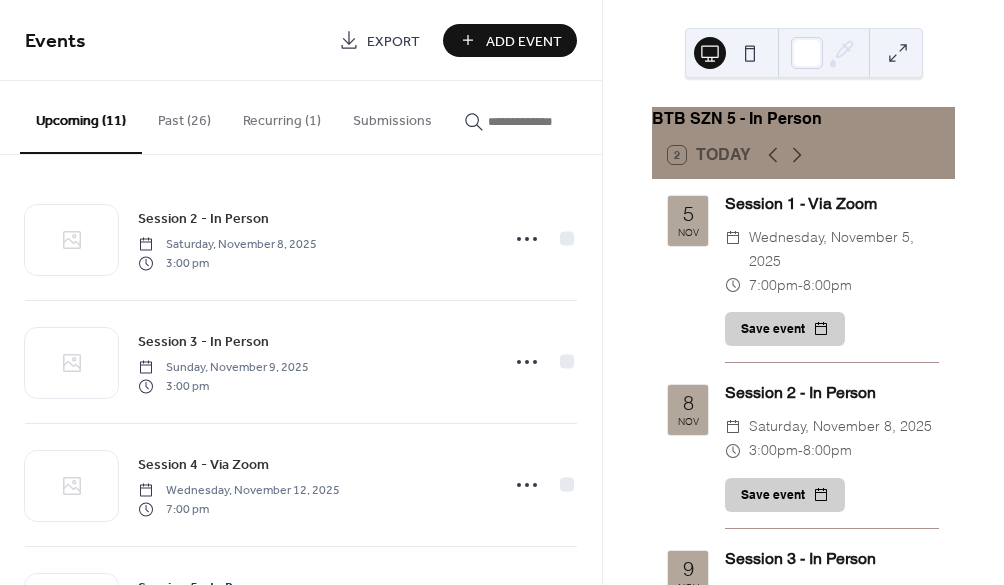 click on "Recurring (1)" at bounding box center (282, 116) 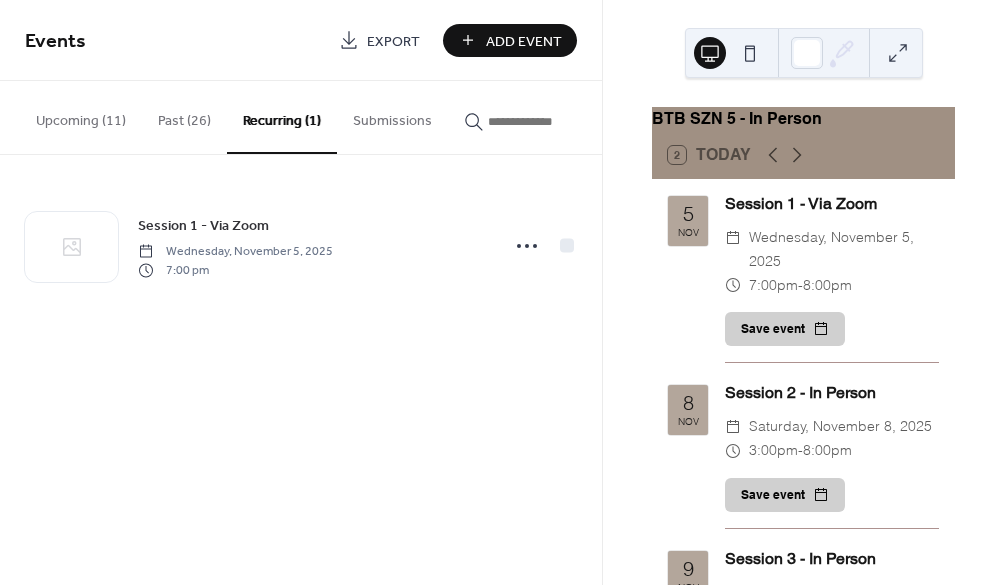 click on "Upcoming (11)" at bounding box center (81, 116) 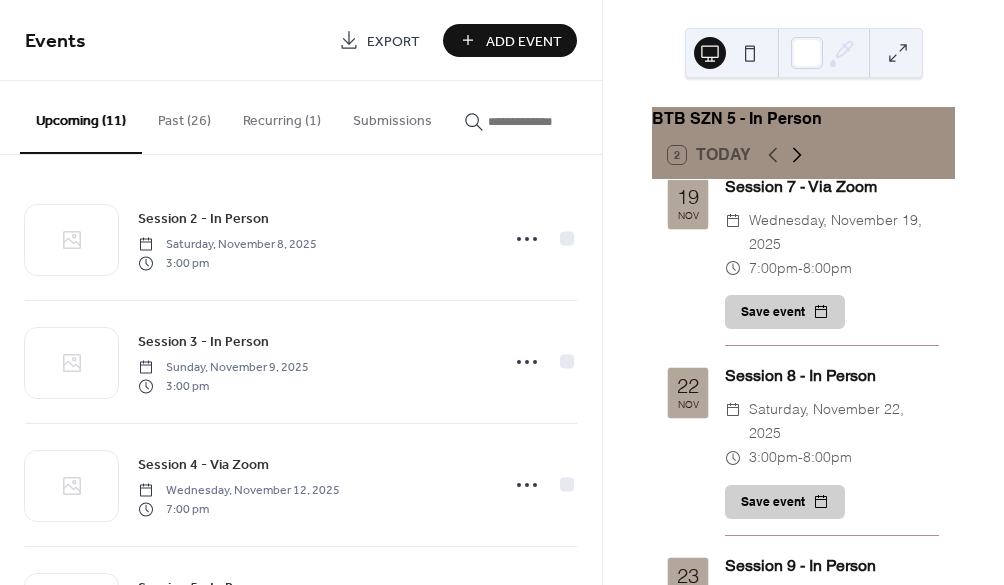 scroll, scrollTop: 1106, scrollLeft: 0, axis: vertical 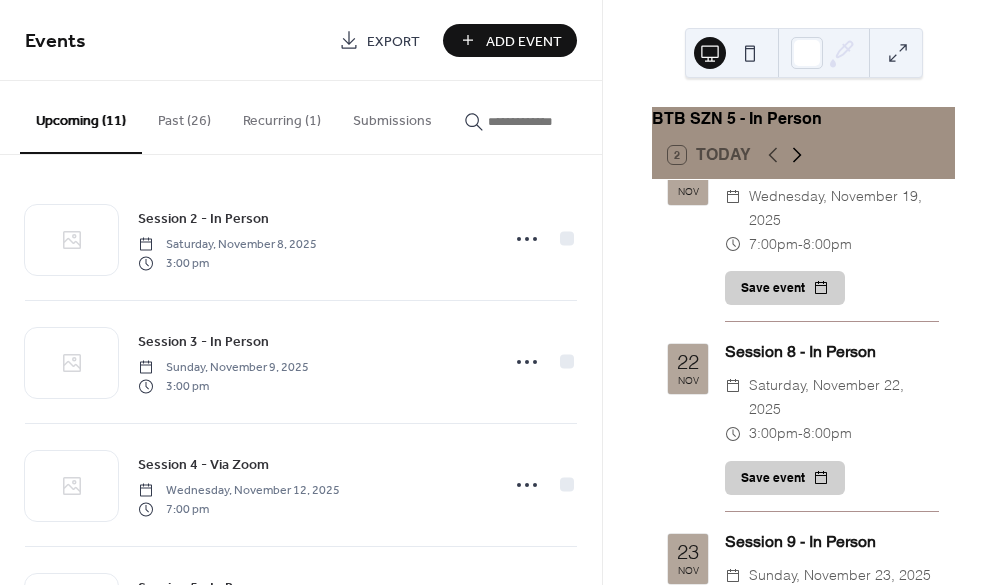 click 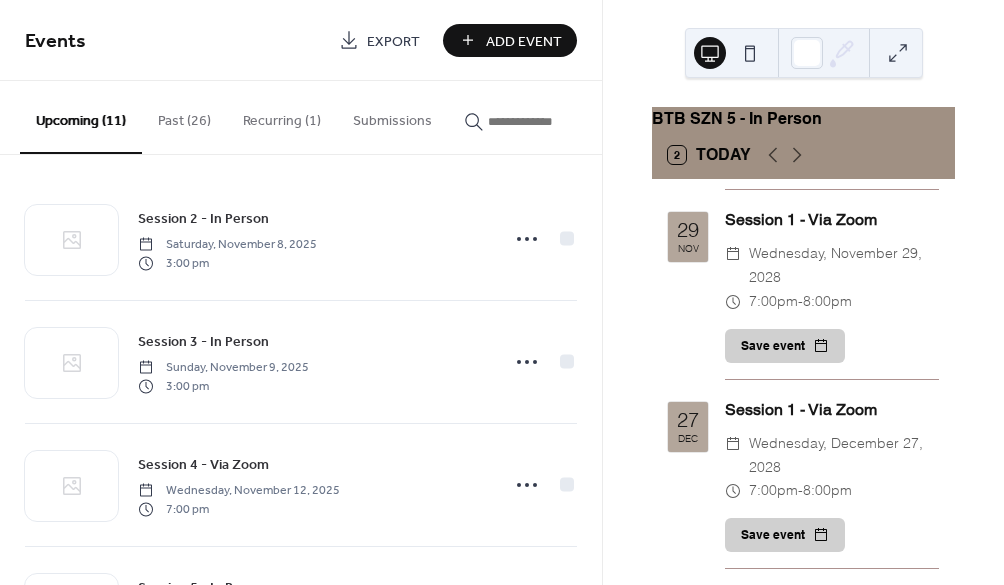 scroll, scrollTop: 0, scrollLeft: 0, axis: both 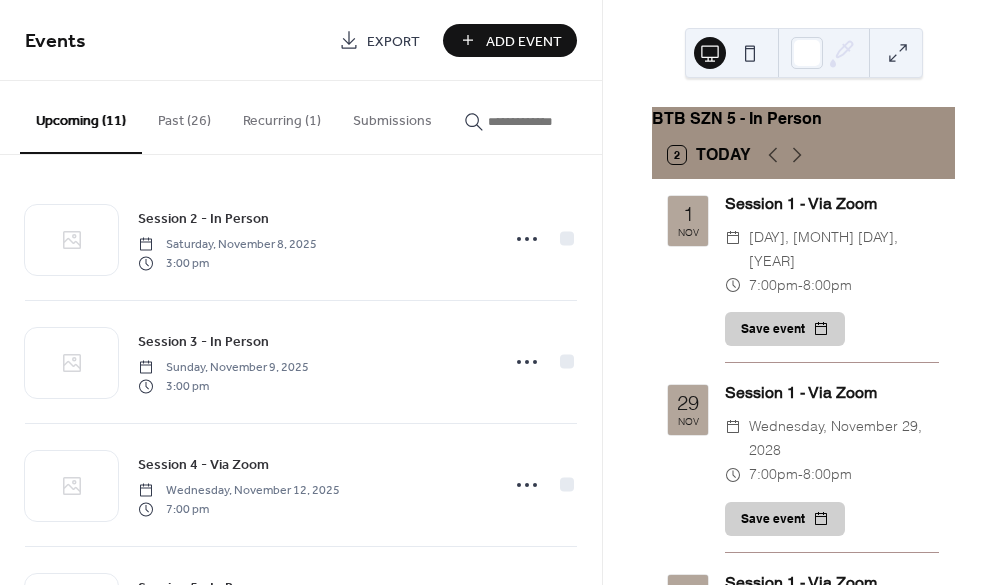 click on "Recurring (1)" at bounding box center [282, 116] 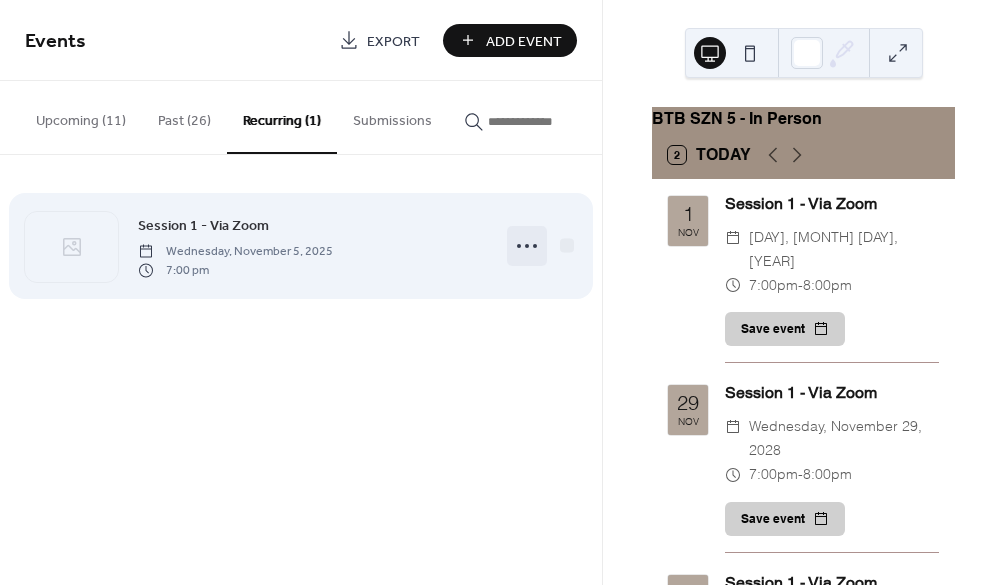 click 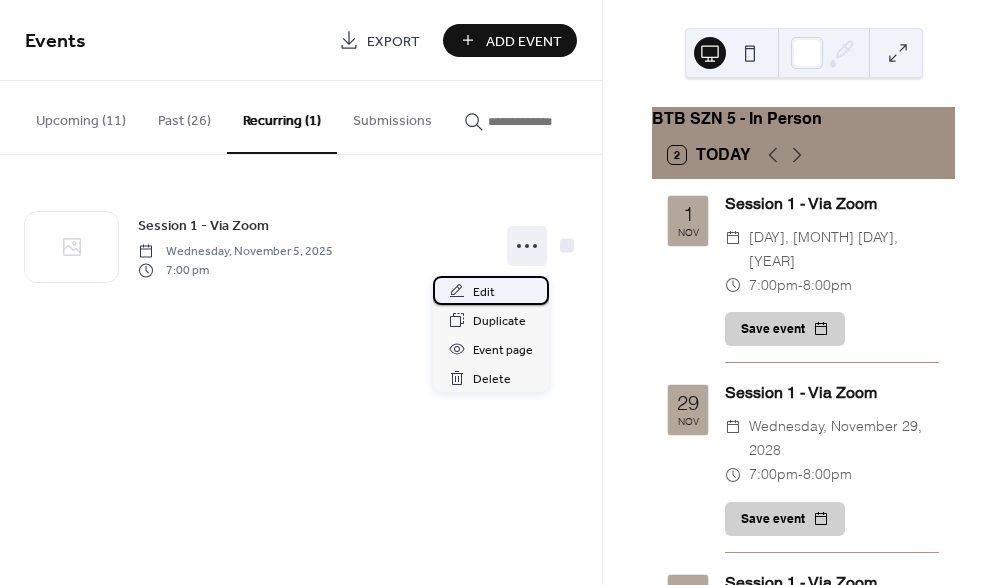 click on "Edit" at bounding box center [491, 290] 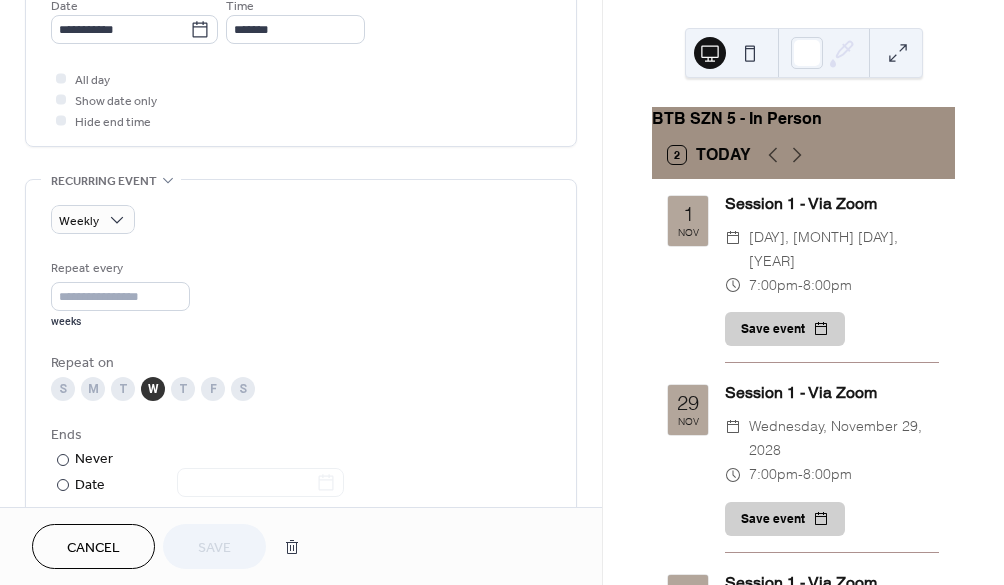 scroll, scrollTop: 795, scrollLeft: 0, axis: vertical 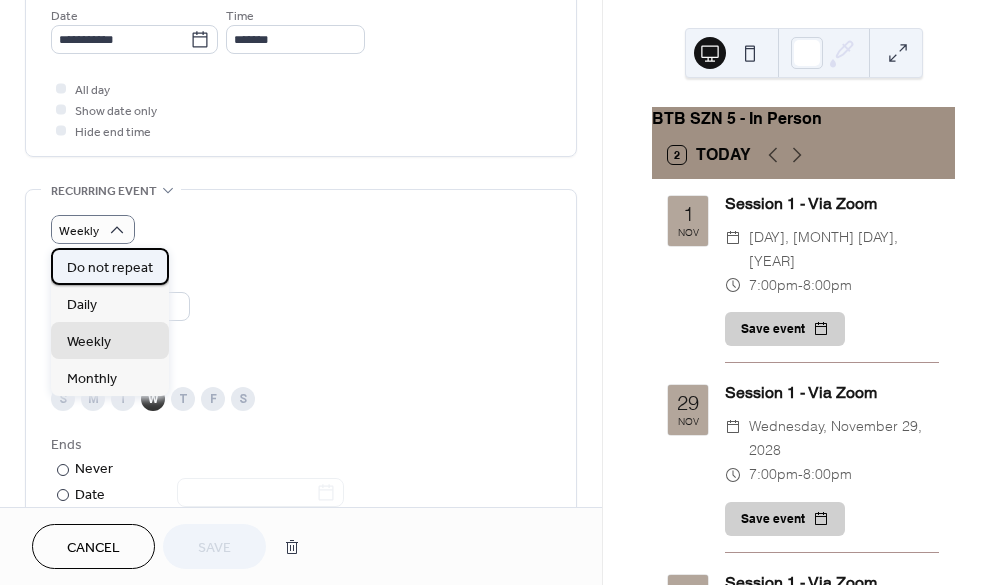 click on "Do not repeat" at bounding box center [110, 268] 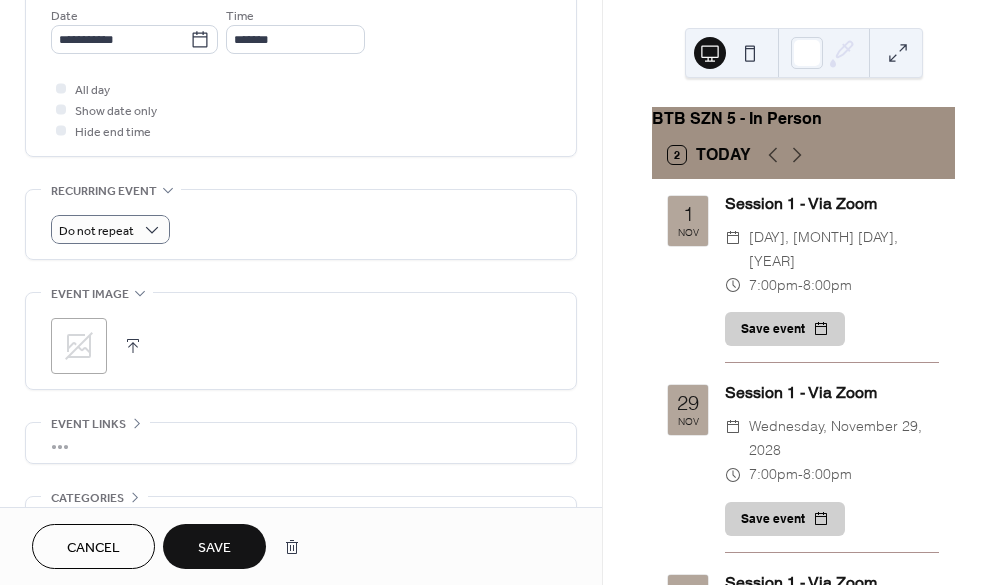 click on "Save" at bounding box center [214, 548] 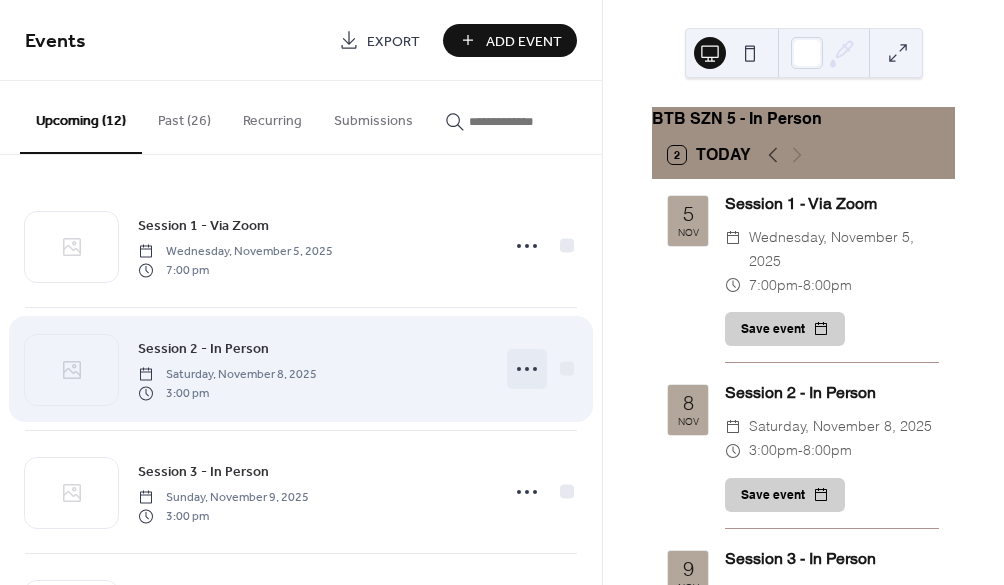 click 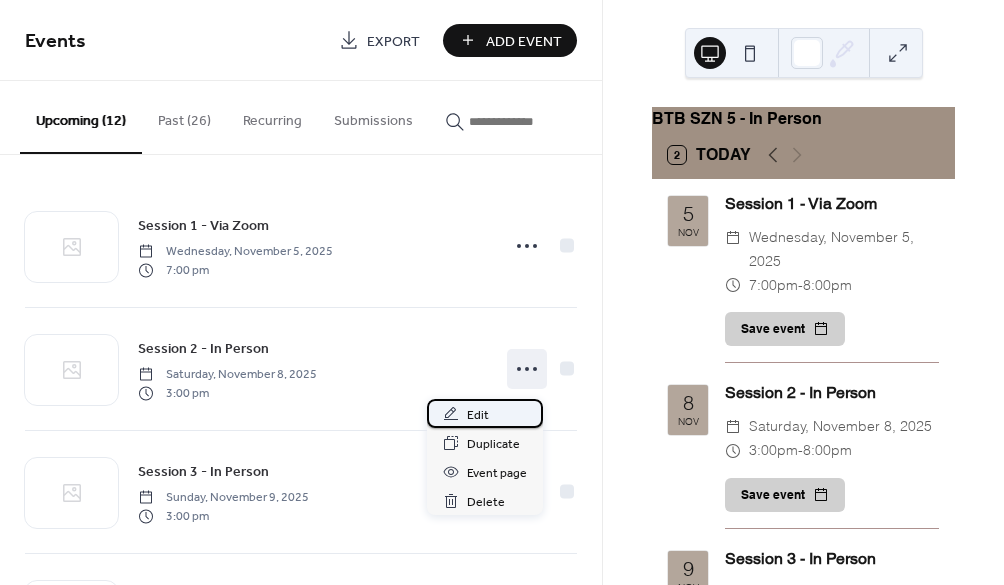 click on "Edit" at bounding box center (485, 413) 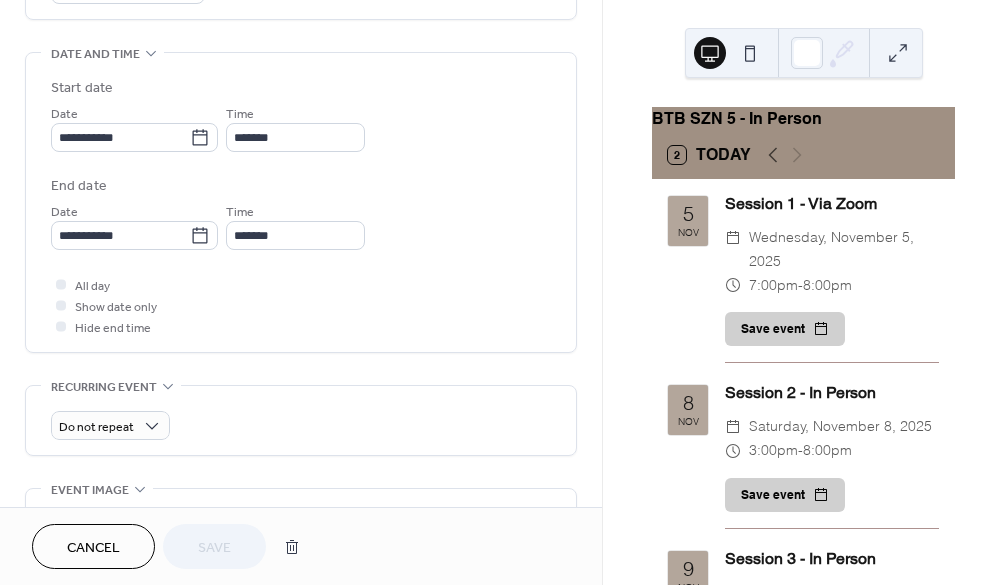 scroll, scrollTop: 605, scrollLeft: 0, axis: vertical 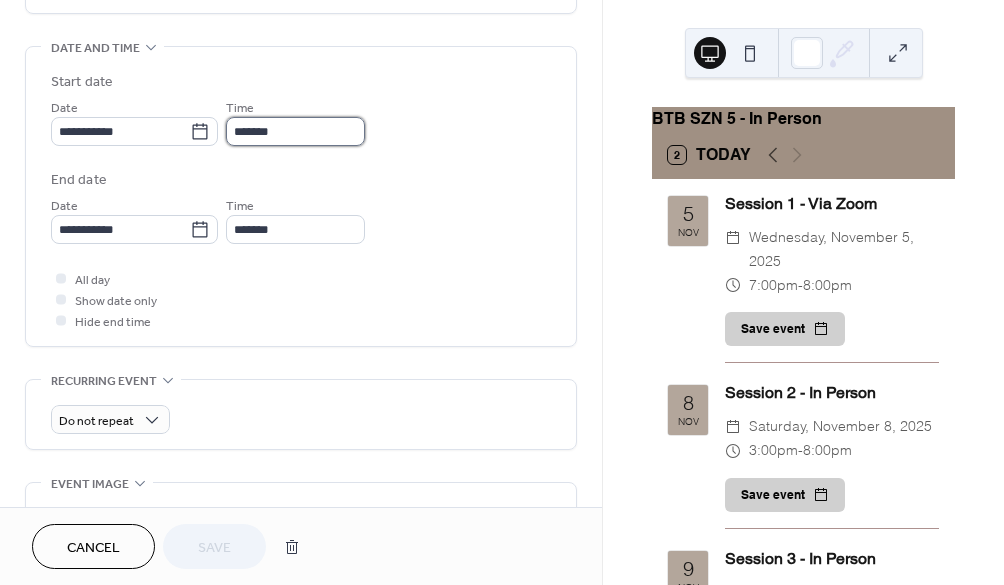 click on "*******" at bounding box center (295, 131) 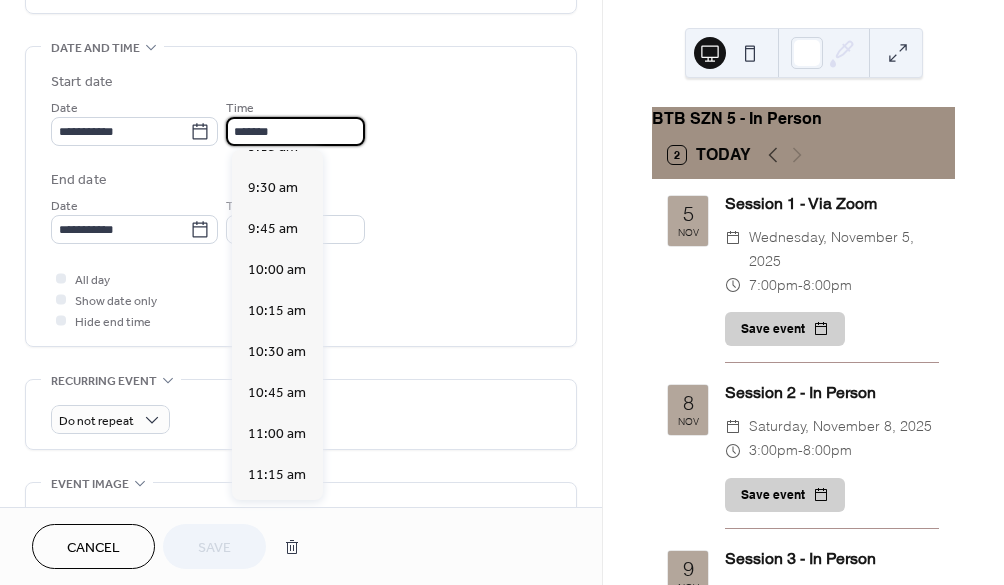 scroll, scrollTop: 1525, scrollLeft: 0, axis: vertical 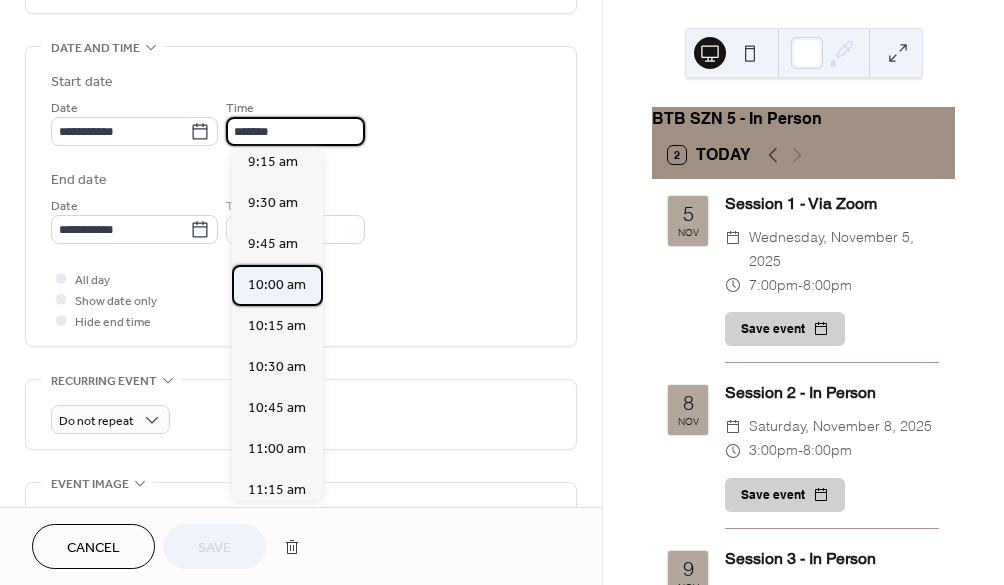 click on "10:00 am" at bounding box center (277, 285) 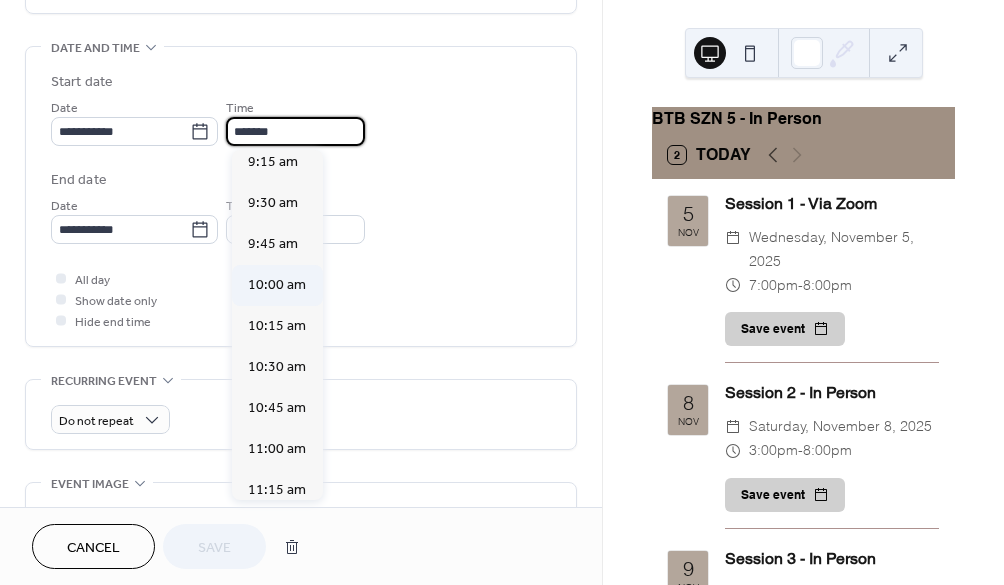 type on "********" 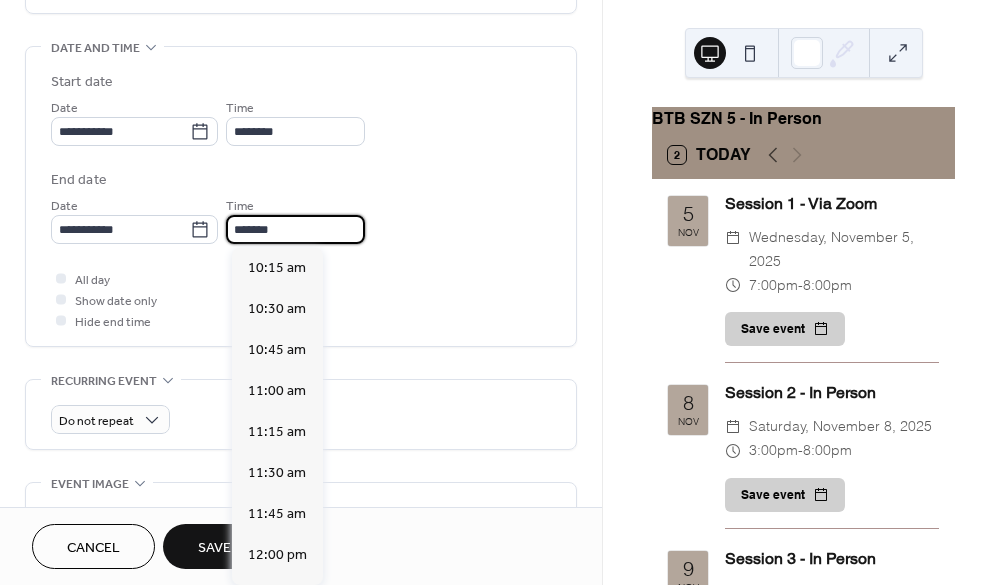 click on "*******" at bounding box center (295, 229) 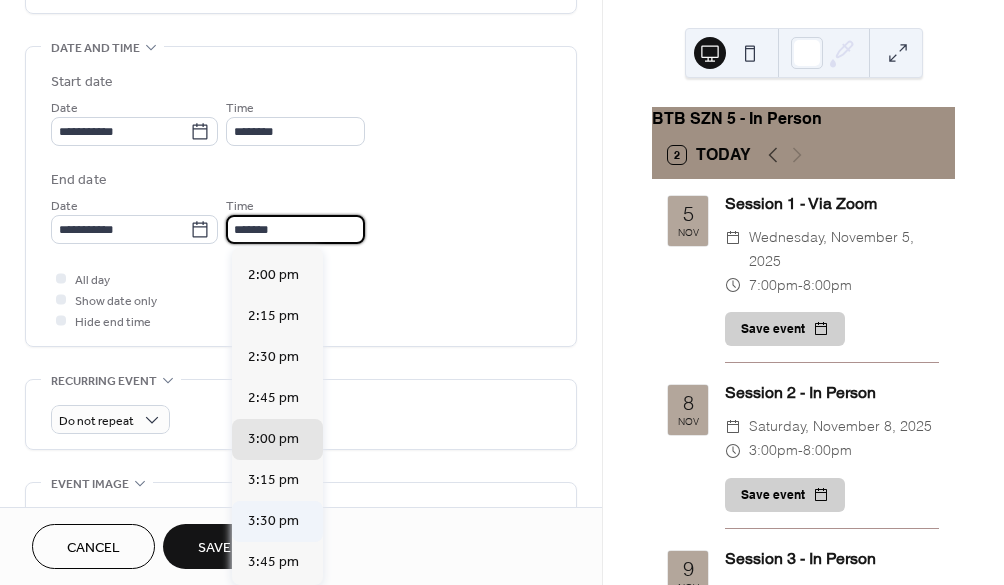 scroll, scrollTop: 391, scrollLeft: 0, axis: vertical 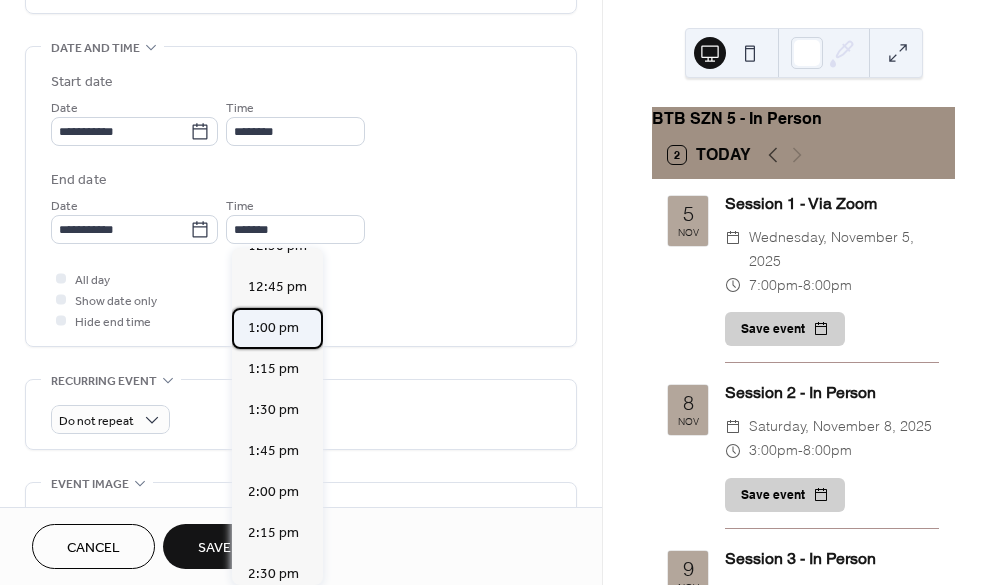 click on "1:00 pm" at bounding box center (273, 328) 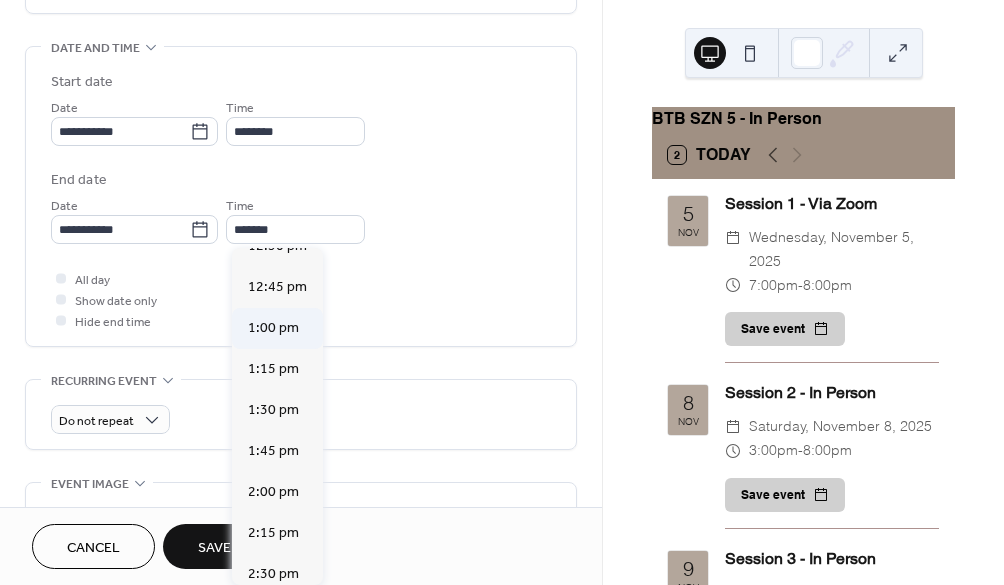 type on "*******" 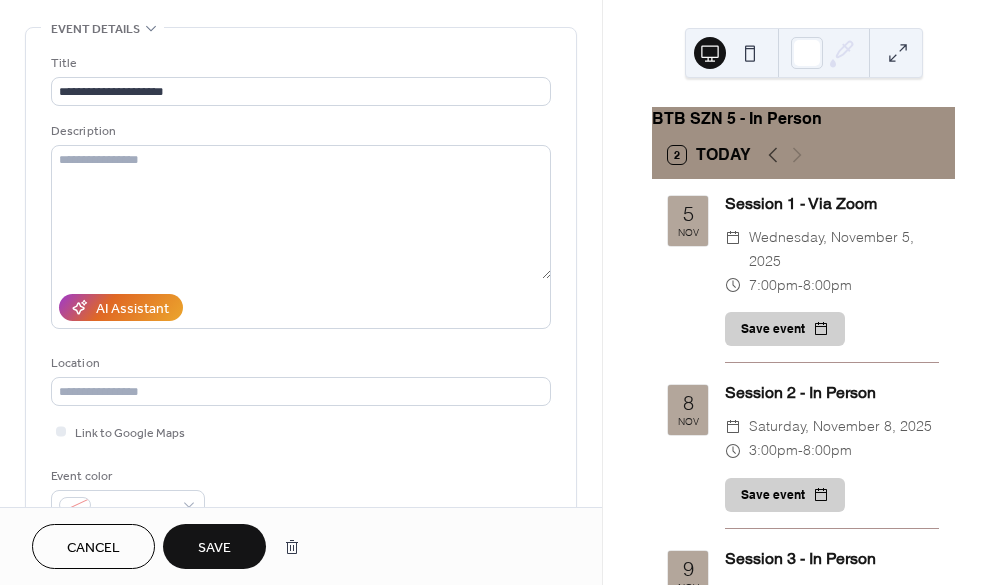 scroll, scrollTop: 0, scrollLeft: 0, axis: both 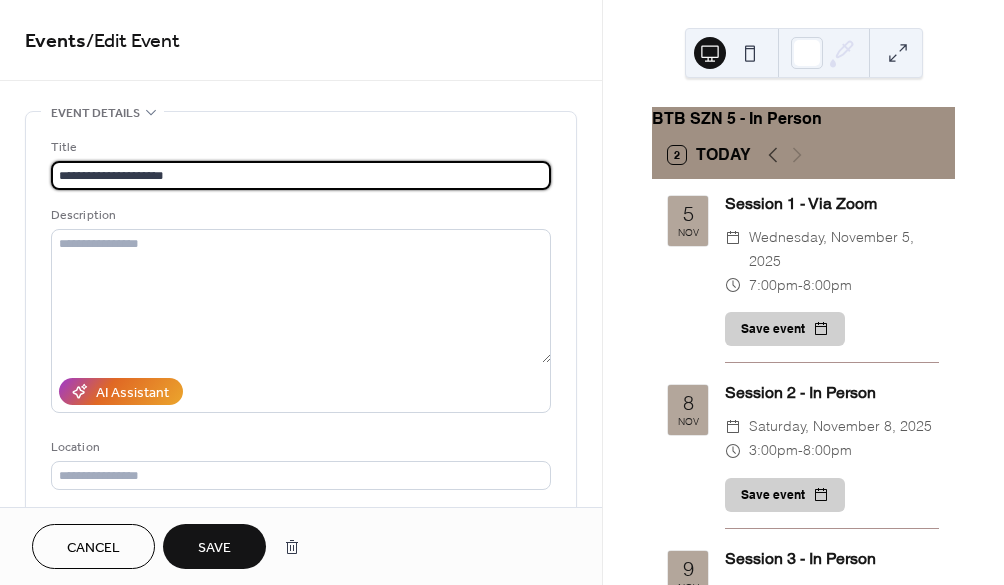 drag, startPoint x: 177, startPoint y: 169, endPoint x: 118, endPoint y: 170, distance: 59.008472 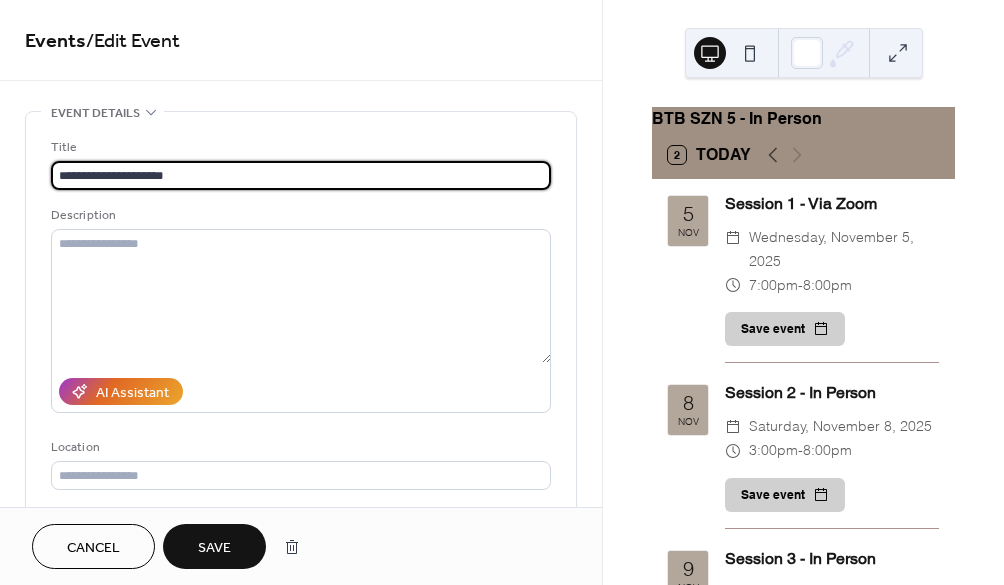 click on "**********" at bounding box center (301, 175) 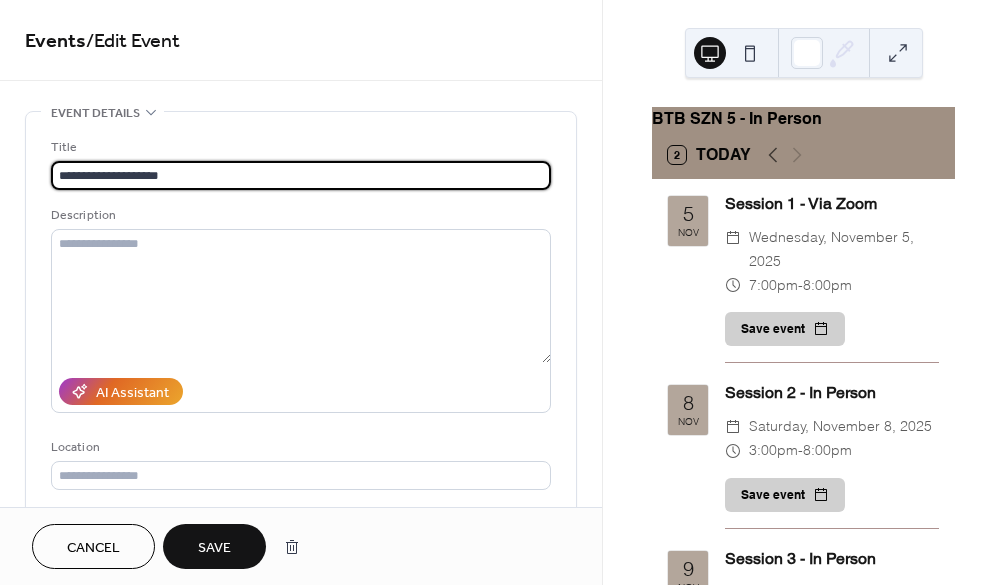 type on "**********" 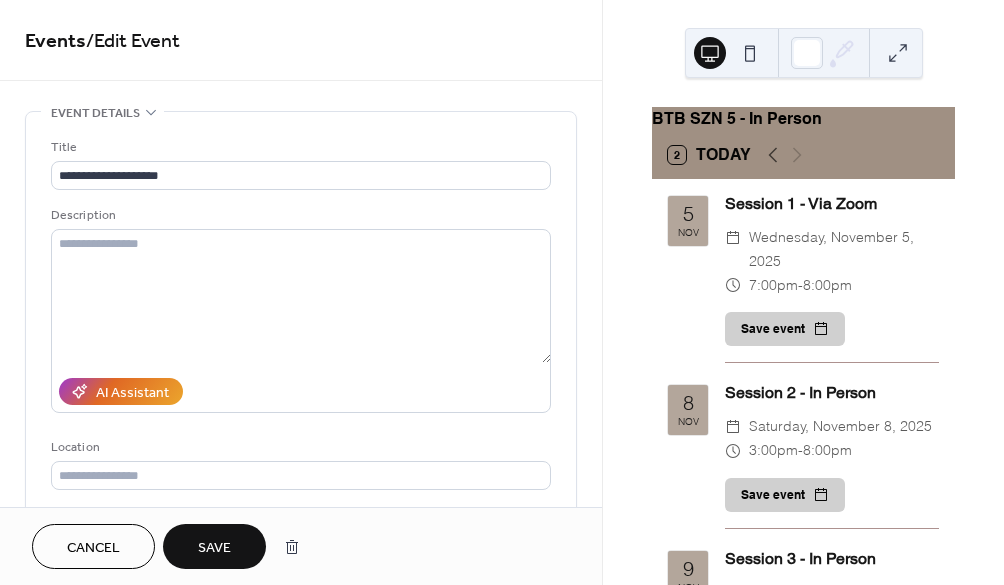 click on "Save" at bounding box center (214, 546) 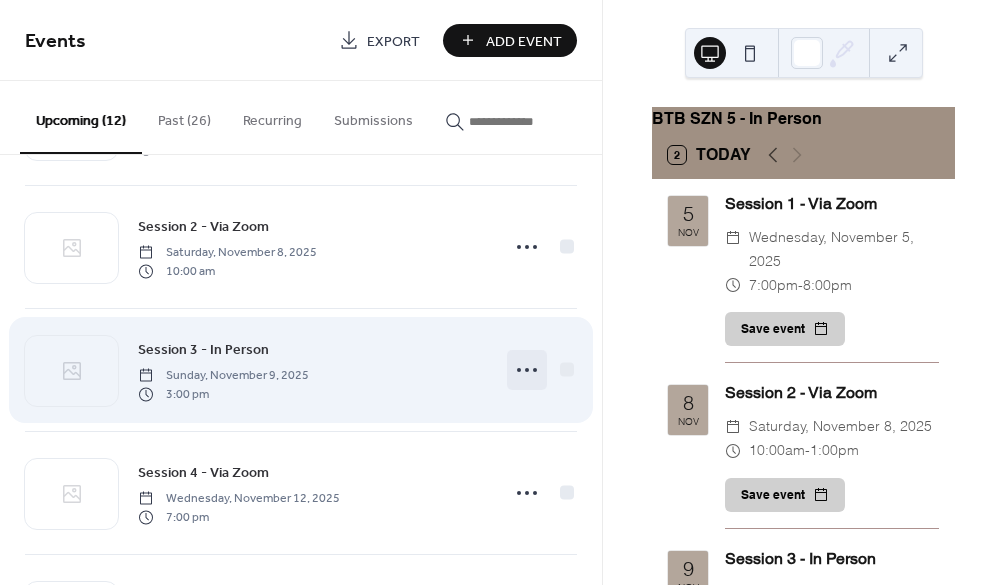 scroll, scrollTop: 157, scrollLeft: 0, axis: vertical 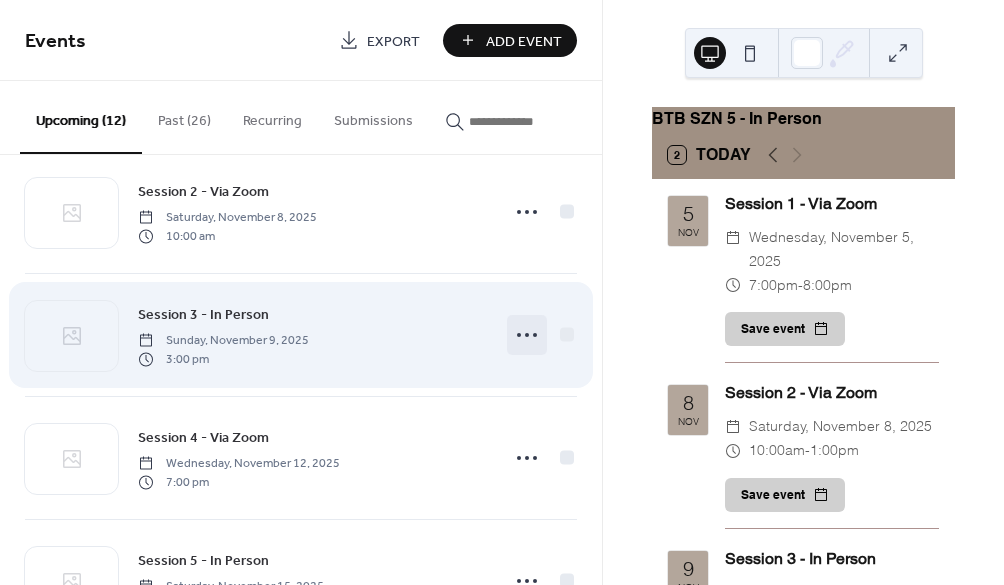 click 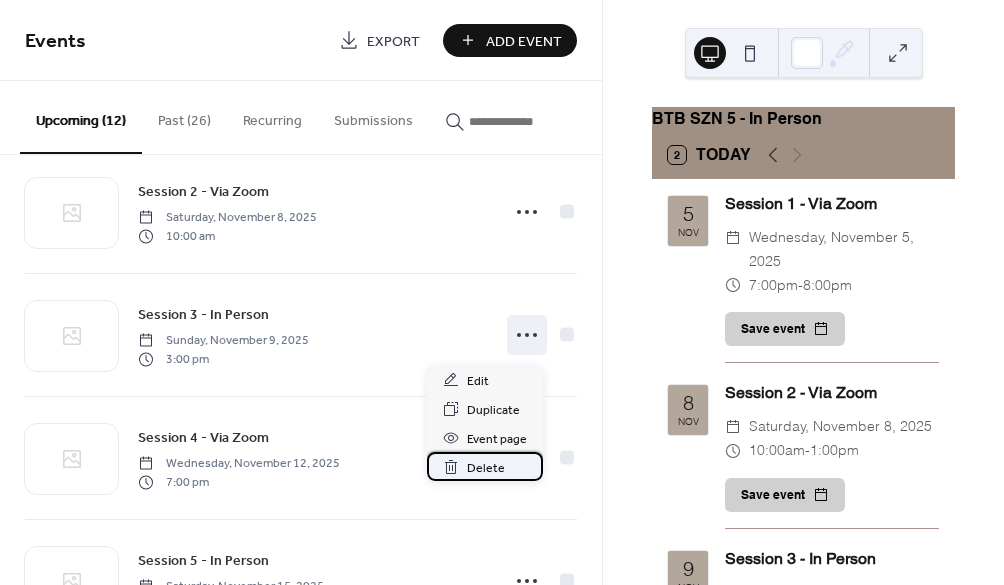 click on "Delete" at bounding box center (486, 468) 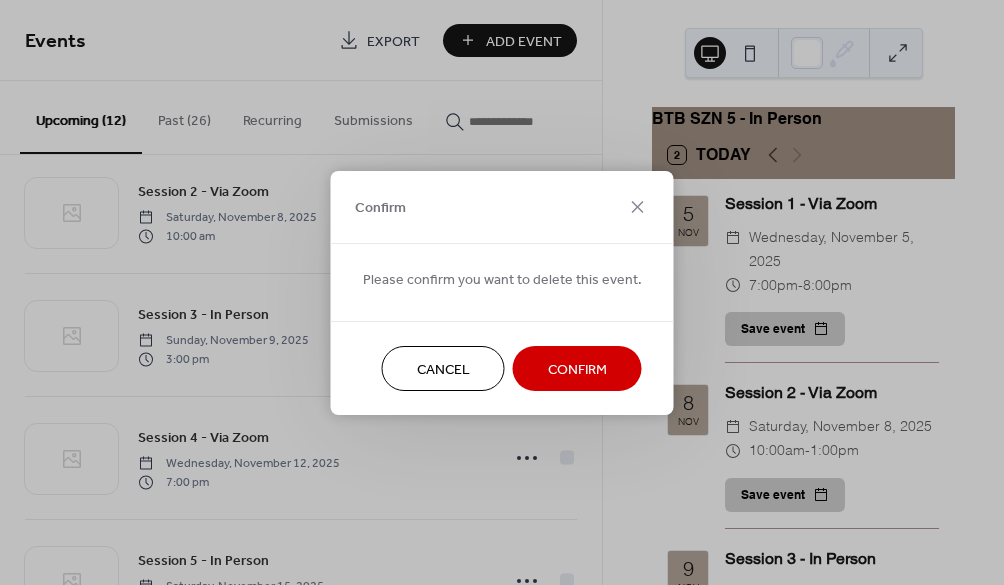 click on "Confirm" at bounding box center [577, 369] 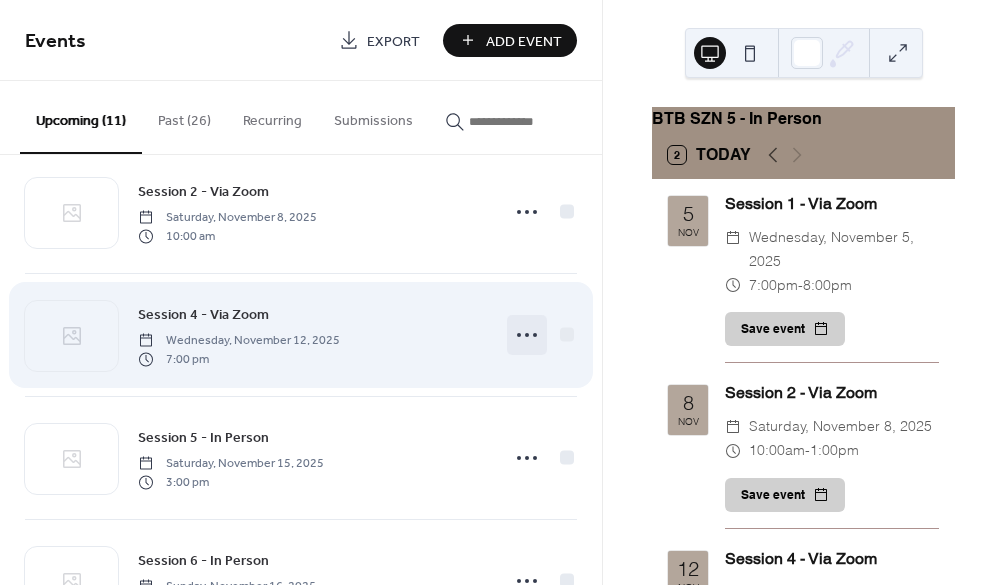 click 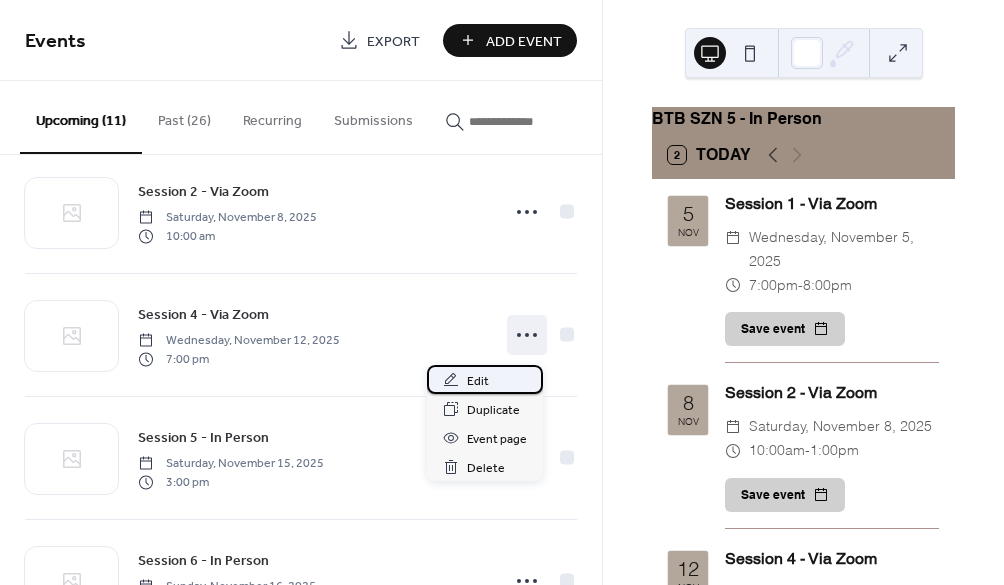 click on "Edit" at bounding box center (478, 381) 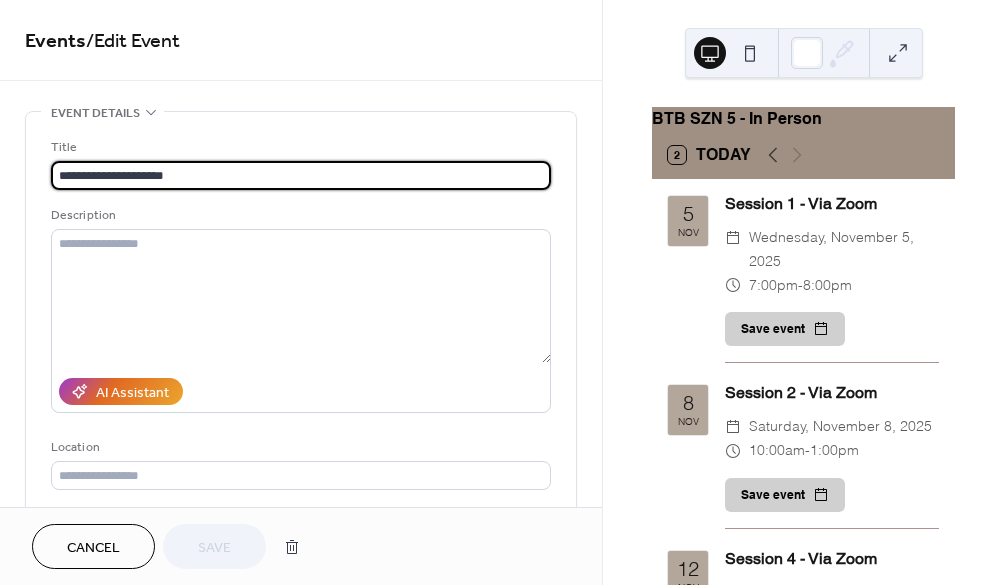 click on "**********" at bounding box center [301, 175] 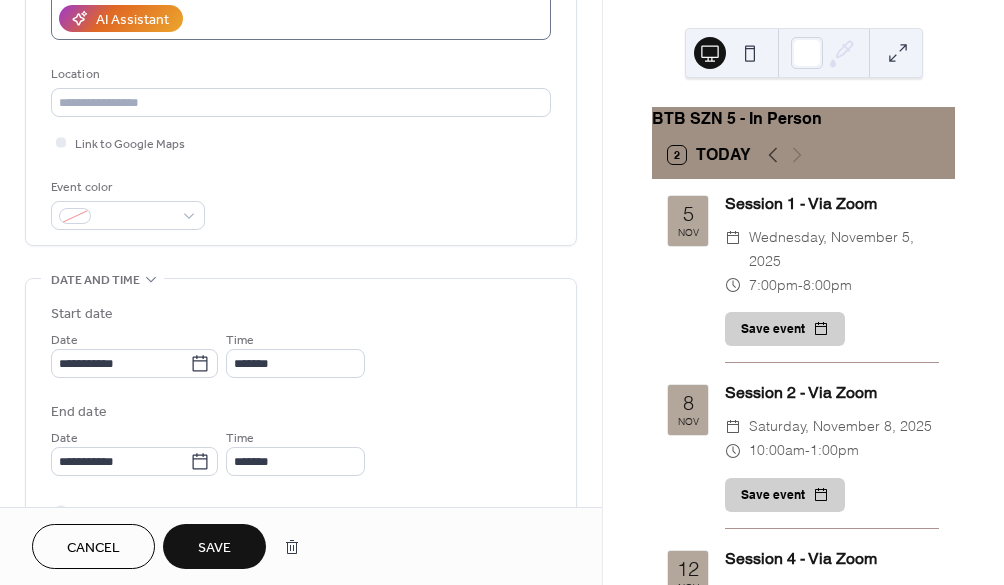 scroll, scrollTop: 400, scrollLeft: 0, axis: vertical 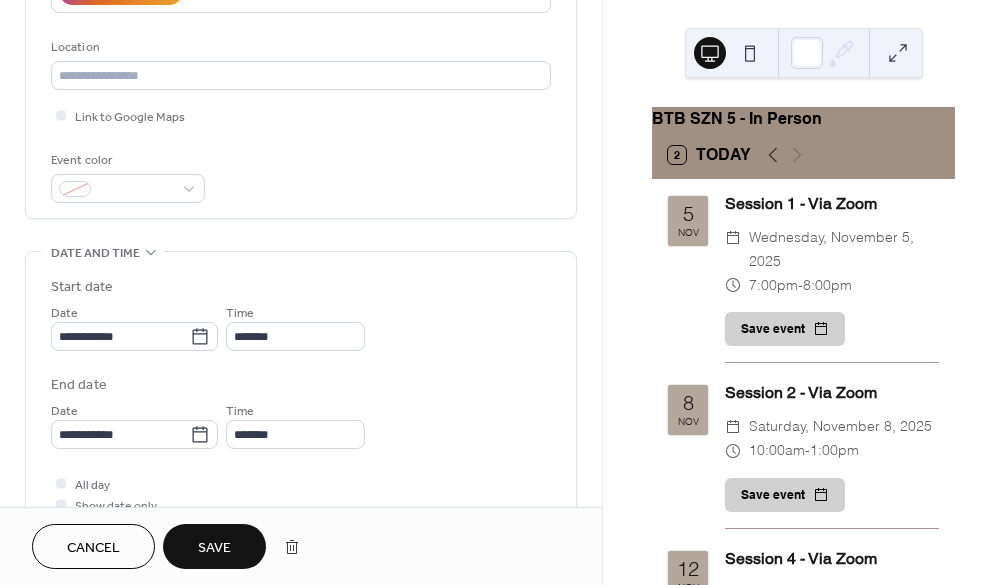 type on "**********" 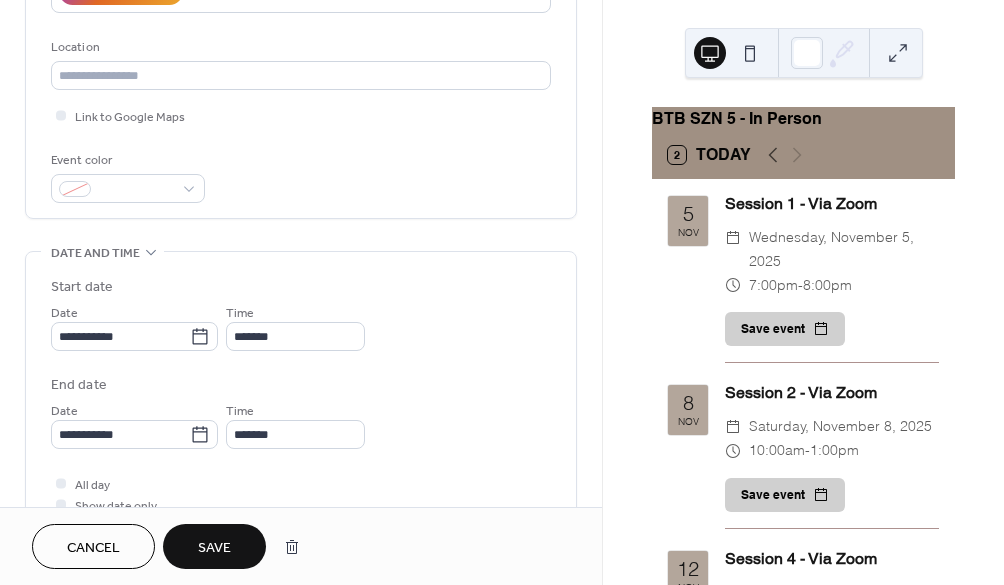 click on "Save" at bounding box center [214, 548] 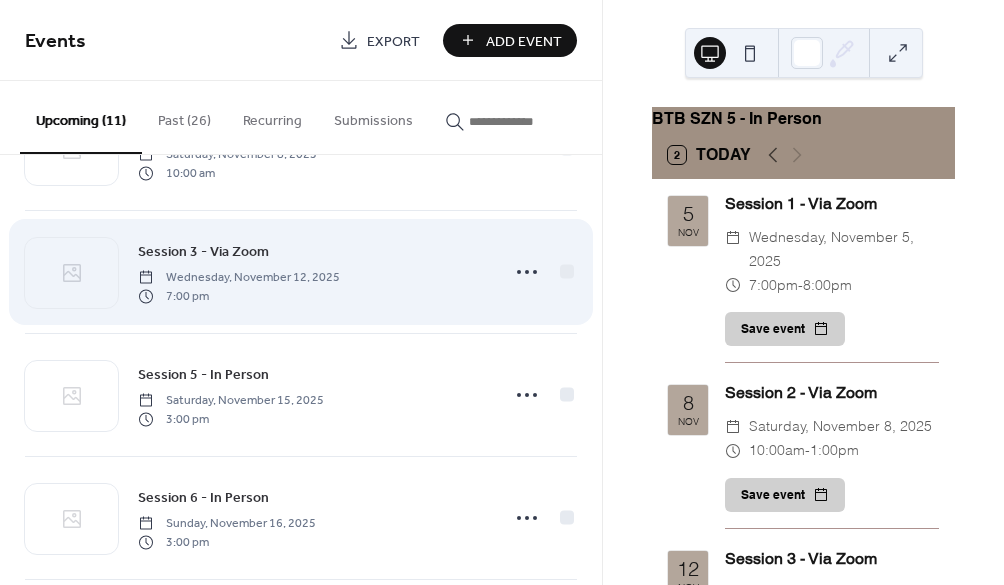 scroll, scrollTop: 224, scrollLeft: 0, axis: vertical 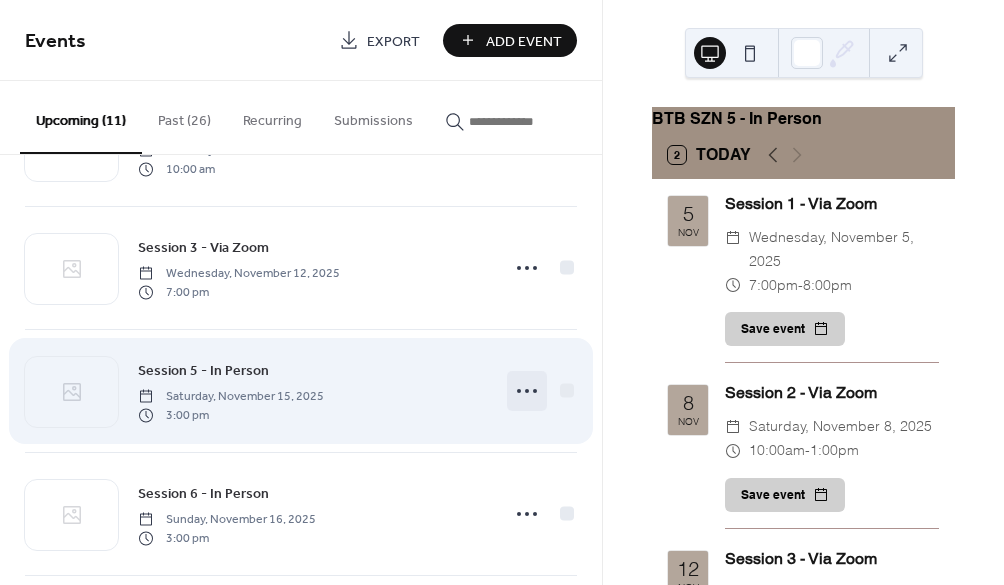 click 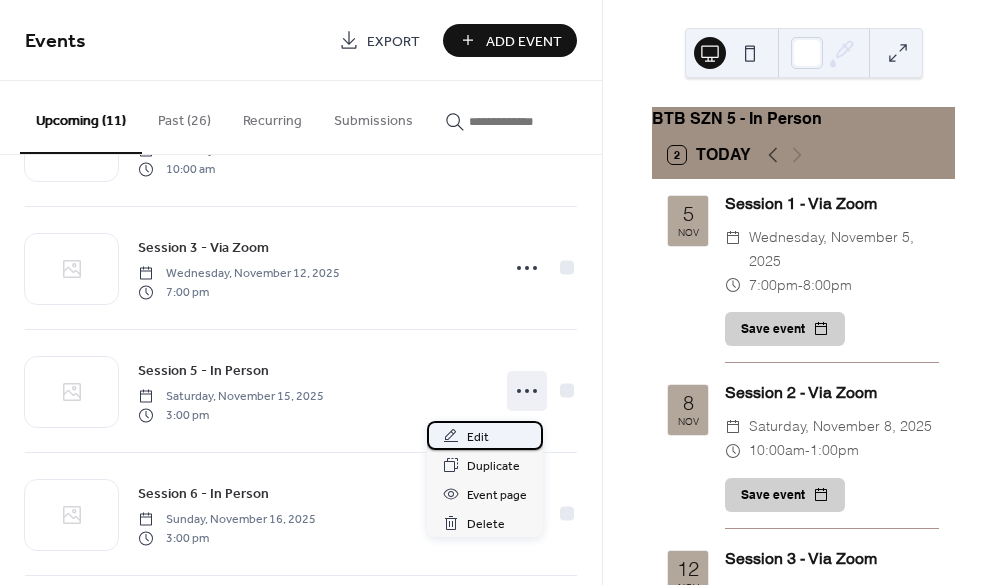 click on "Edit" at bounding box center [485, 435] 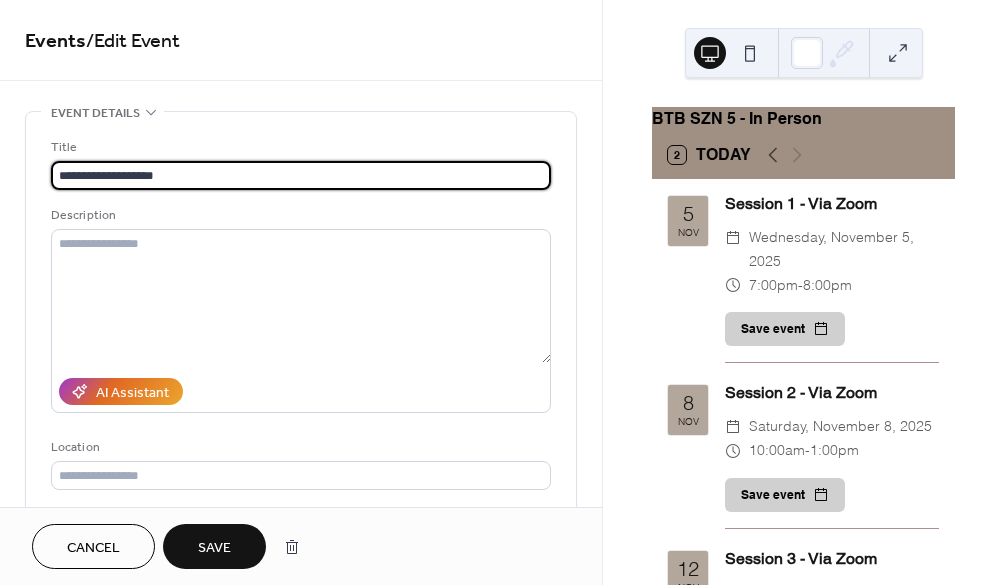 click on "**********" at bounding box center (301, 175) 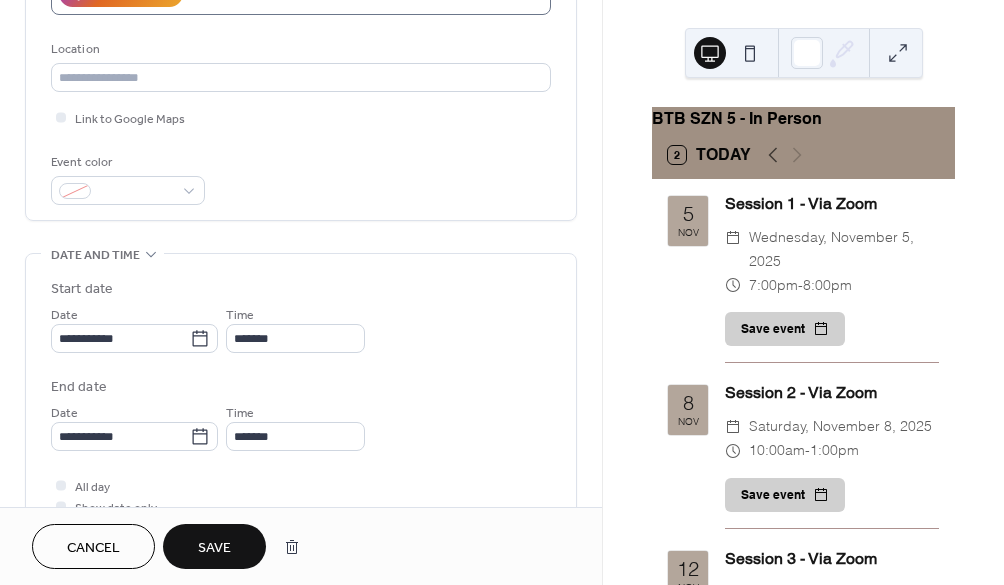 scroll, scrollTop: 399, scrollLeft: 0, axis: vertical 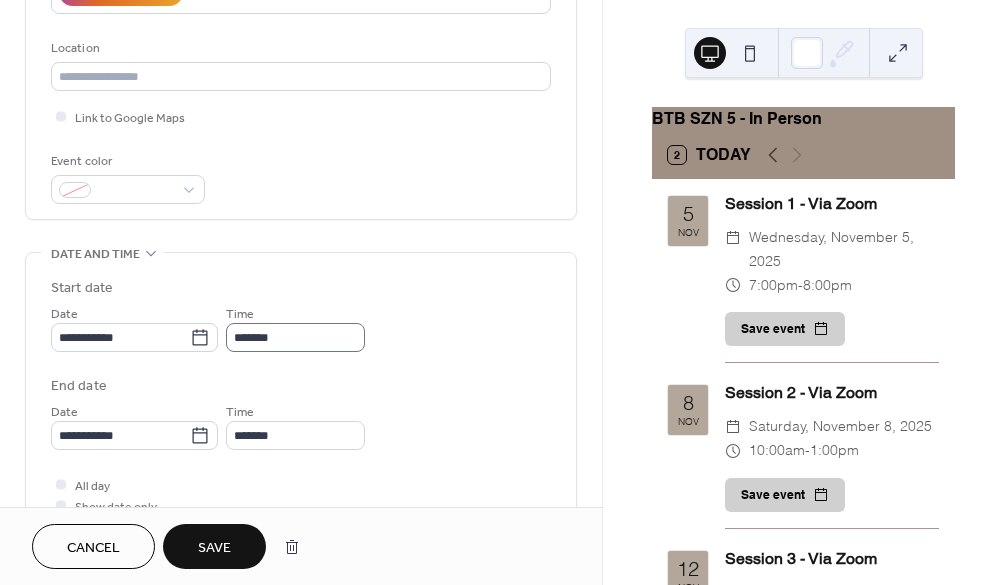 type on "**********" 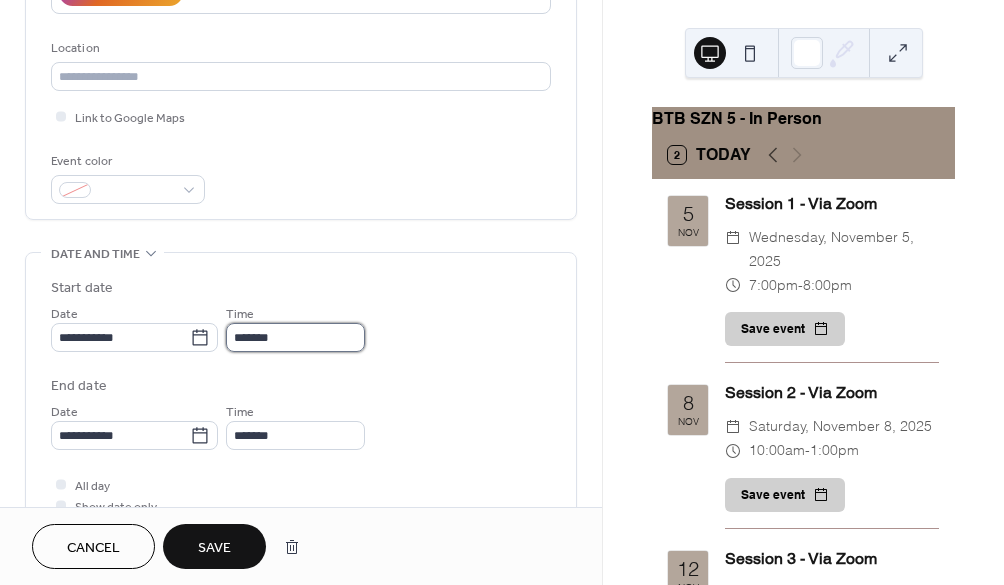 click on "*******" at bounding box center (295, 337) 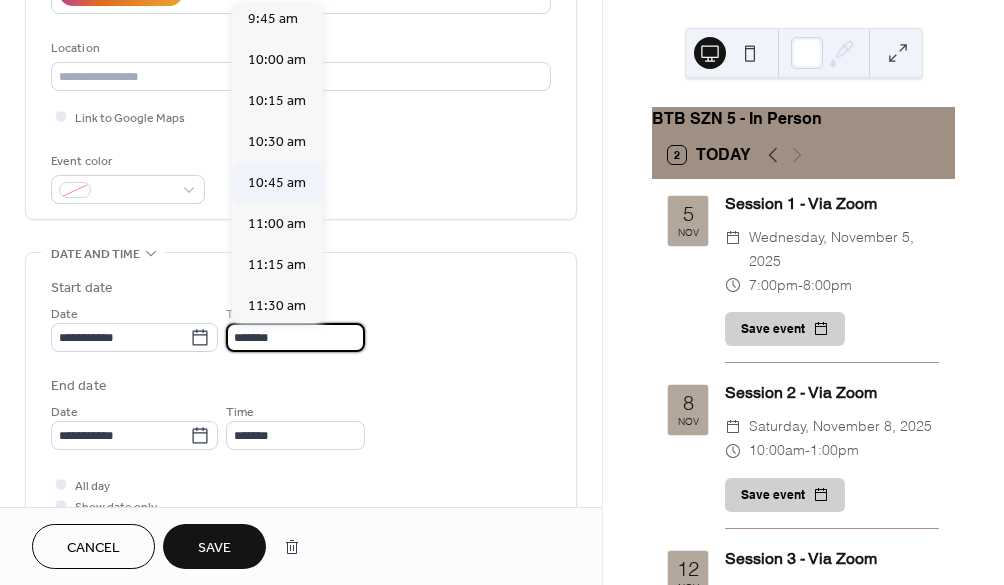 scroll, scrollTop: 1587, scrollLeft: 0, axis: vertical 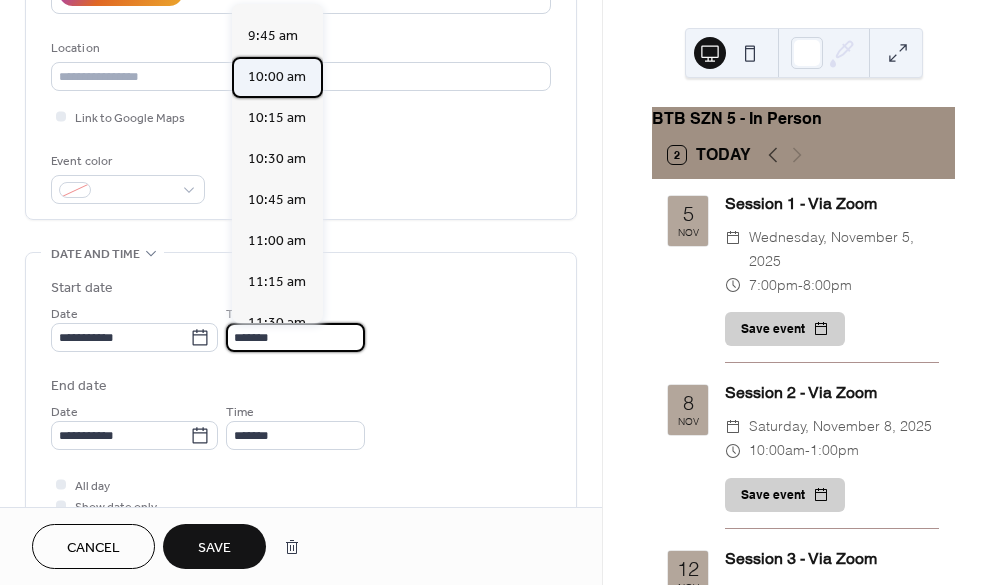 click on "10:00 am" at bounding box center (277, 77) 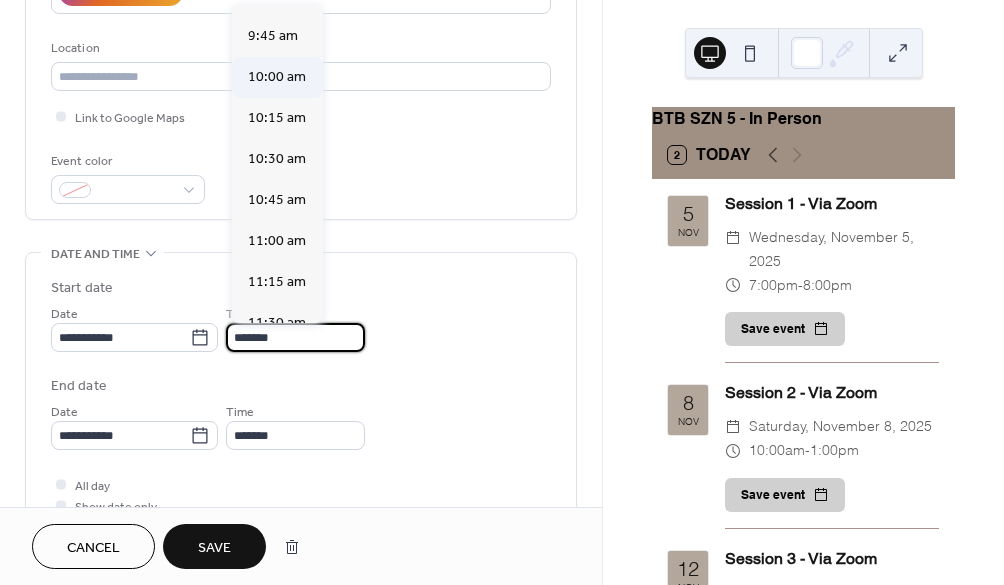 type on "********" 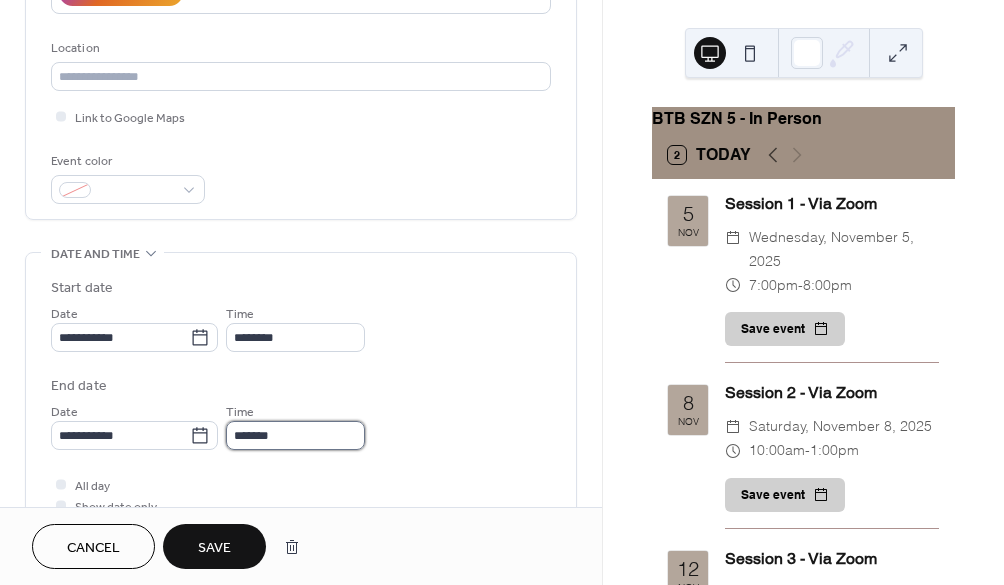 click on "*******" at bounding box center [295, 435] 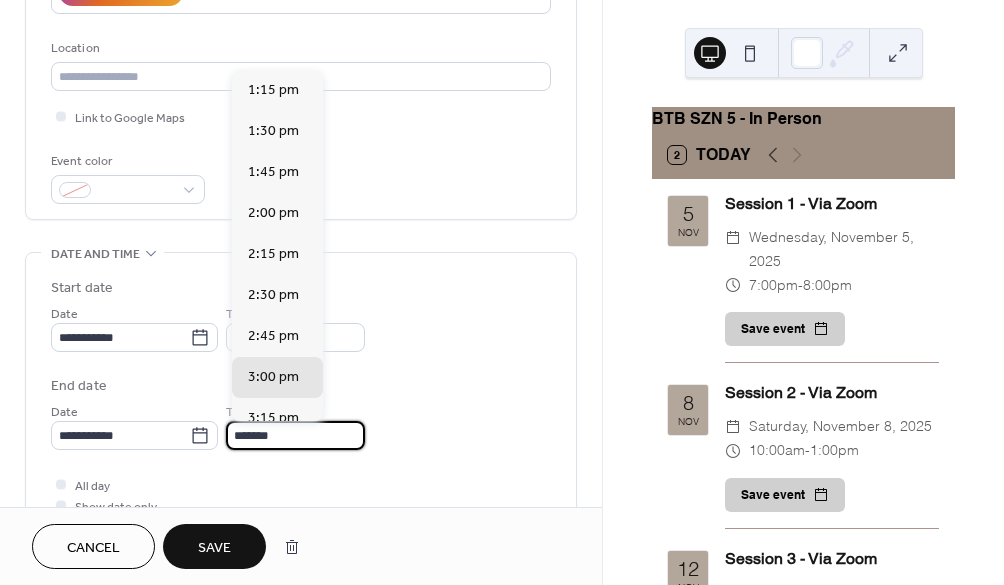 scroll, scrollTop: 434, scrollLeft: 0, axis: vertical 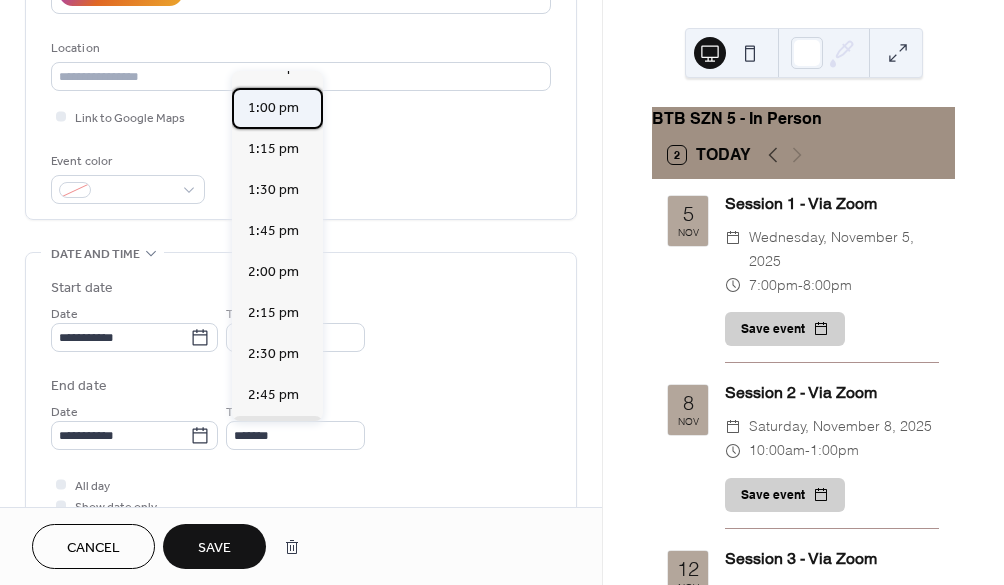click on "1:00 pm" at bounding box center (273, 108) 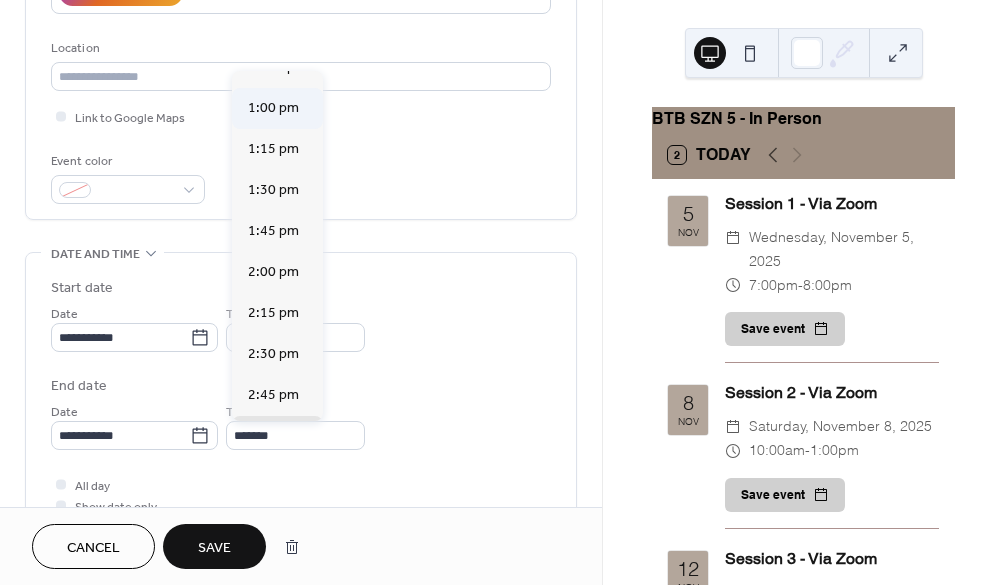 type on "*******" 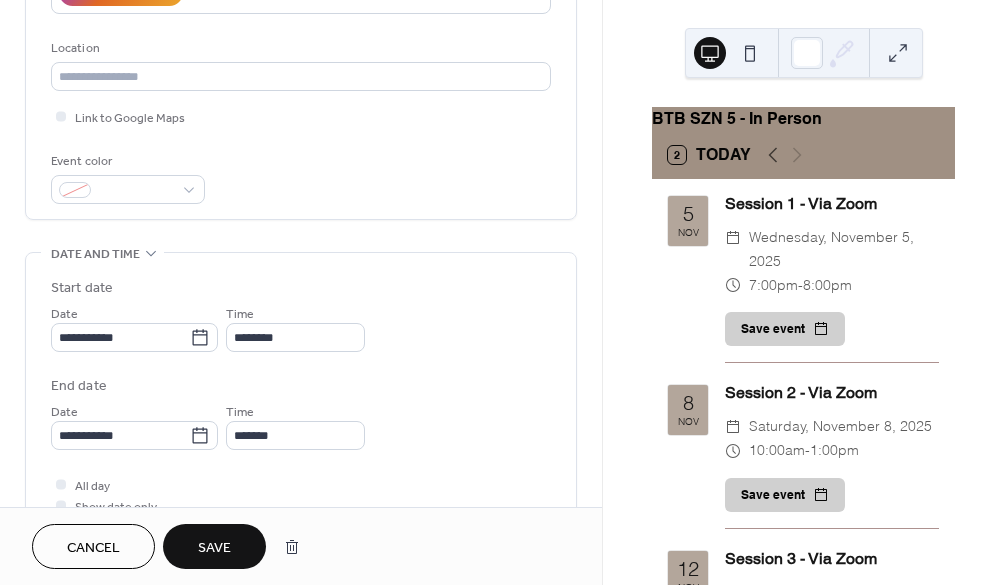 click on "Save" at bounding box center (214, 548) 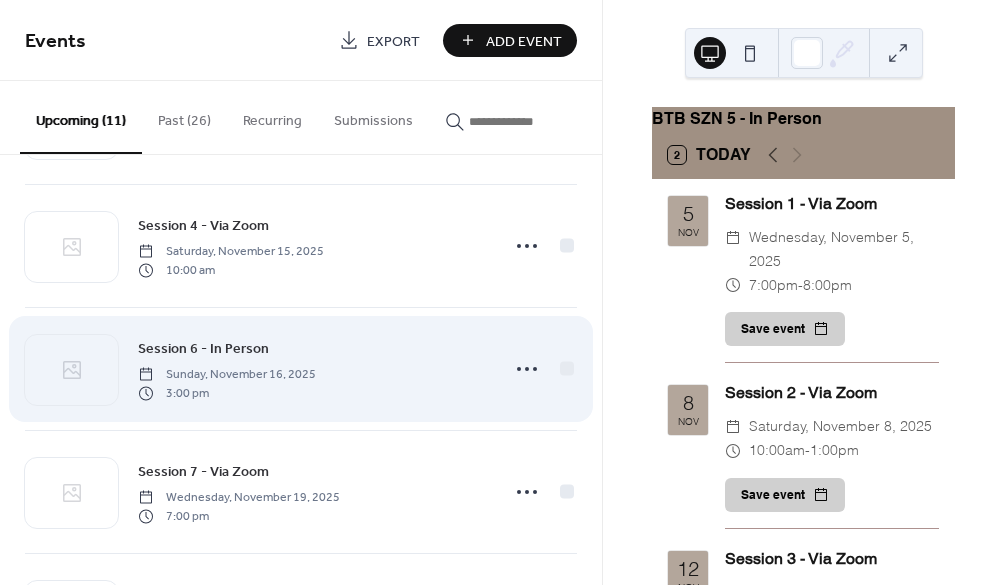 scroll, scrollTop: 506, scrollLeft: 0, axis: vertical 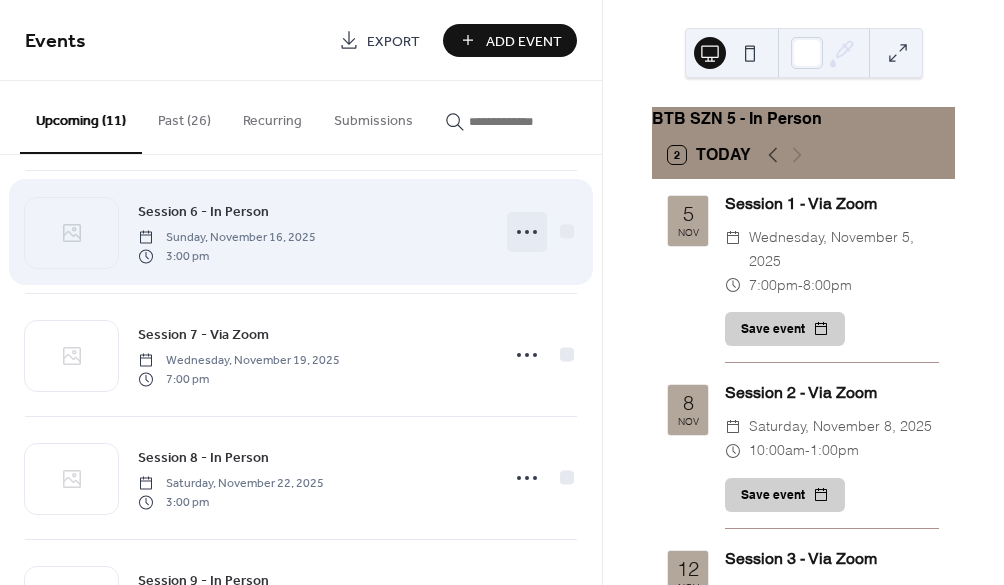 click 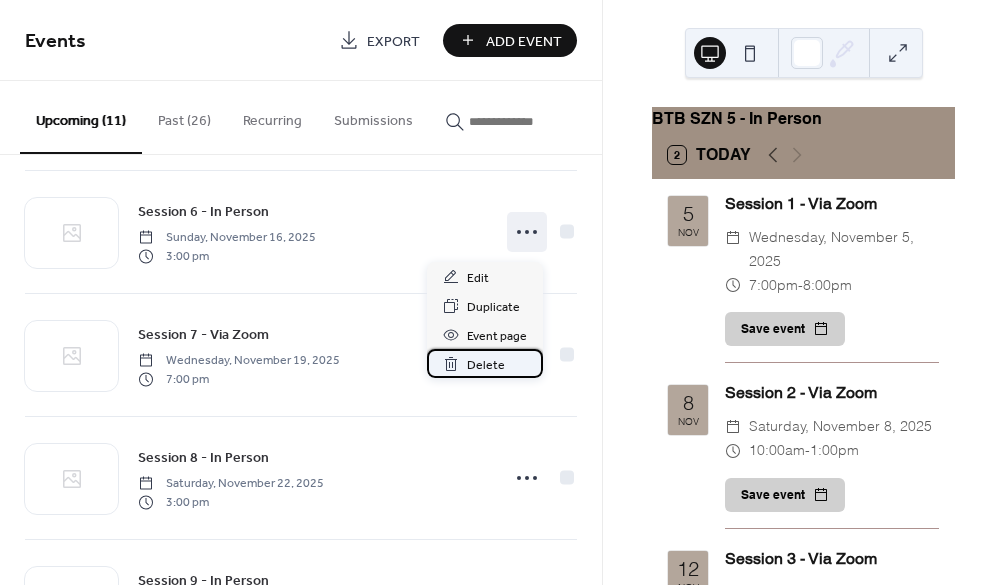 click on "Delete" at bounding box center [486, 365] 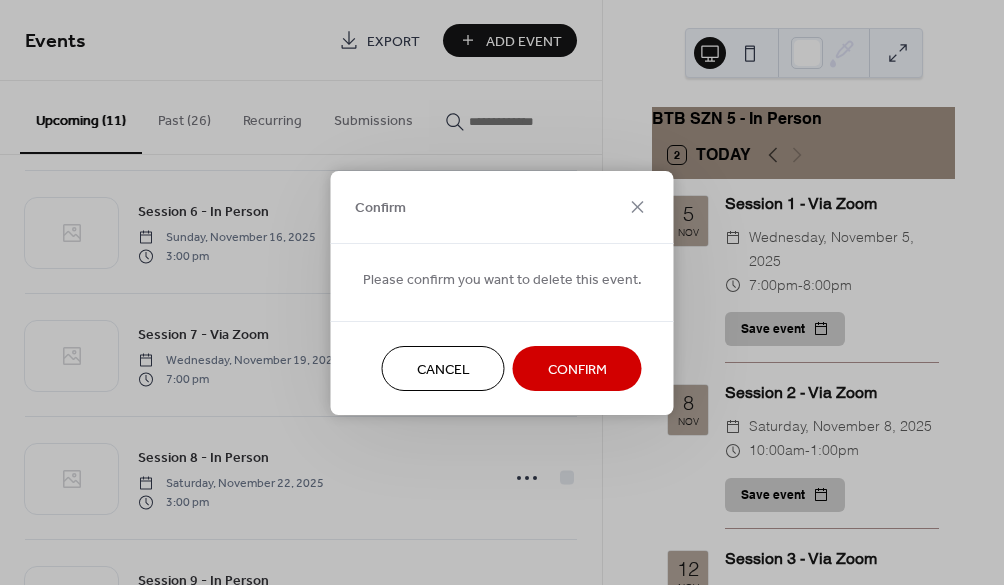 click on "Confirm" at bounding box center [577, 369] 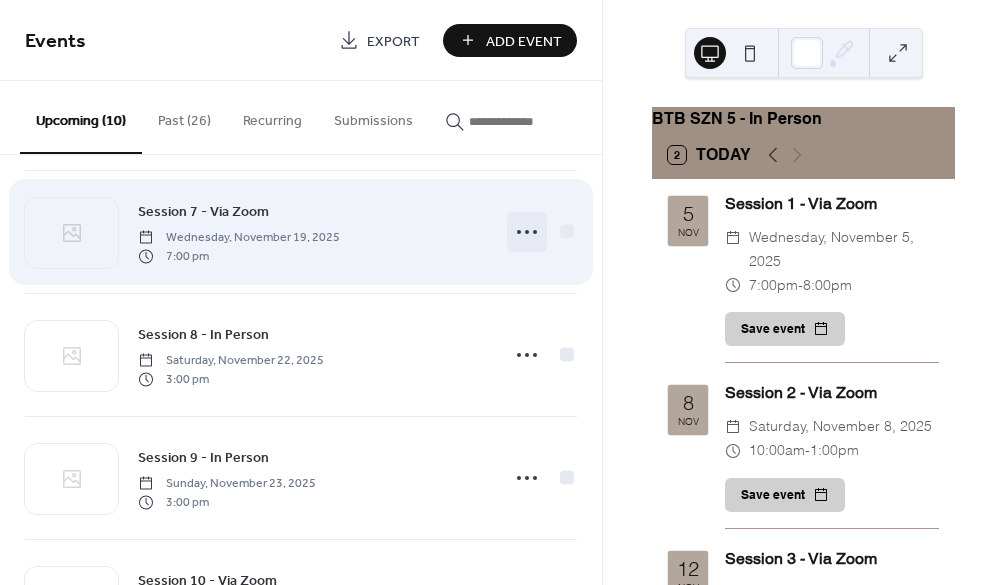 click 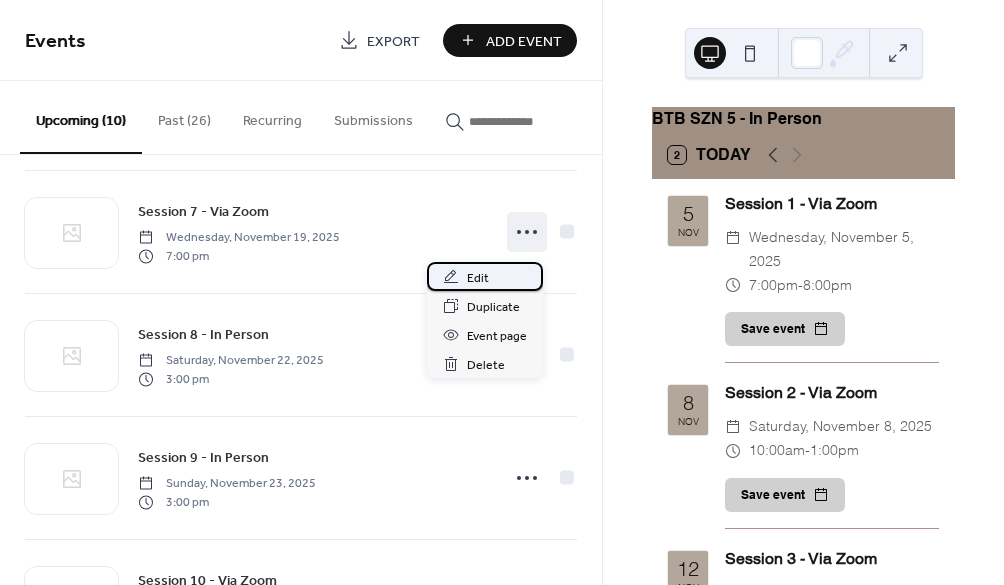 click on "Edit" at bounding box center [485, 276] 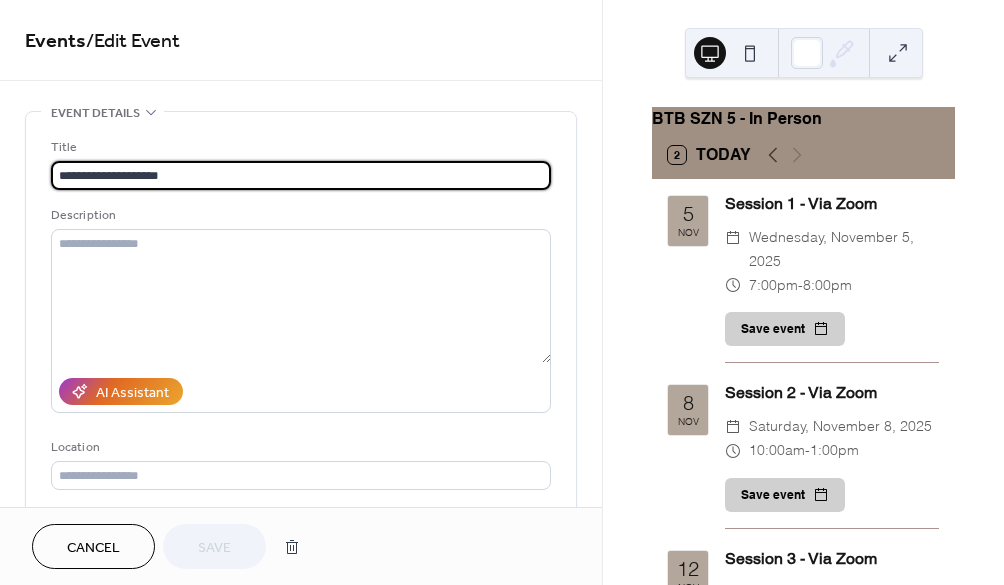 click on "**********" at bounding box center (301, 175) 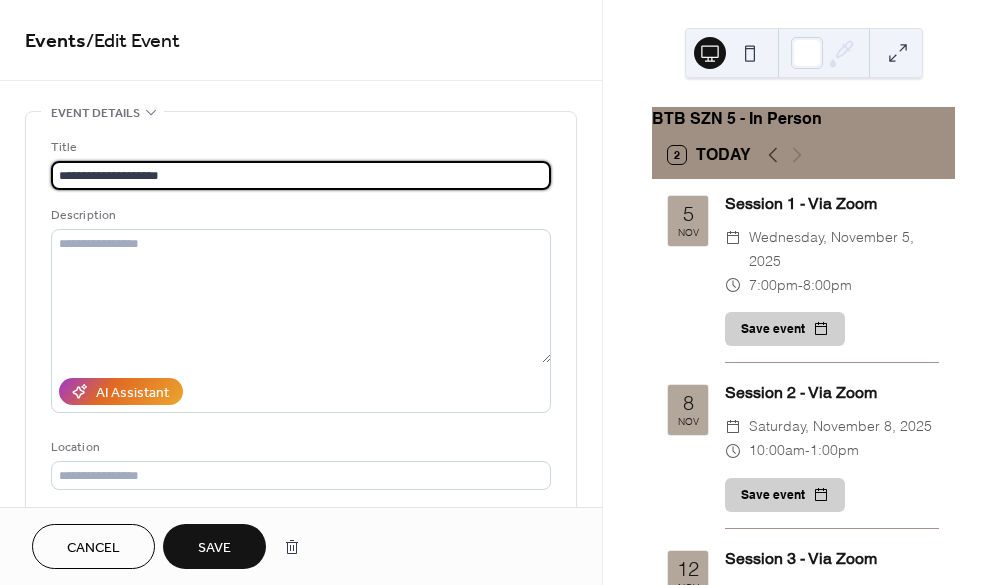 type on "**********" 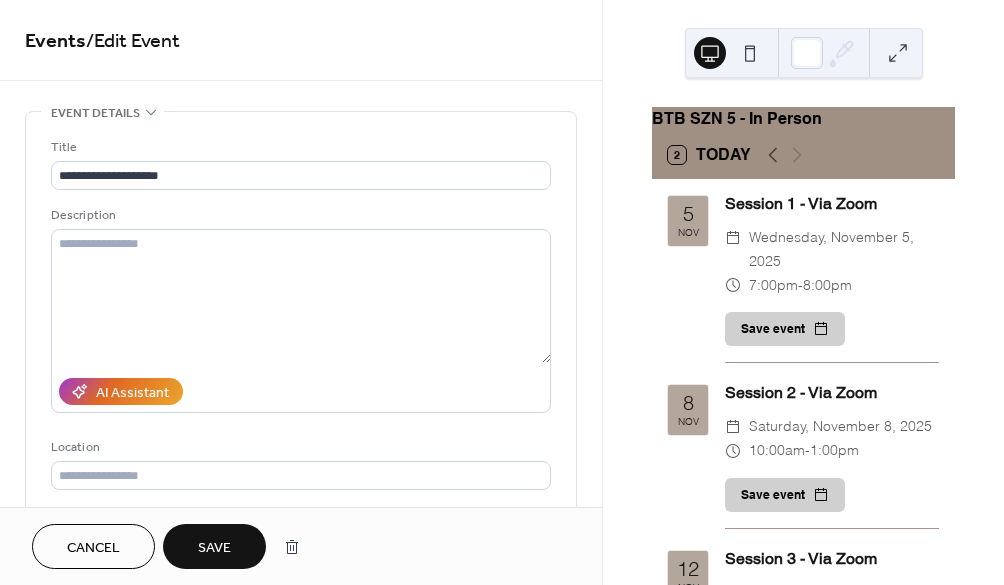 click on "Save" at bounding box center [214, 546] 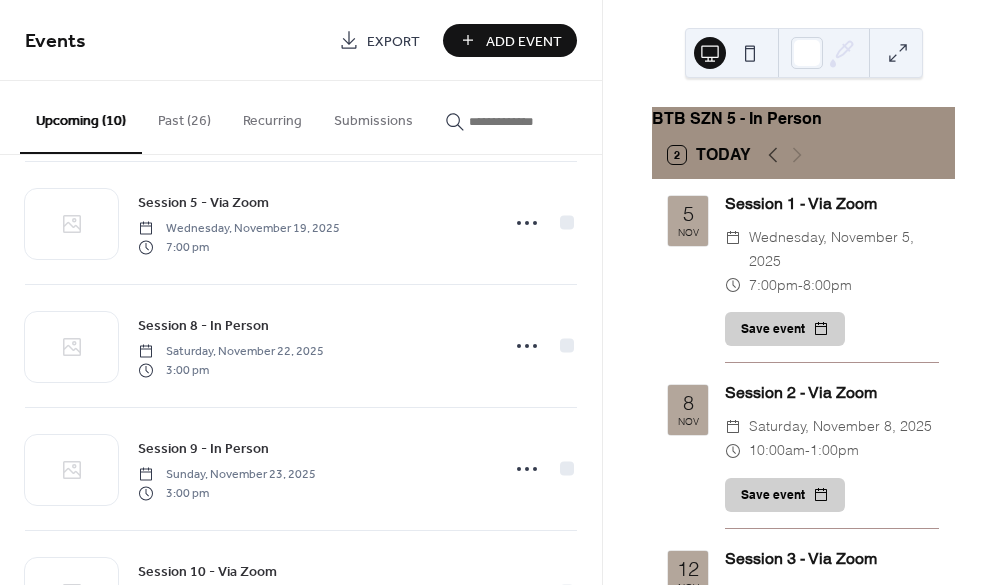 scroll, scrollTop: 489, scrollLeft: 0, axis: vertical 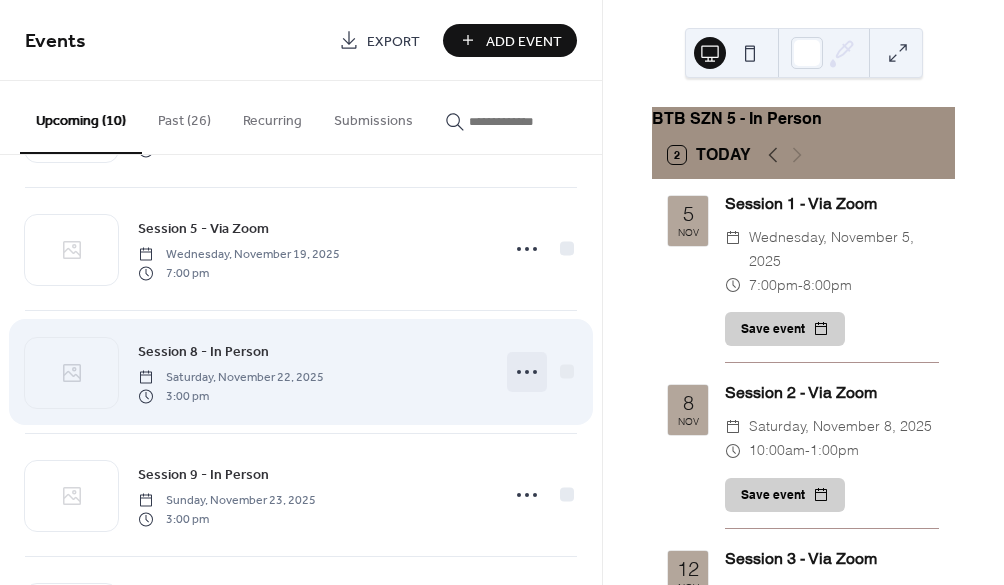 click 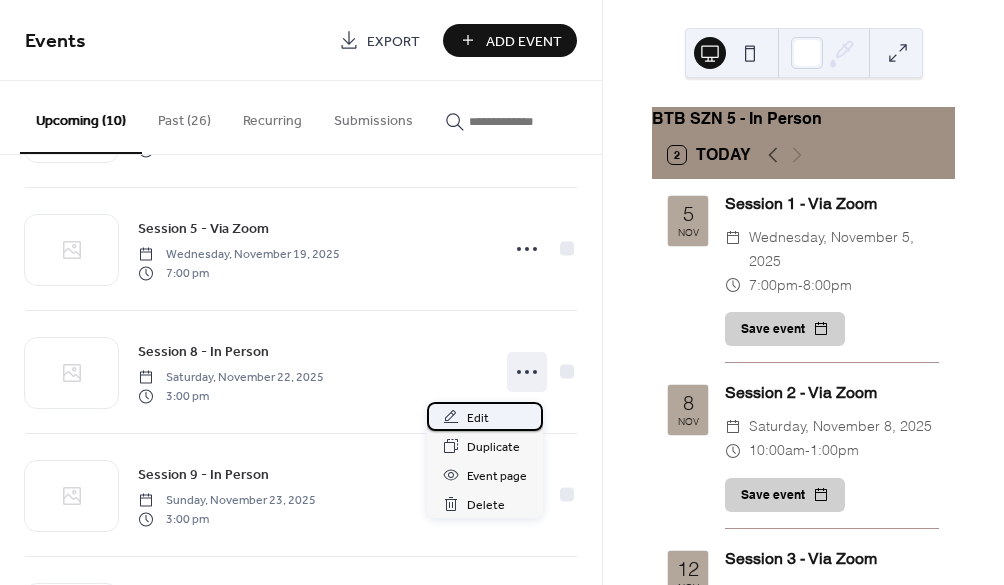 click on "Edit" at bounding box center (478, 418) 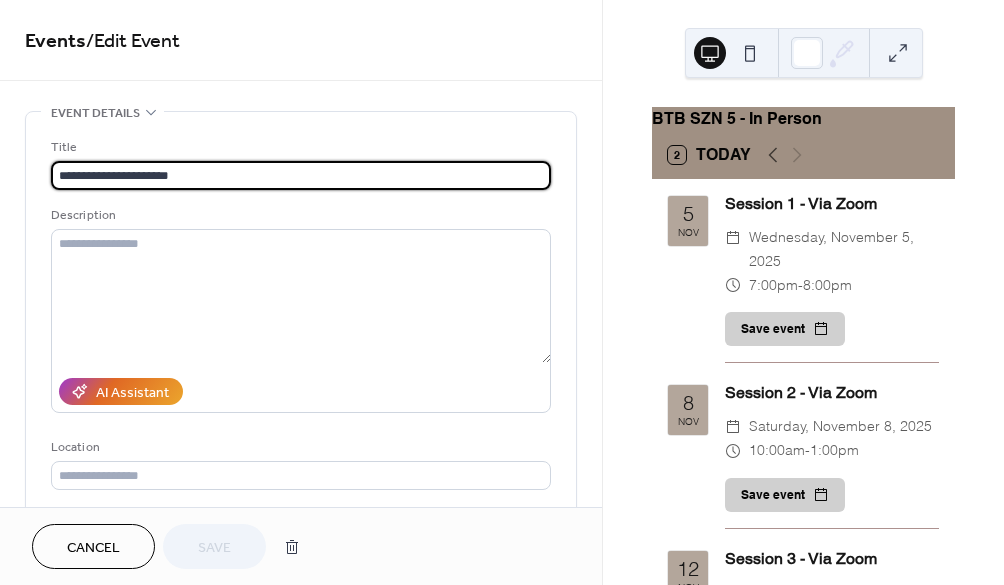 click on "**********" at bounding box center [301, 175] 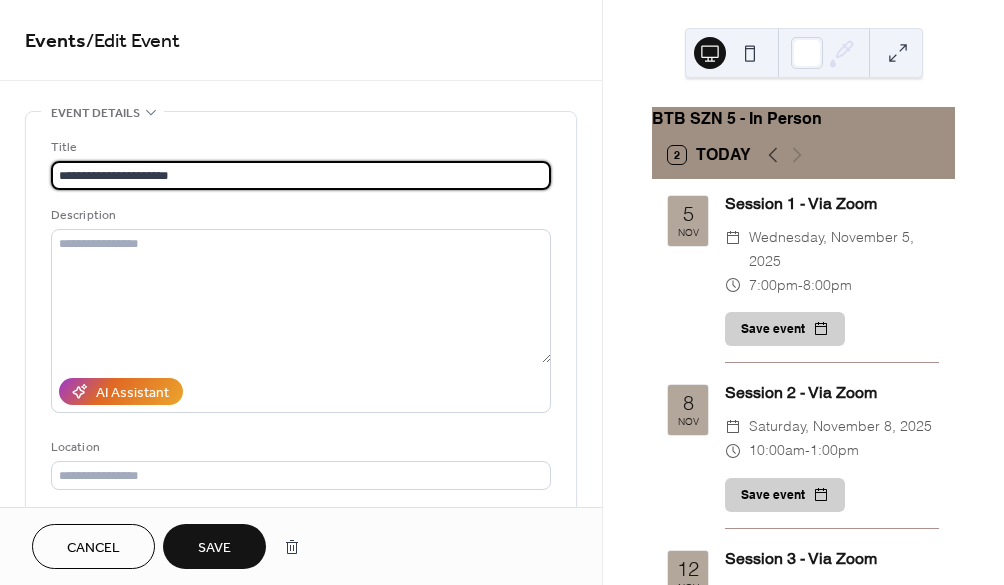 scroll, scrollTop: 1, scrollLeft: 0, axis: vertical 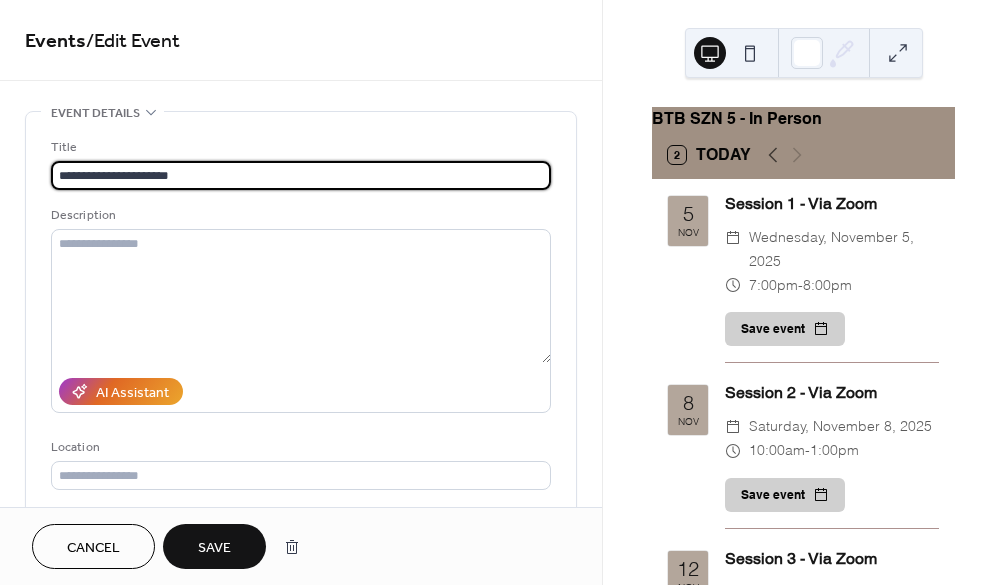 drag, startPoint x: 175, startPoint y: 177, endPoint x: 121, endPoint y: 180, distance: 54.08327 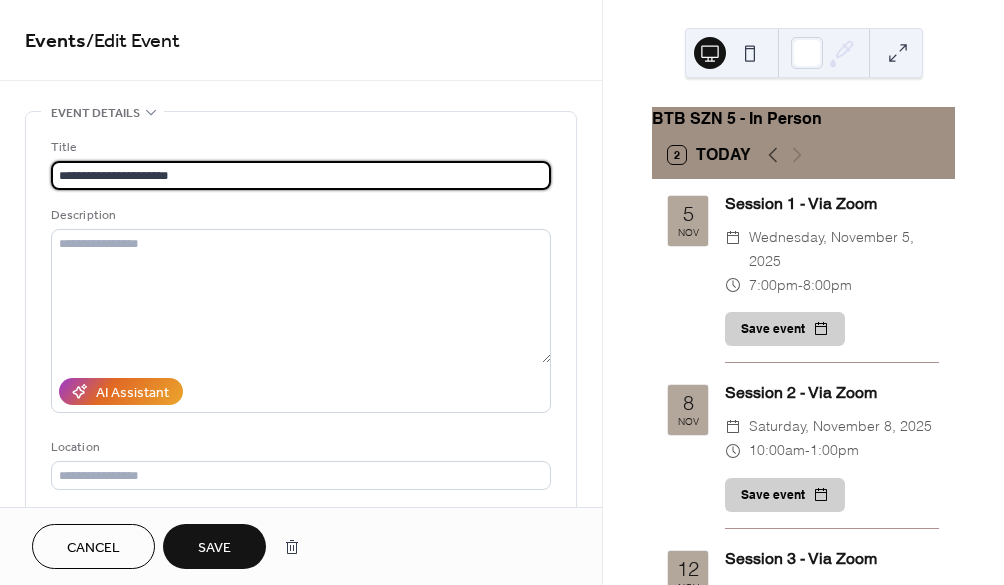 click on "**********" at bounding box center (298, 175) 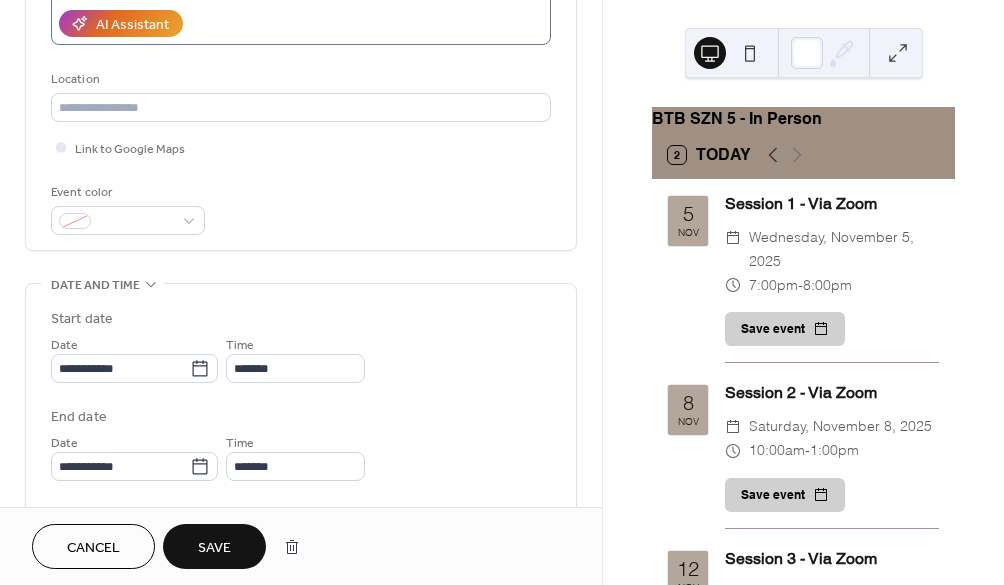 scroll, scrollTop: 399, scrollLeft: 0, axis: vertical 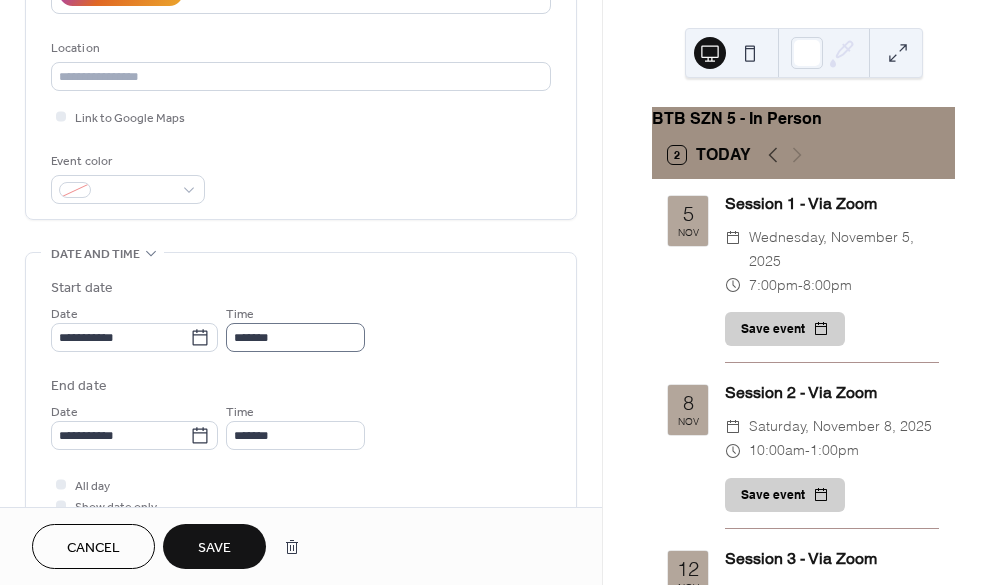 type on "**********" 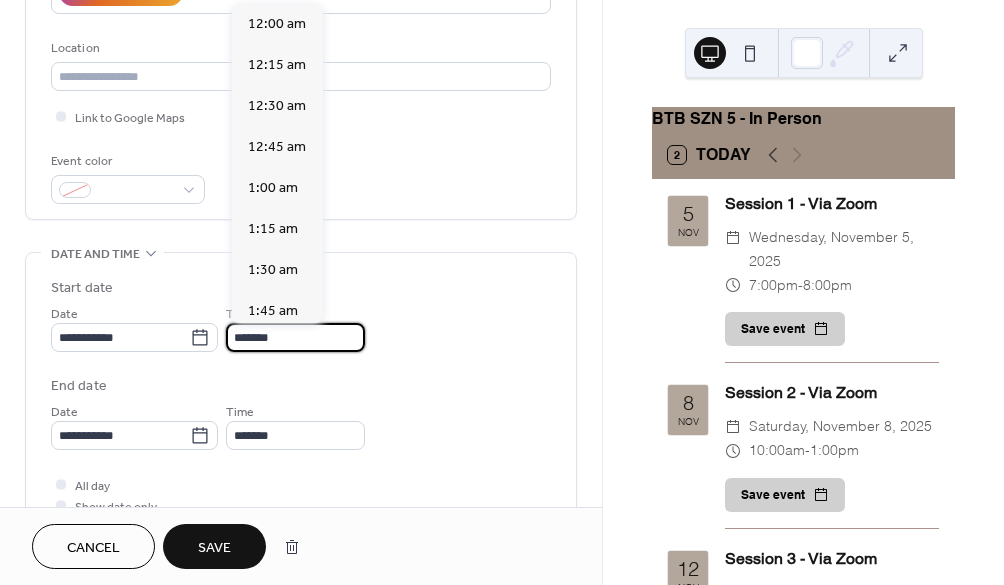 click on "*******" at bounding box center [295, 337] 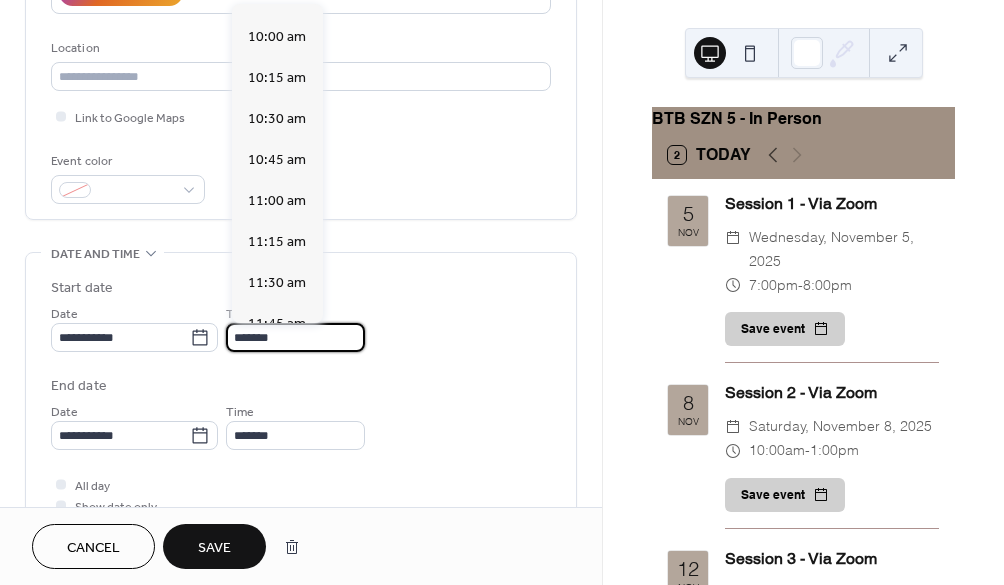 scroll, scrollTop: 1590, scrollLeft: 0, axis: vertical 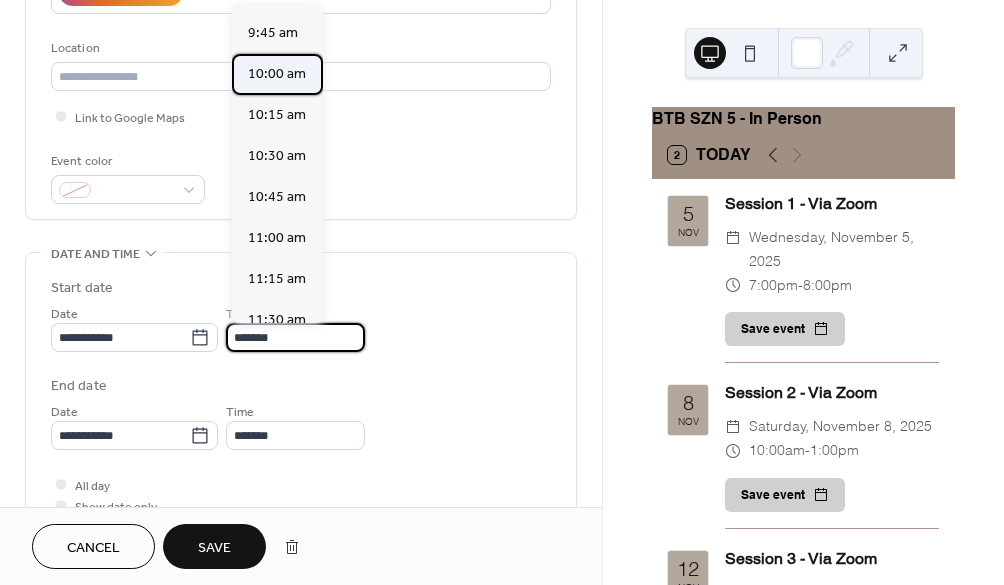 click on "10:00 am" at bounding box center (277, 74) 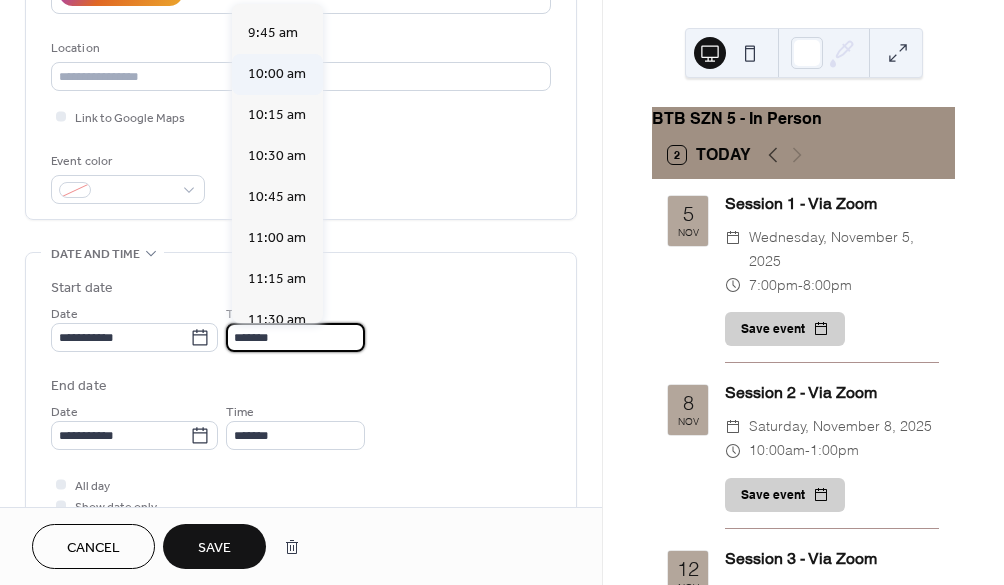 type on "********" 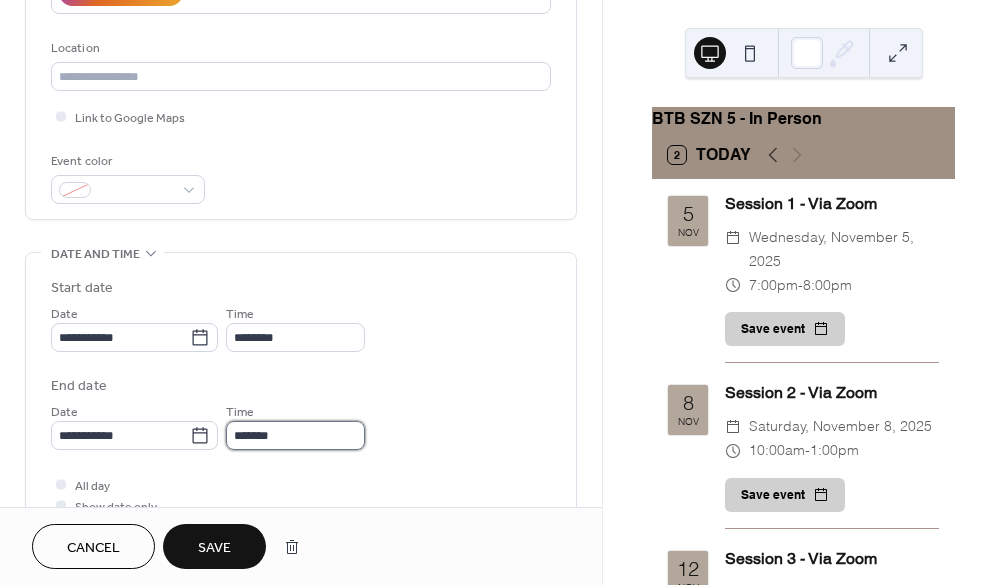 click on "*******" at bounding box center [295, 435] 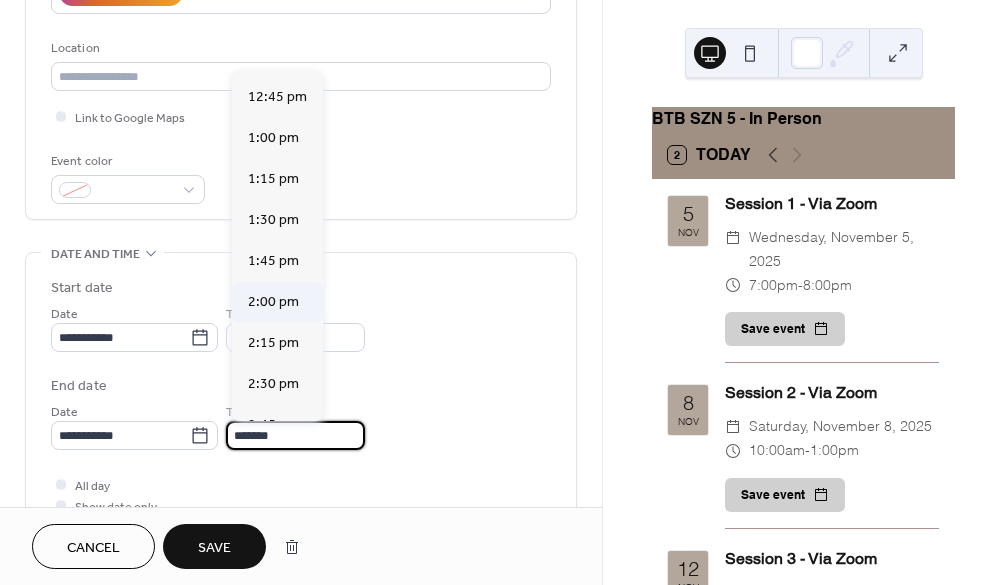 scroll, scrollTop: 393, scrollLeft: 0, axis: vertical 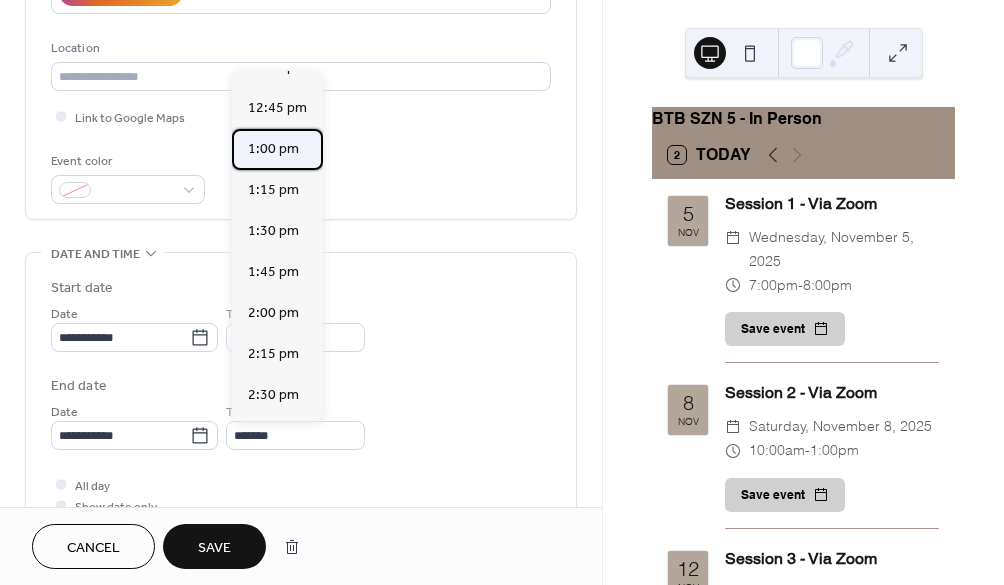 click on "1:00 pm" at bounding box center (273, 149) 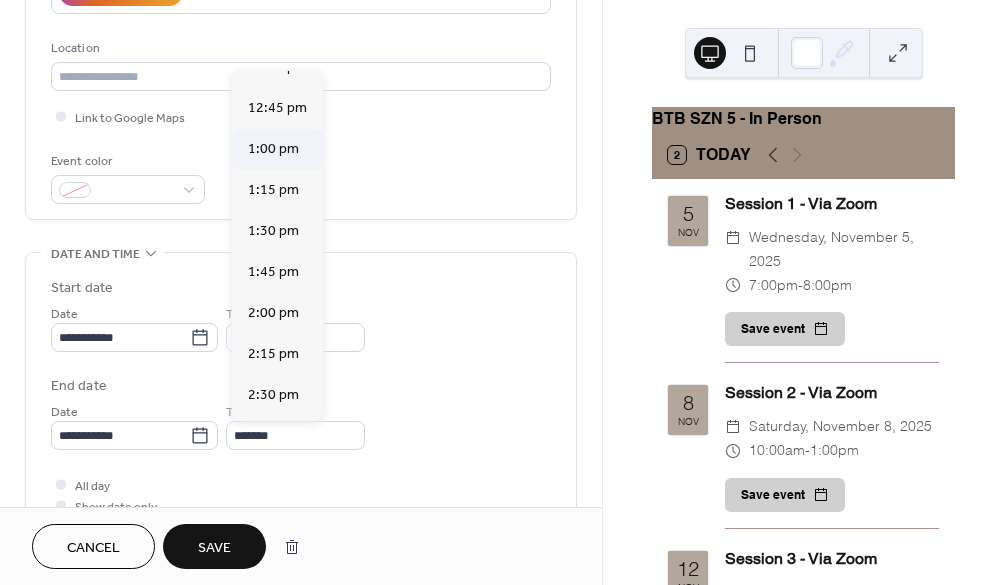 type on "*******" 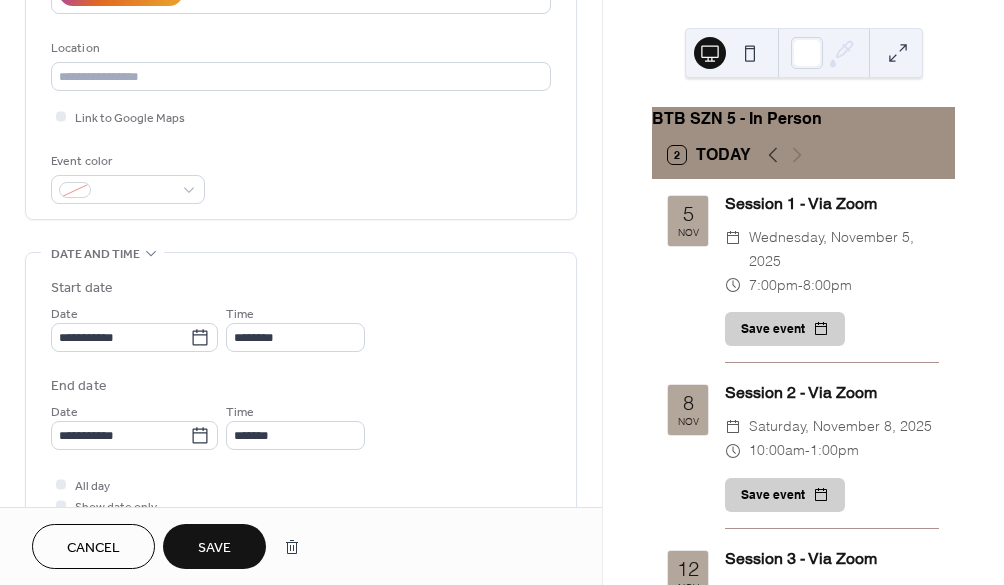click on "Save" at bounding box center (214, 548) 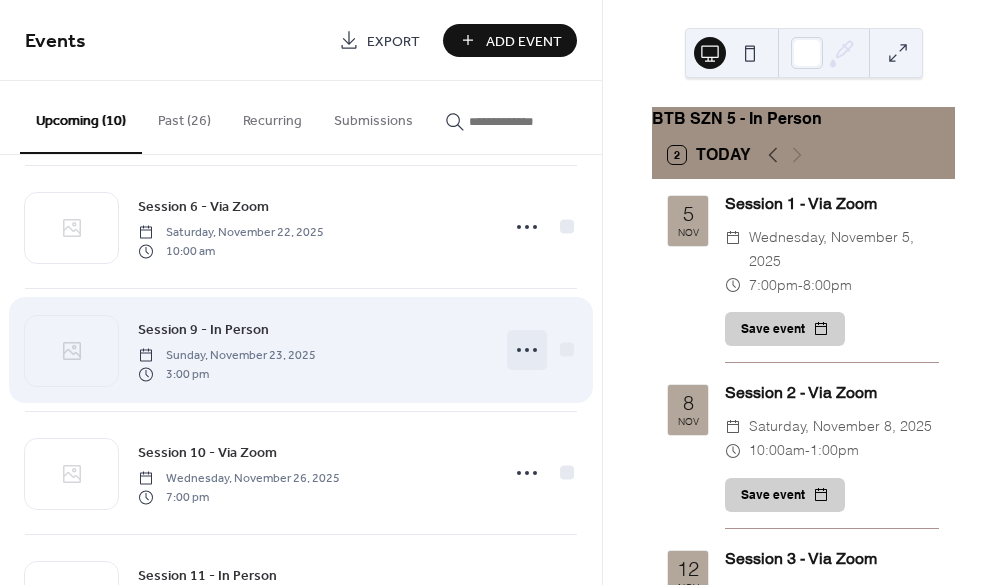 scroll, scrollTop: 667, scrollLeft: 0, axis: vertical 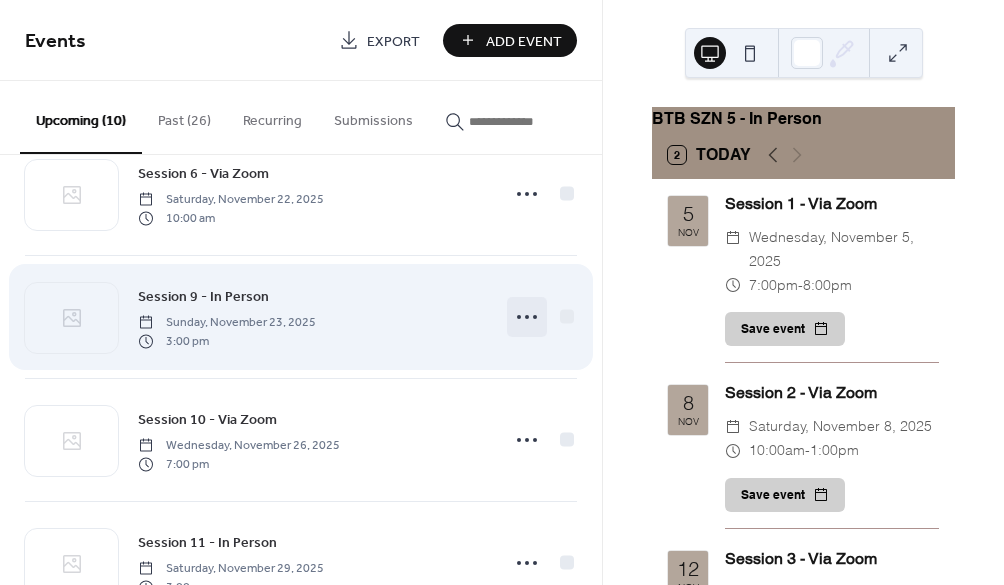 click 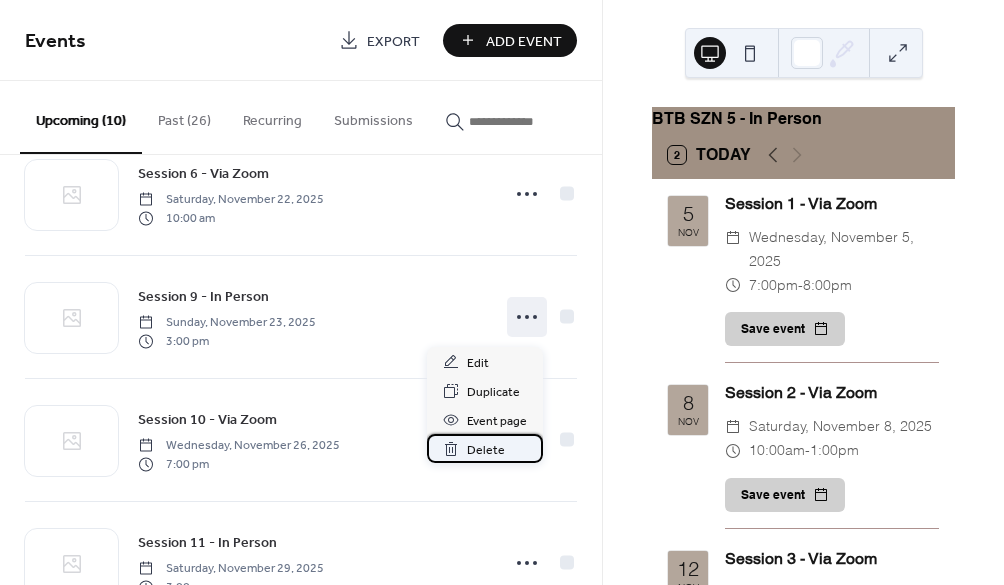 click on "Delete" at bounding box center [486, 450] 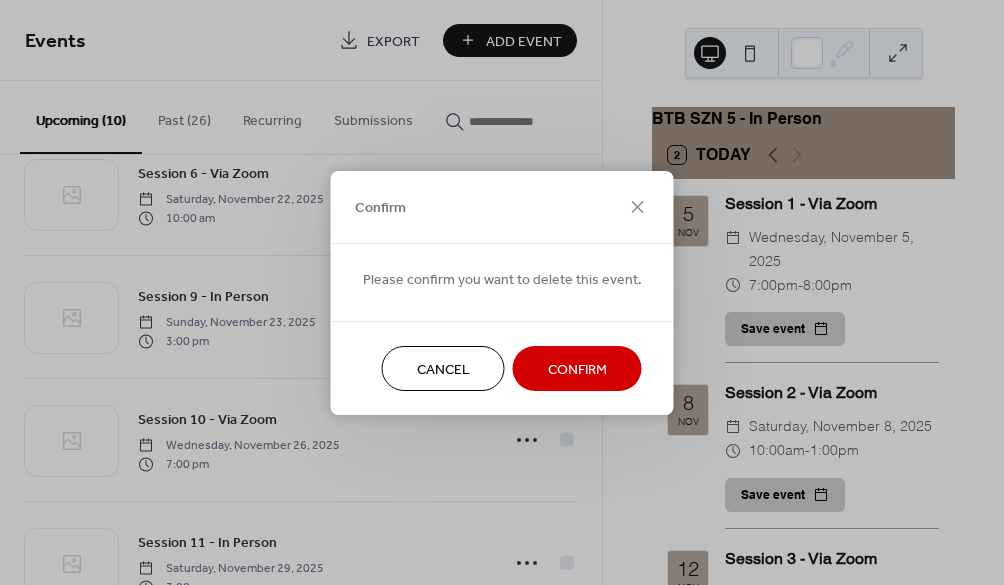 click on "Confirm" at bounding box center (577, 369) 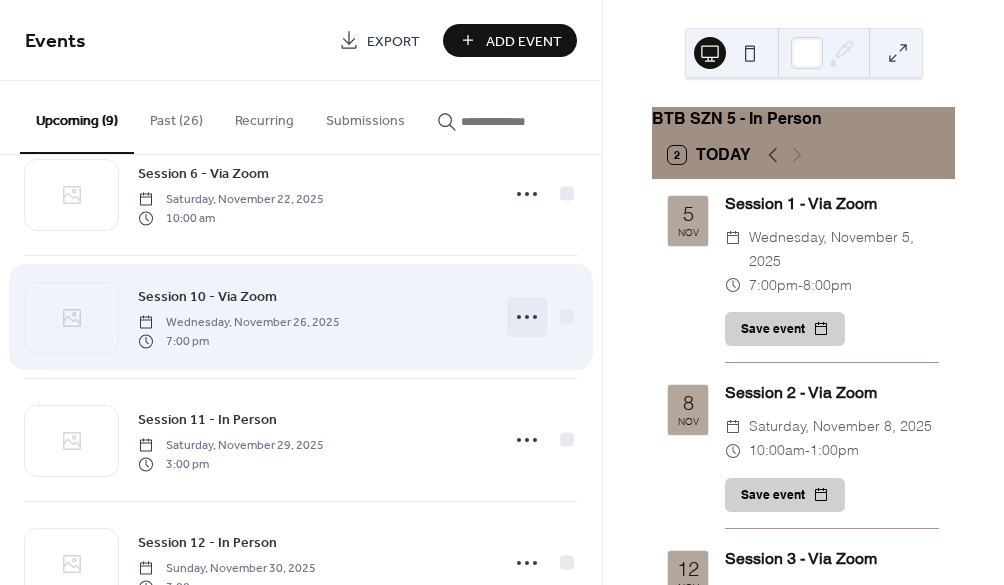 click 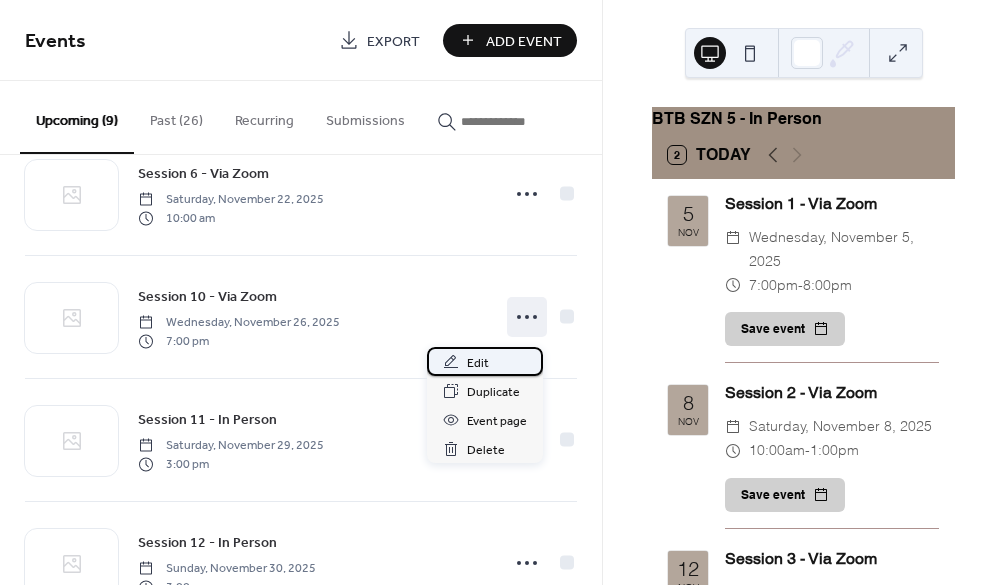 click on "Edit" at bounding box center [485, 361] 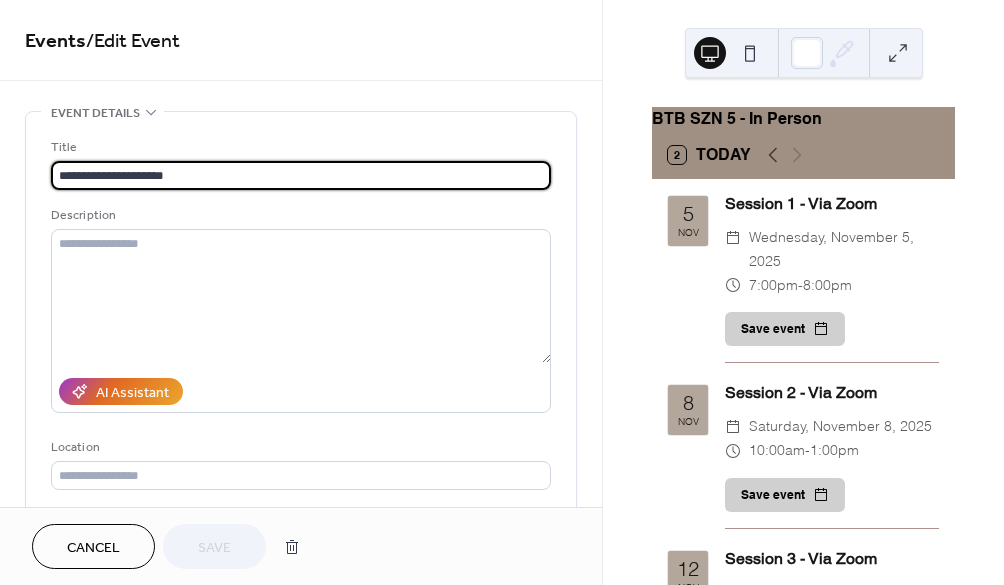 click on "**********" at bounding box center [301, 175] 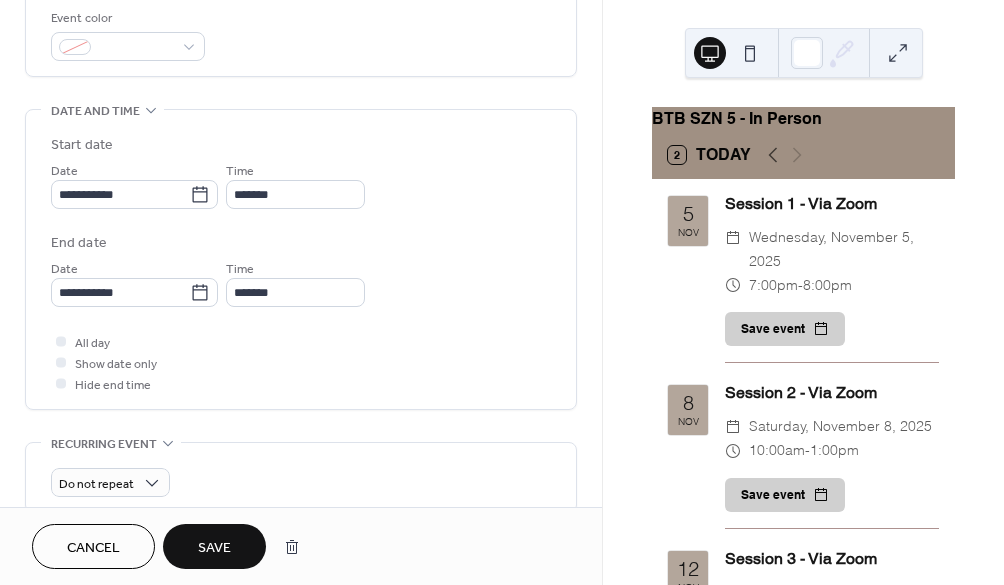 scroll, scrollTop: 559, scrollLeft: 0, axis: vertical 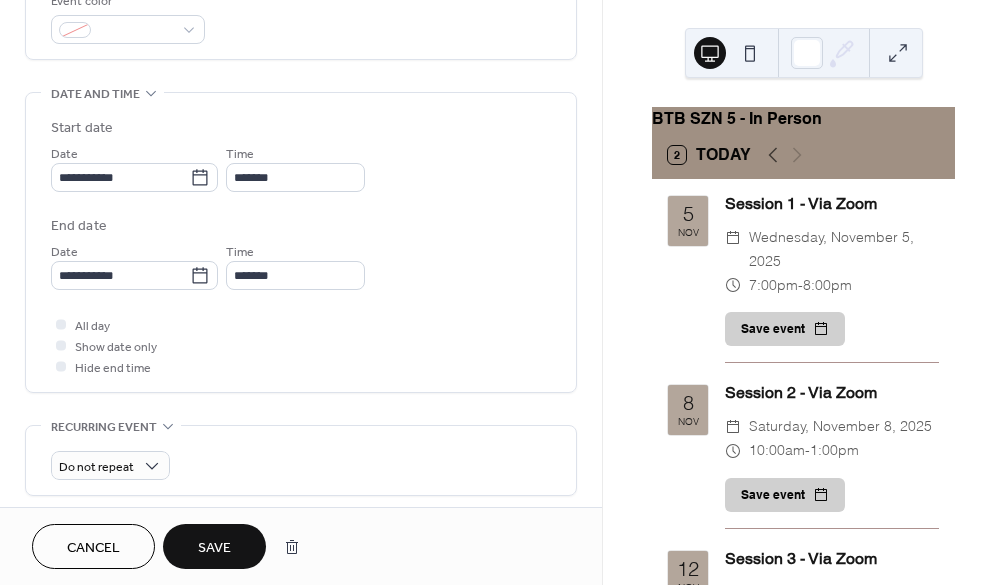 type on "**********" 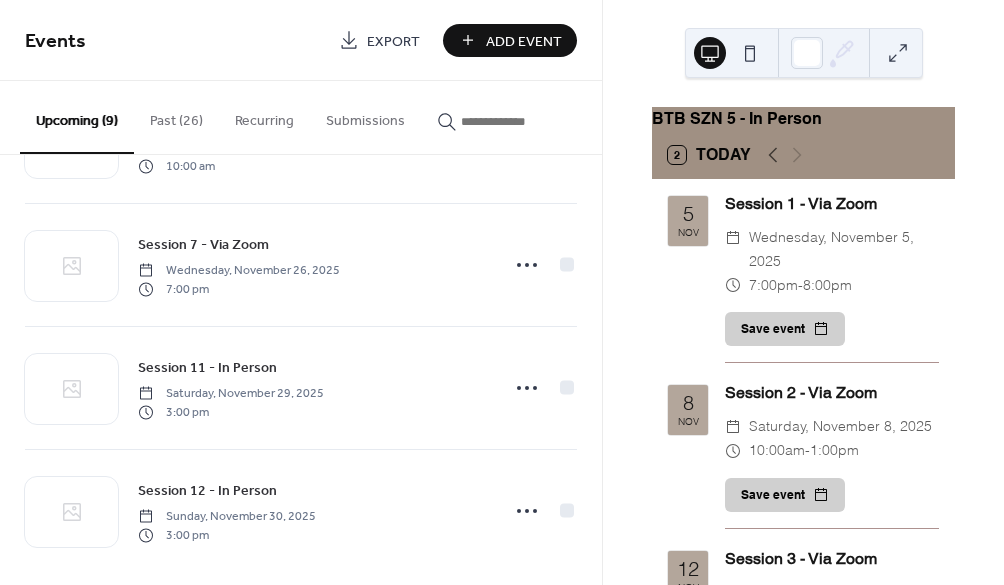 scroll, scrollTop: 742, scrollLeft: 0, axis: vertical 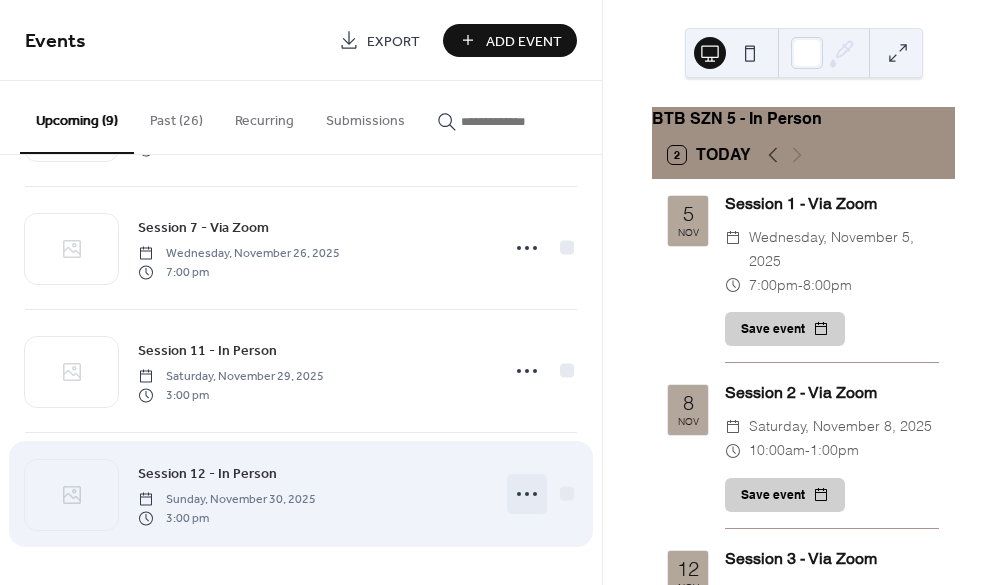 click 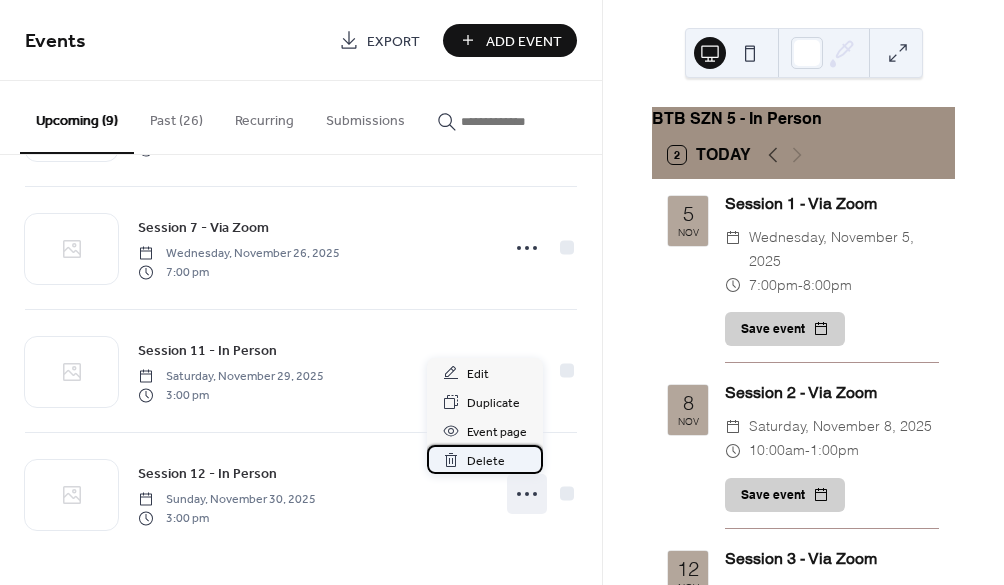 click on "Delete" at bounding box center (486, 461) 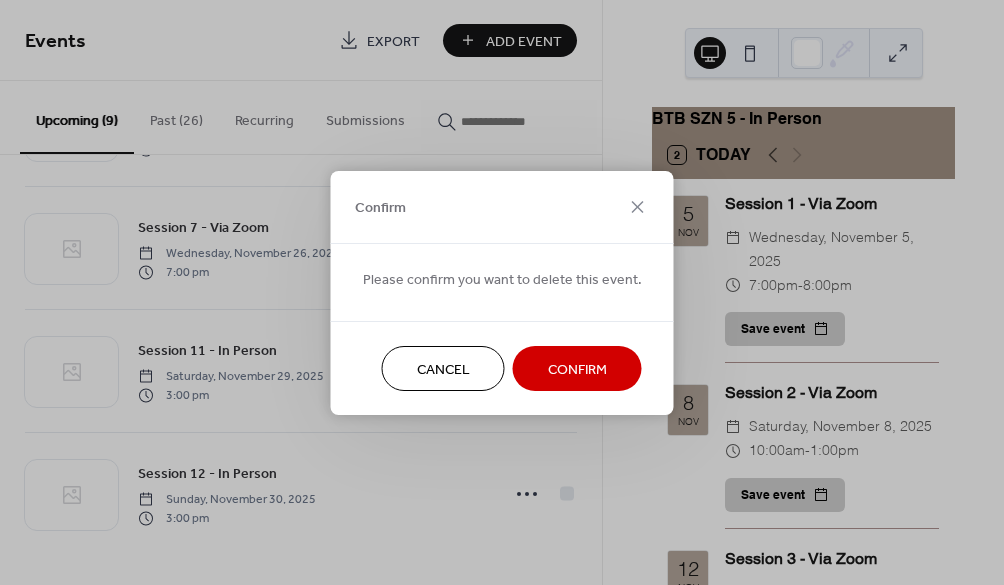 click on "Confirm" at bounding box center [577, 369] 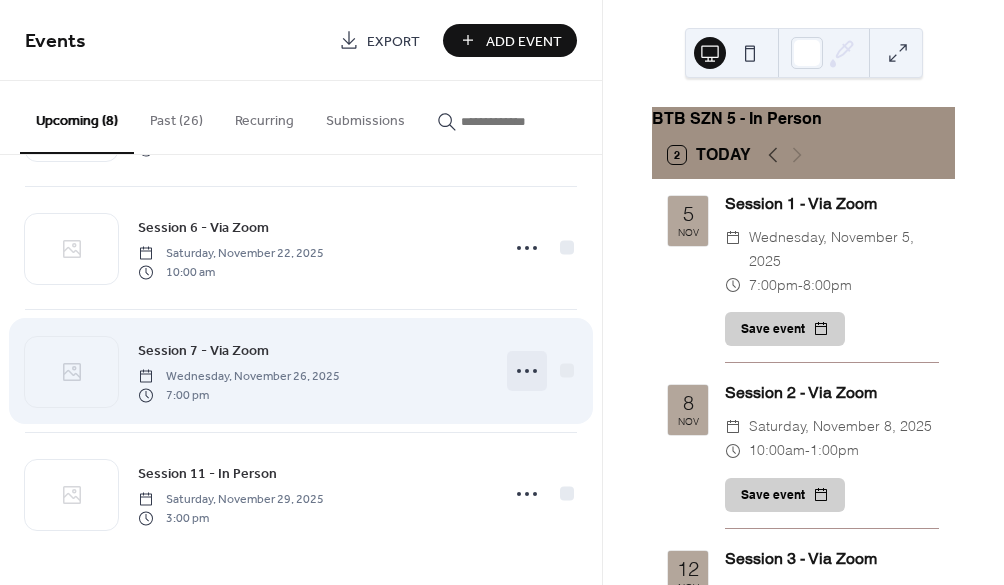 scroll, scrollTop: 619, scrollLeft: 0, axis: vertical 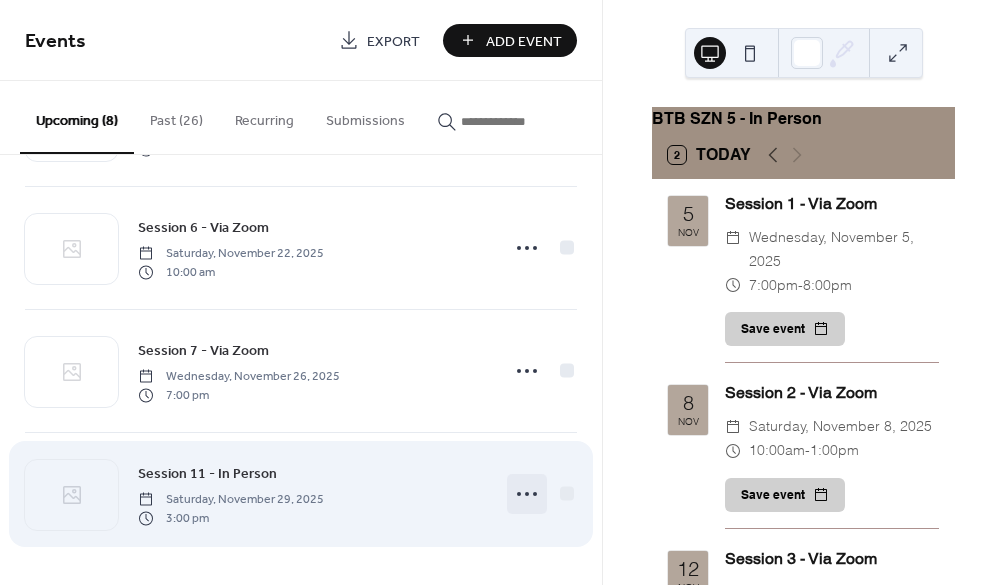 click 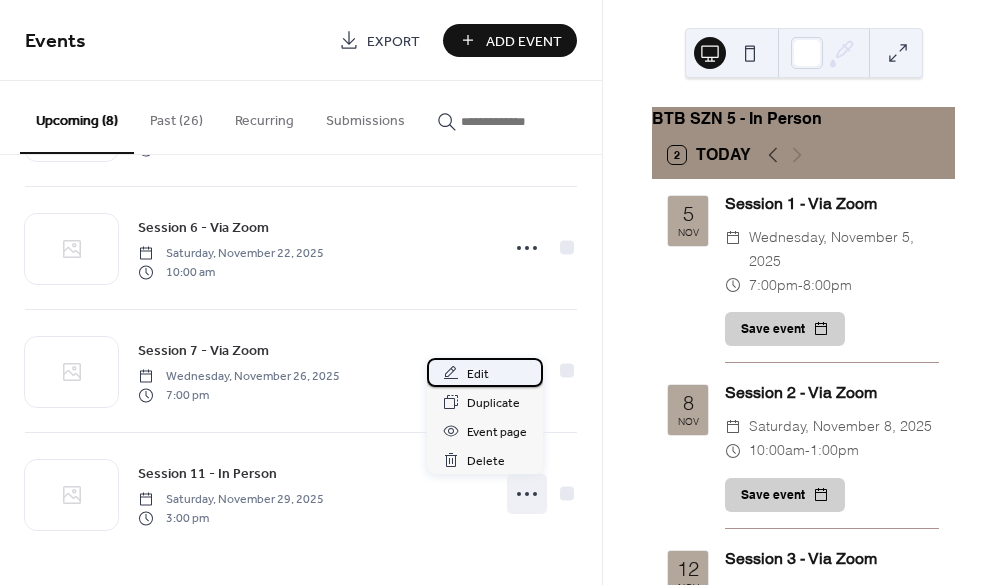 click on "Edit" at bounding box center (485, 372) 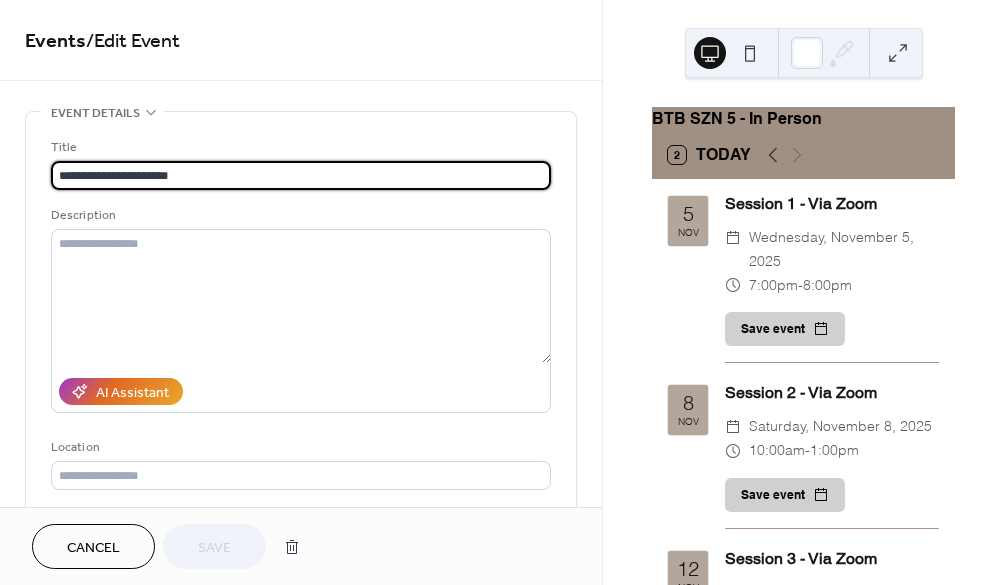 click on "**********" at bounding box center (301, 175) 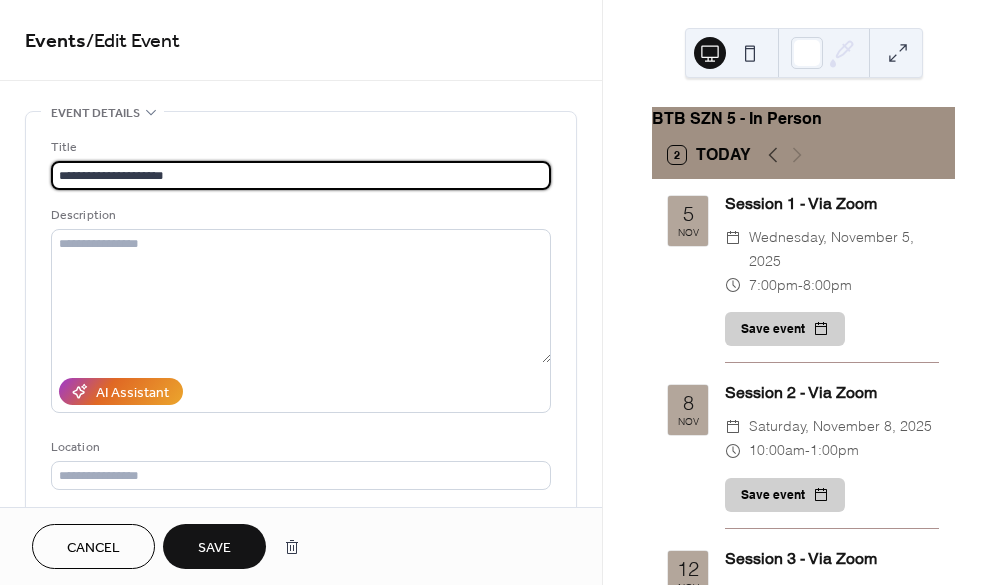 drag, startPoint x: 170, startPoint y: 172, endPoint x: 121, endPoint y: 170, distance: 49.0408 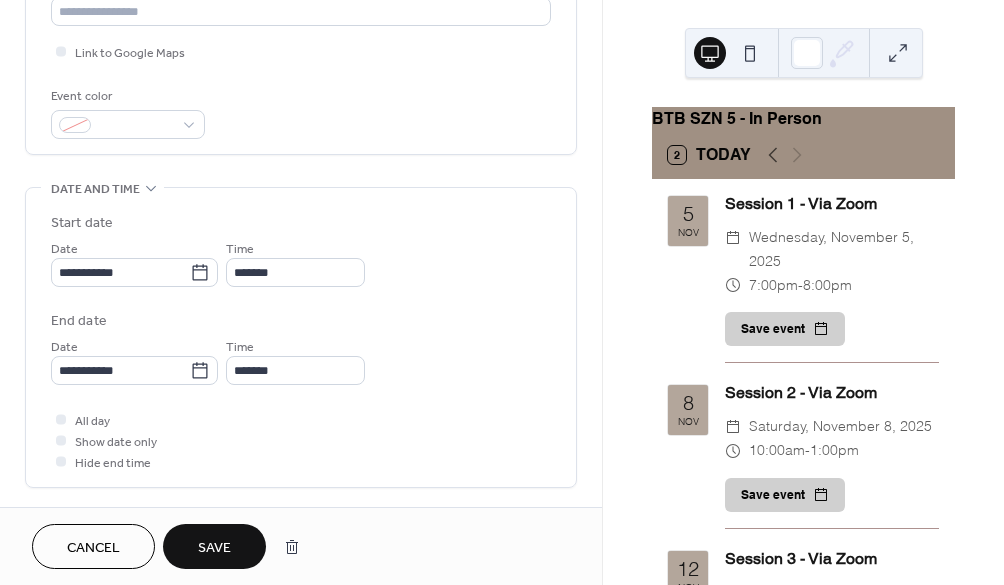 scroll, scrollTop: 477, scrollLeft: 0, axis: vertical 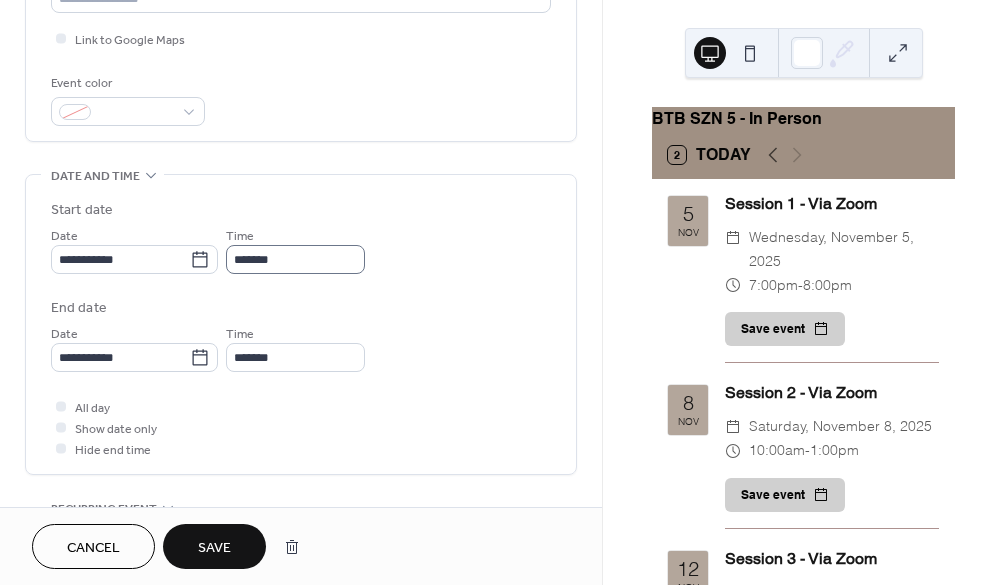 type on "**********" 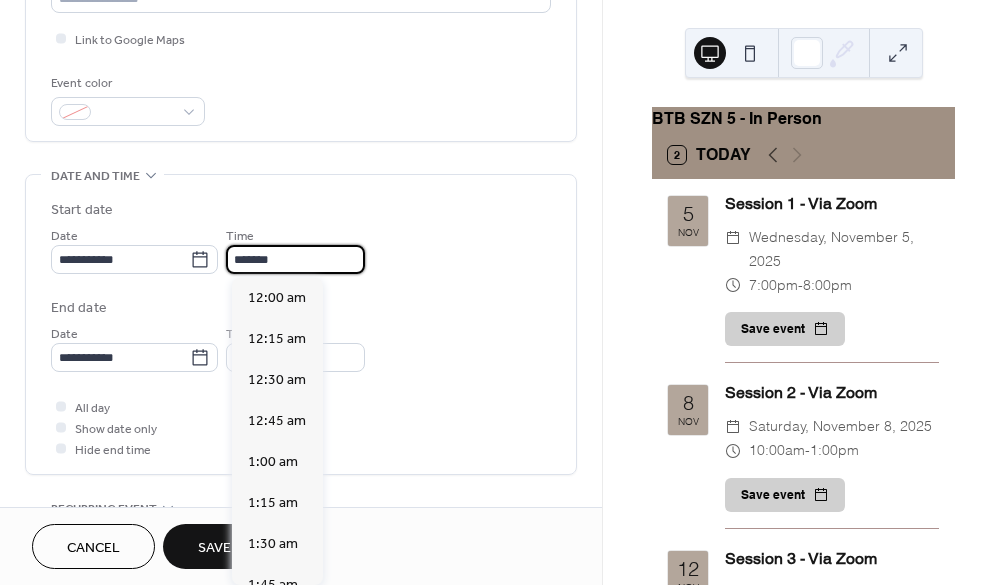 click on "*******" at bounding box center (295, 259) 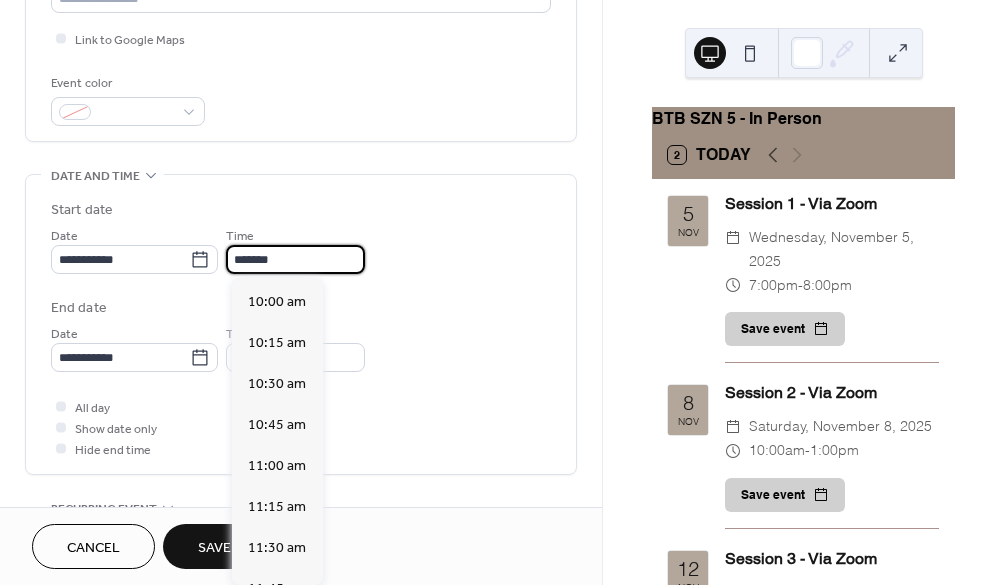 scroll, scrollTop: 1567, scrollLeft: 0, axis: vertical 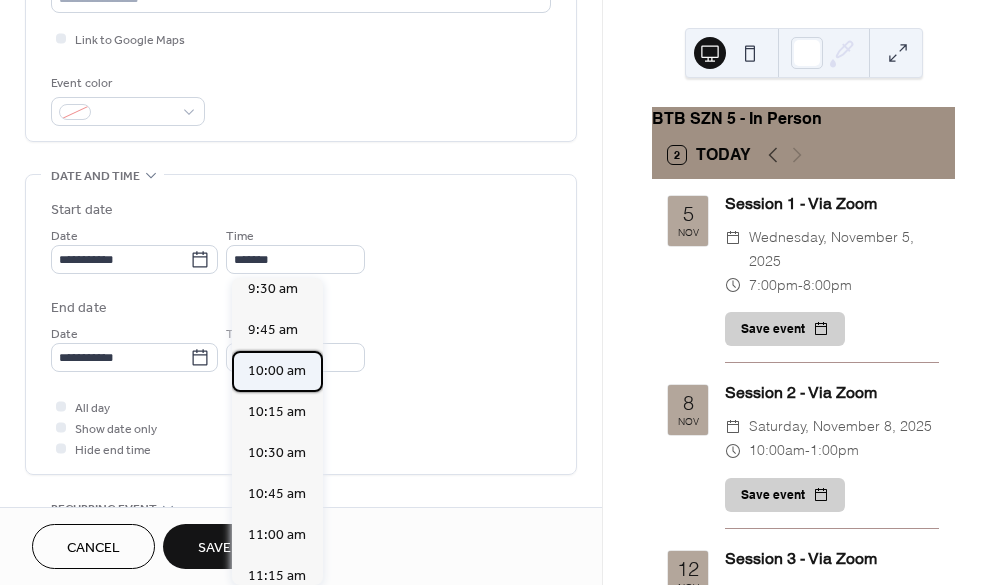 click on "10:00 am" at bounding box center [277, 371] 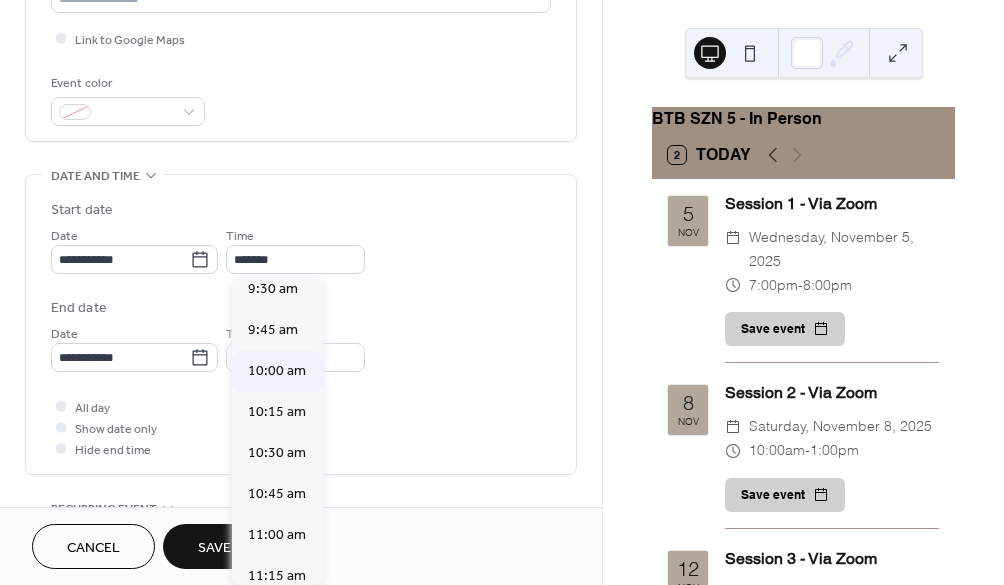 type on "********" 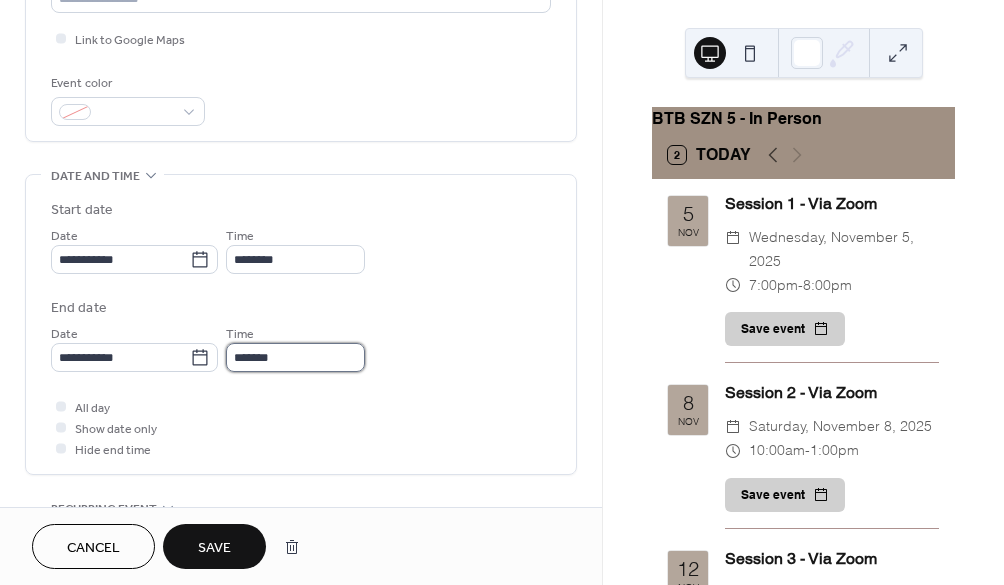 click on "*******" at bounding box center (295, 357) 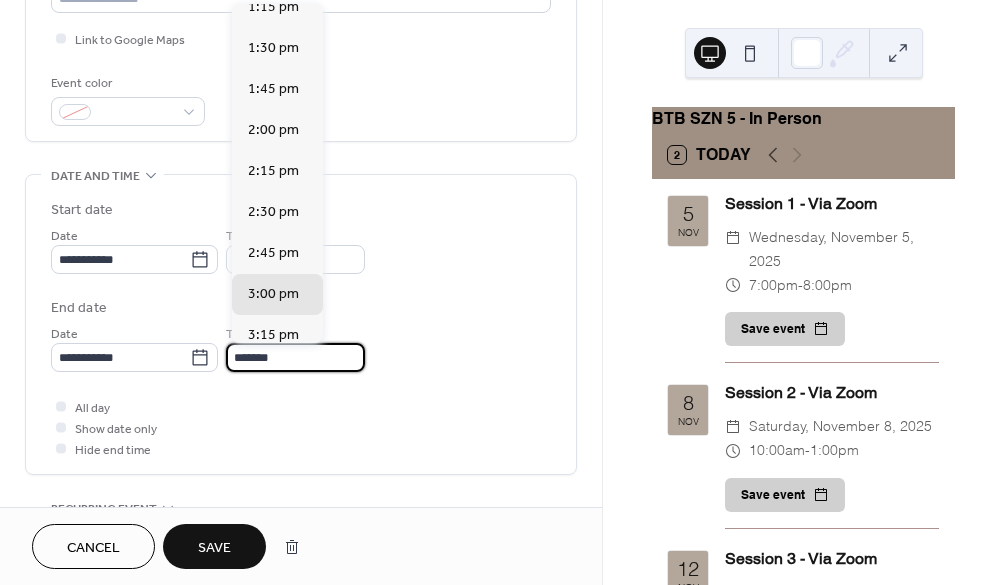 scroll, scrollTop: 406, scrollLeft: 0, axis: vertical 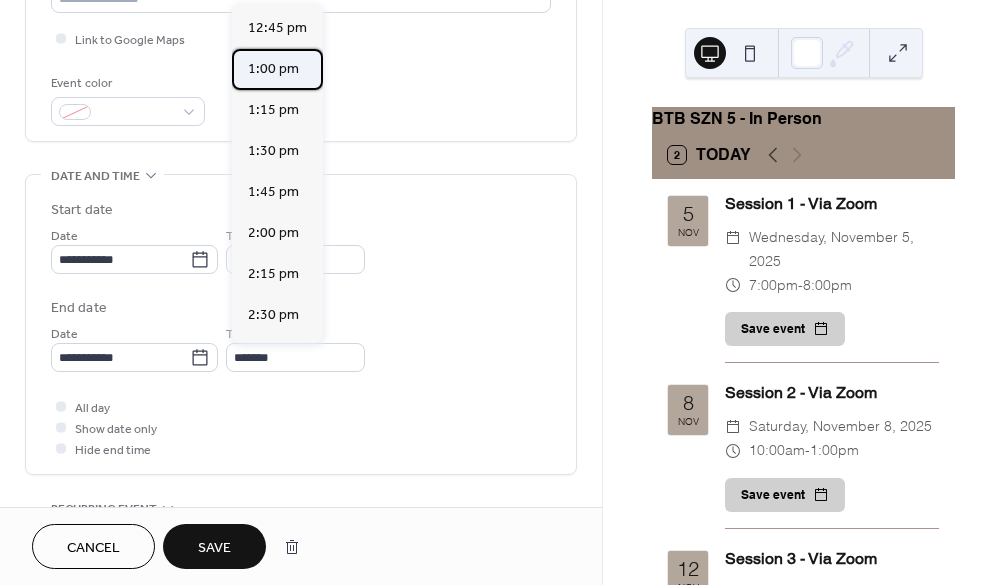 click on "1:00 pm" at bounding box center (273, 69) 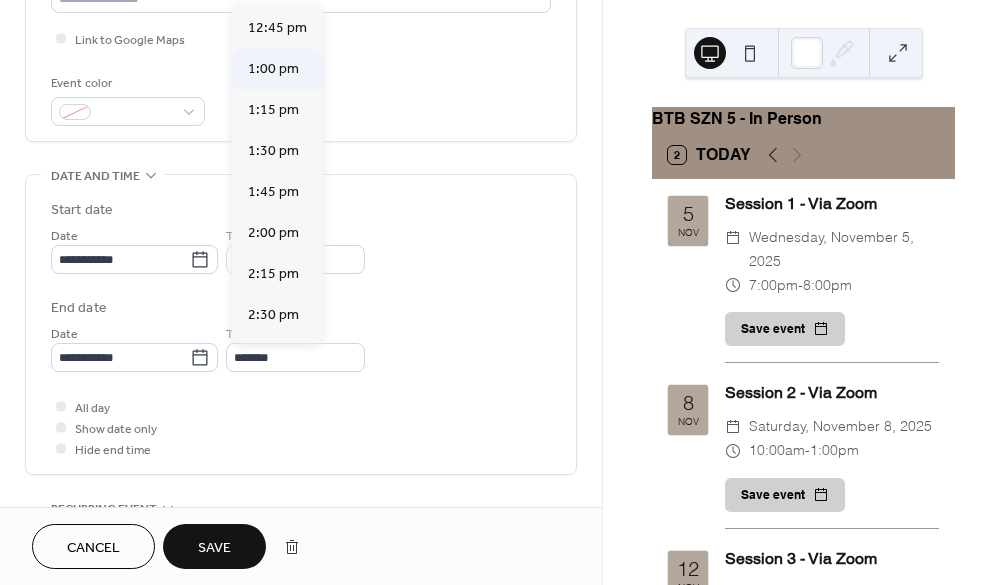 type on "*******" 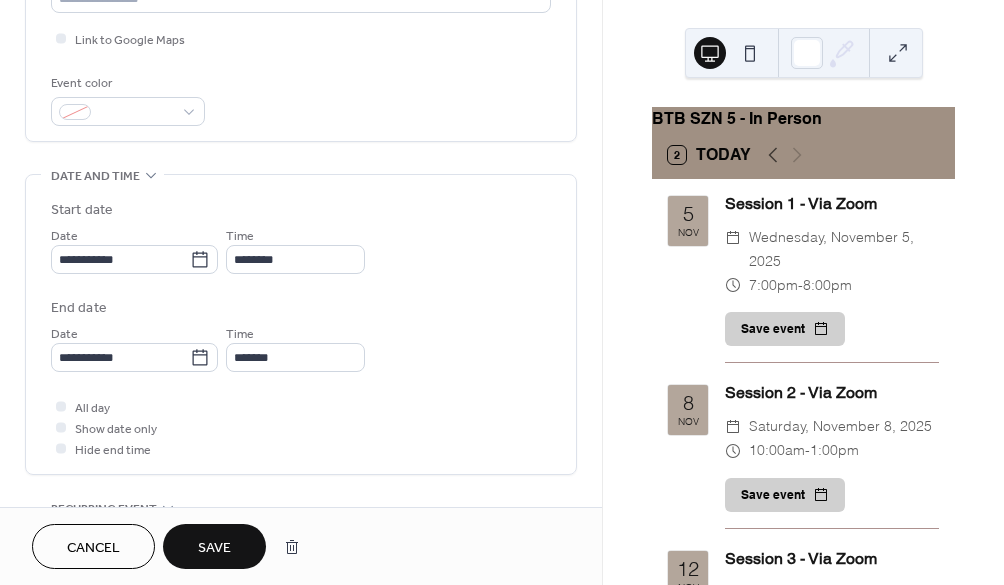 click on "Save" at bounding box center [214, 546] 